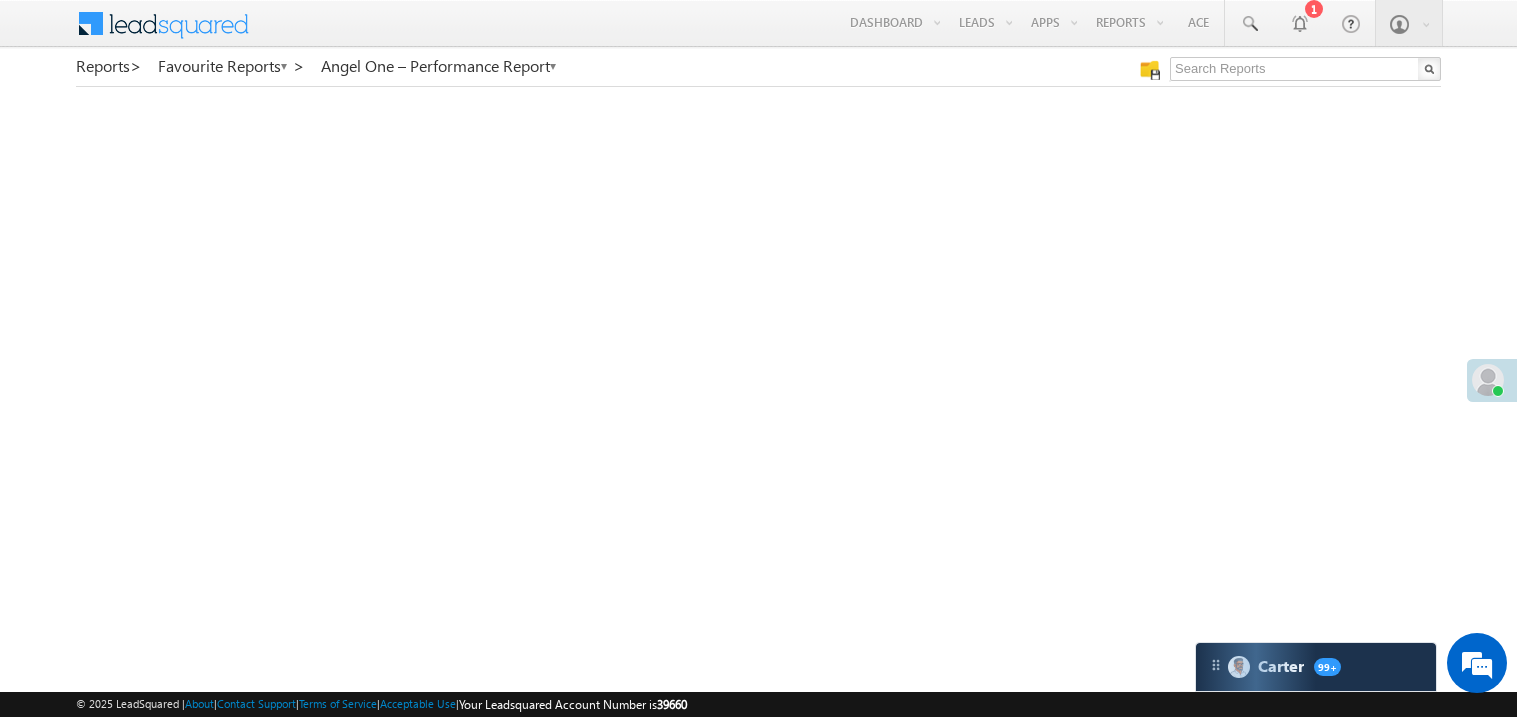 scroll, scrollTop: 0, scrollLeft: 0, axis: both 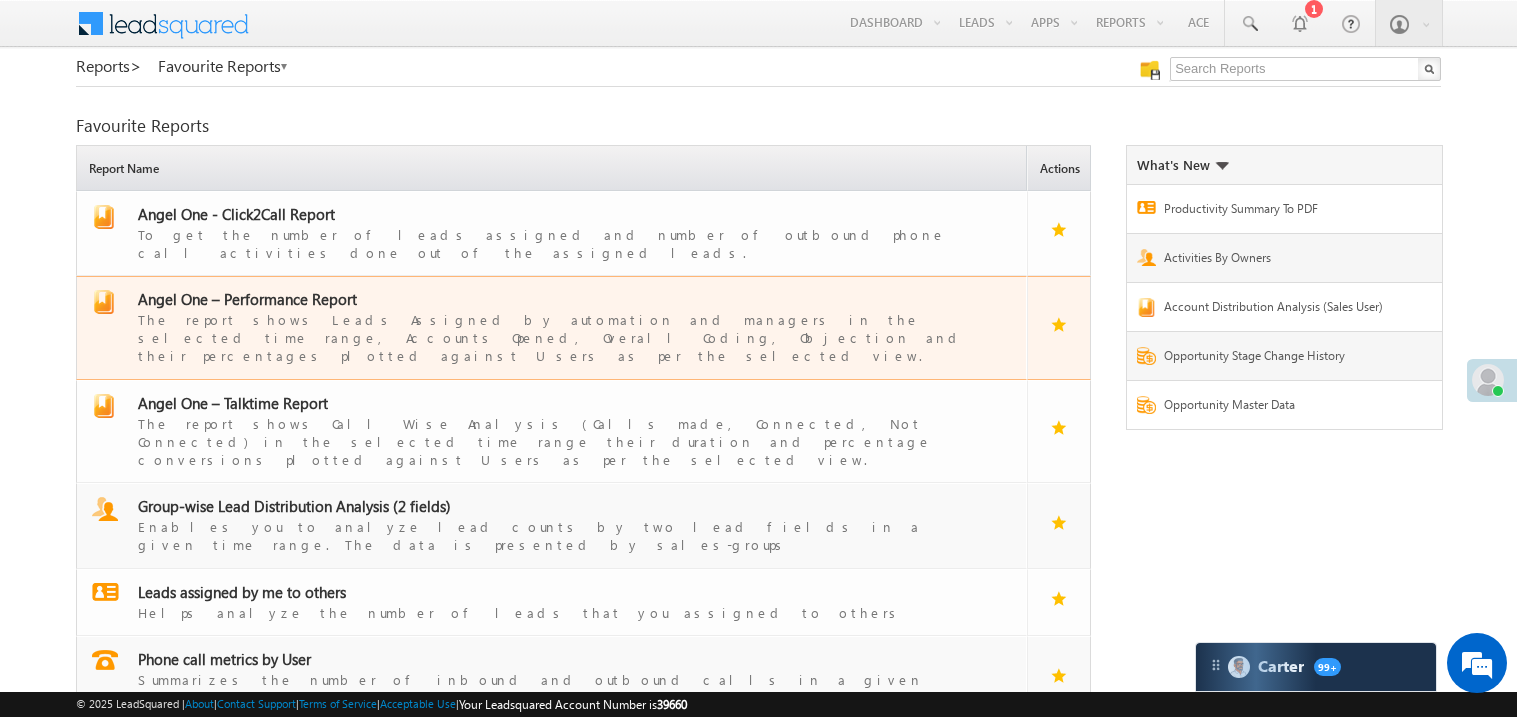 click on "Angel One – Performance Report" at bounding box center [247, 299] 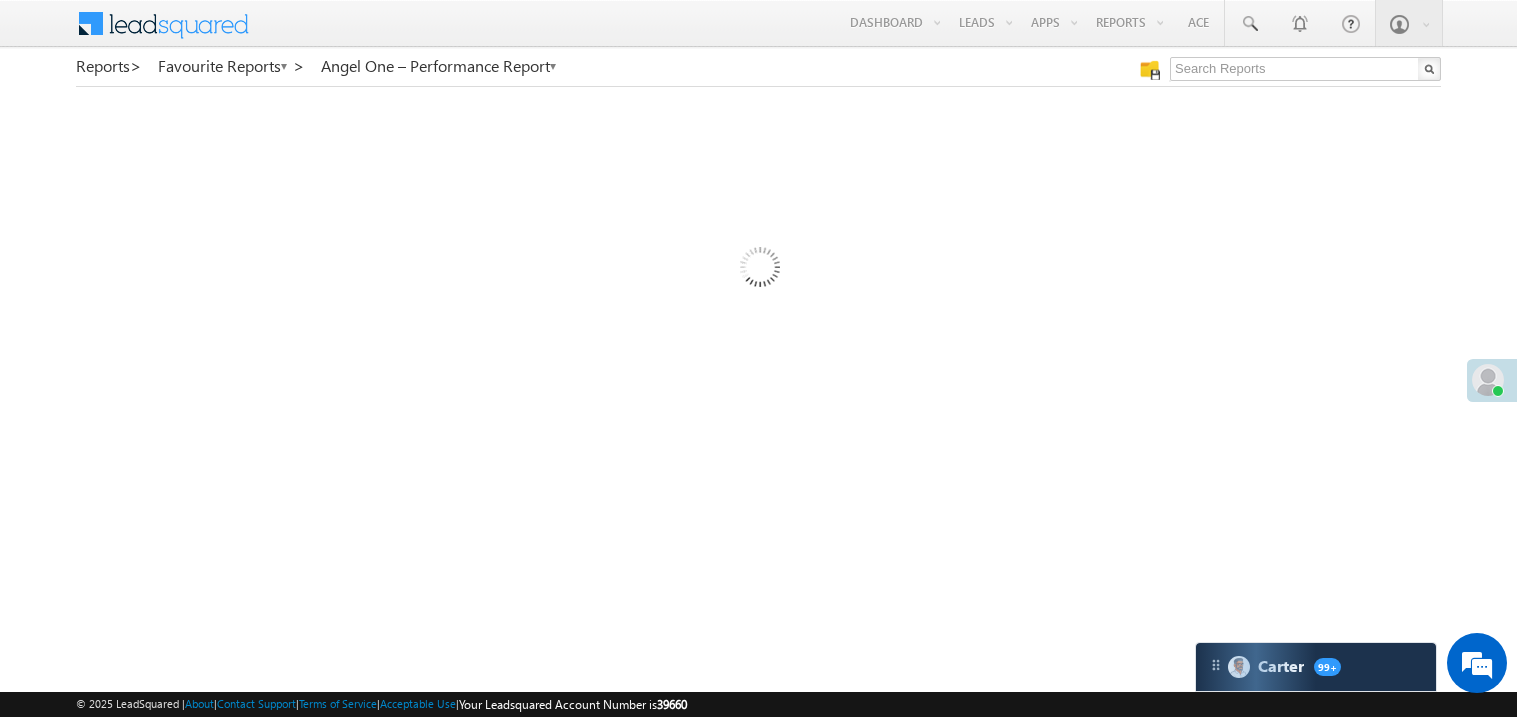 scroll, scrollTop: 0, scrollLeft: 0, axis: both 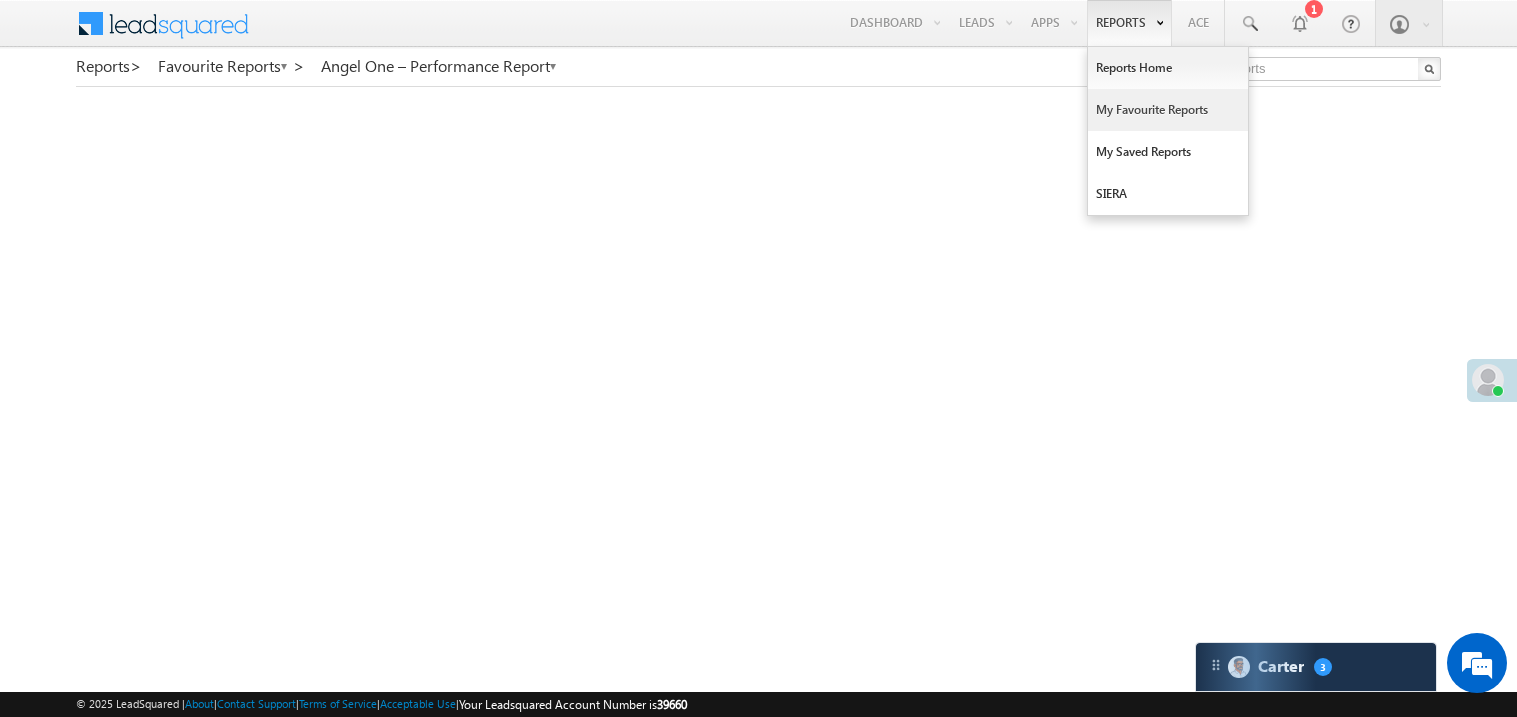 click on "My Favourite Reports" at bounding box center [1168, 110] 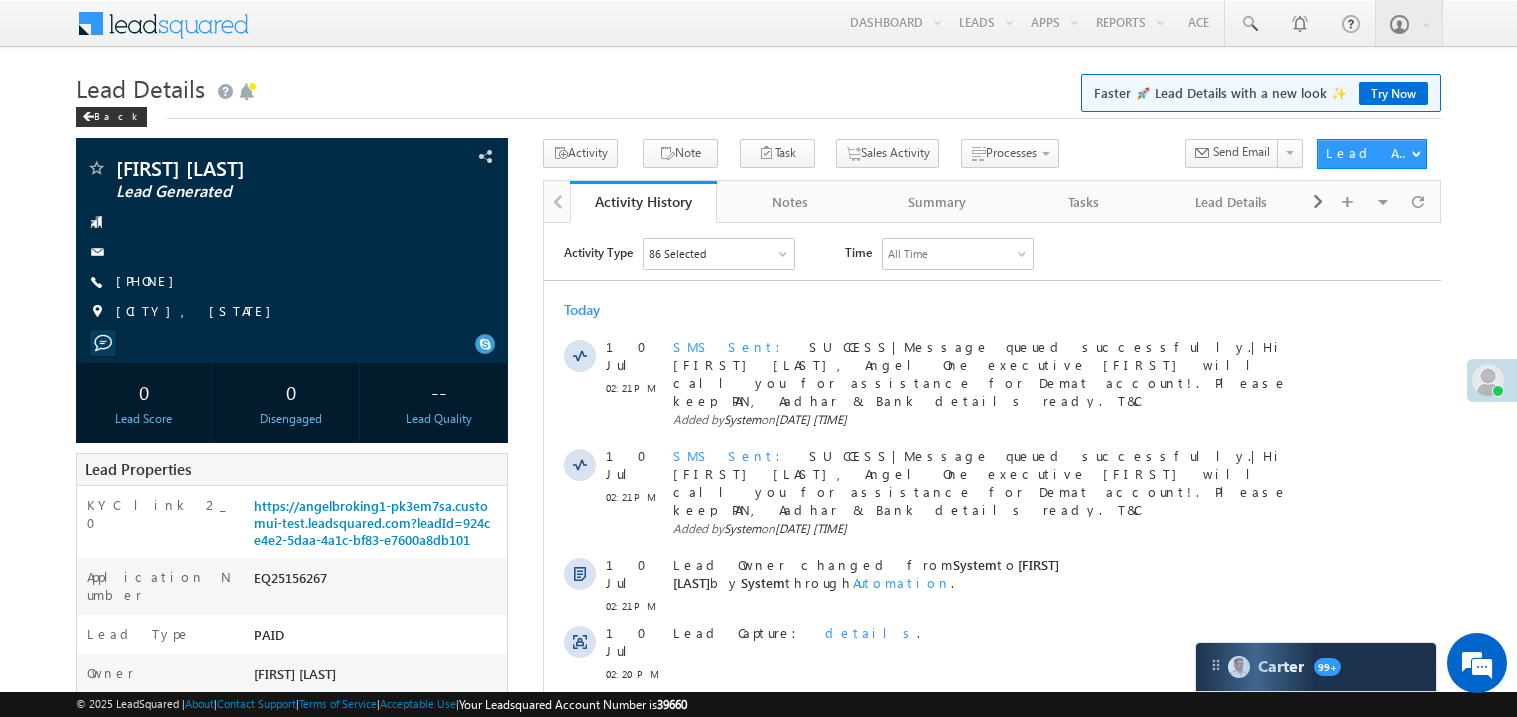 scroll, scrollTop: 0, scrollLeft: 0, axis: both 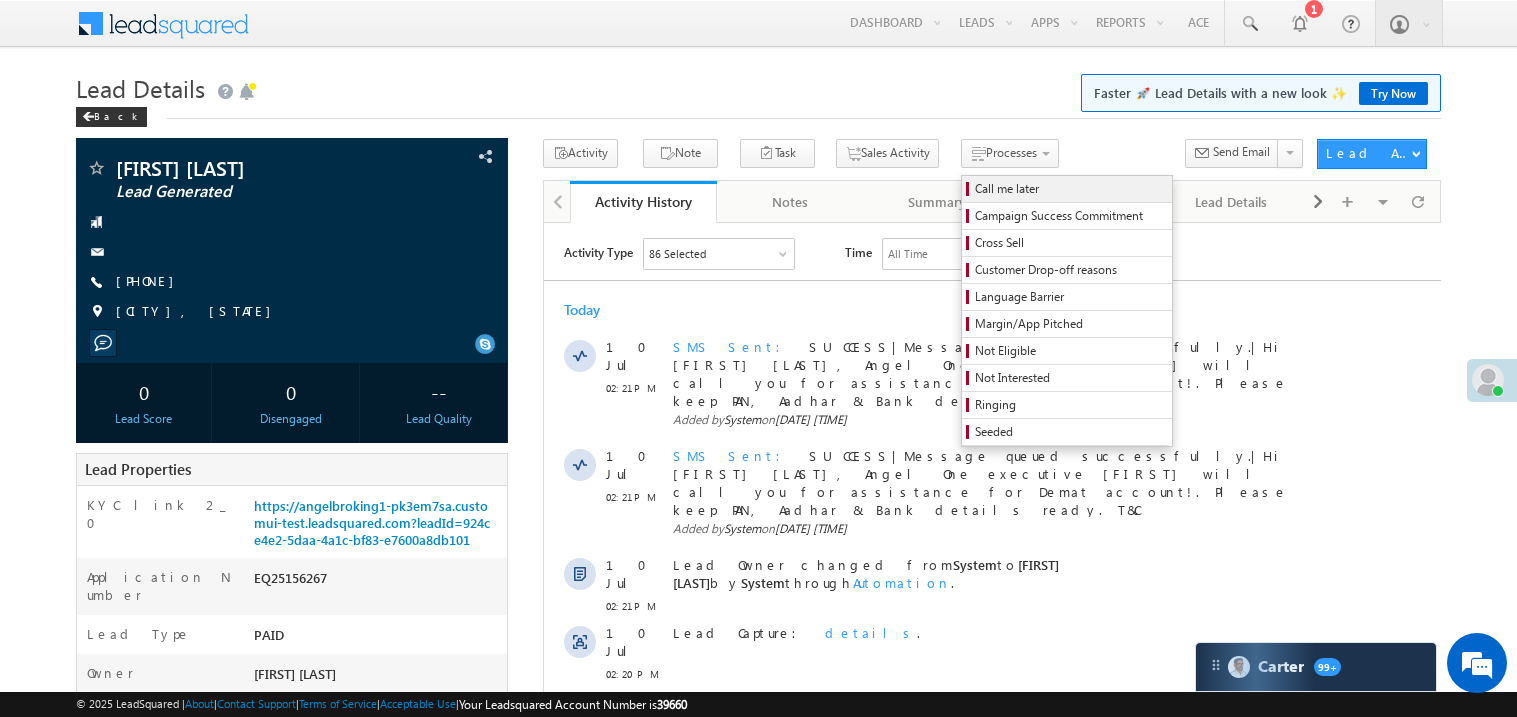click on "Call me later" at bounding box center (1070, 189) 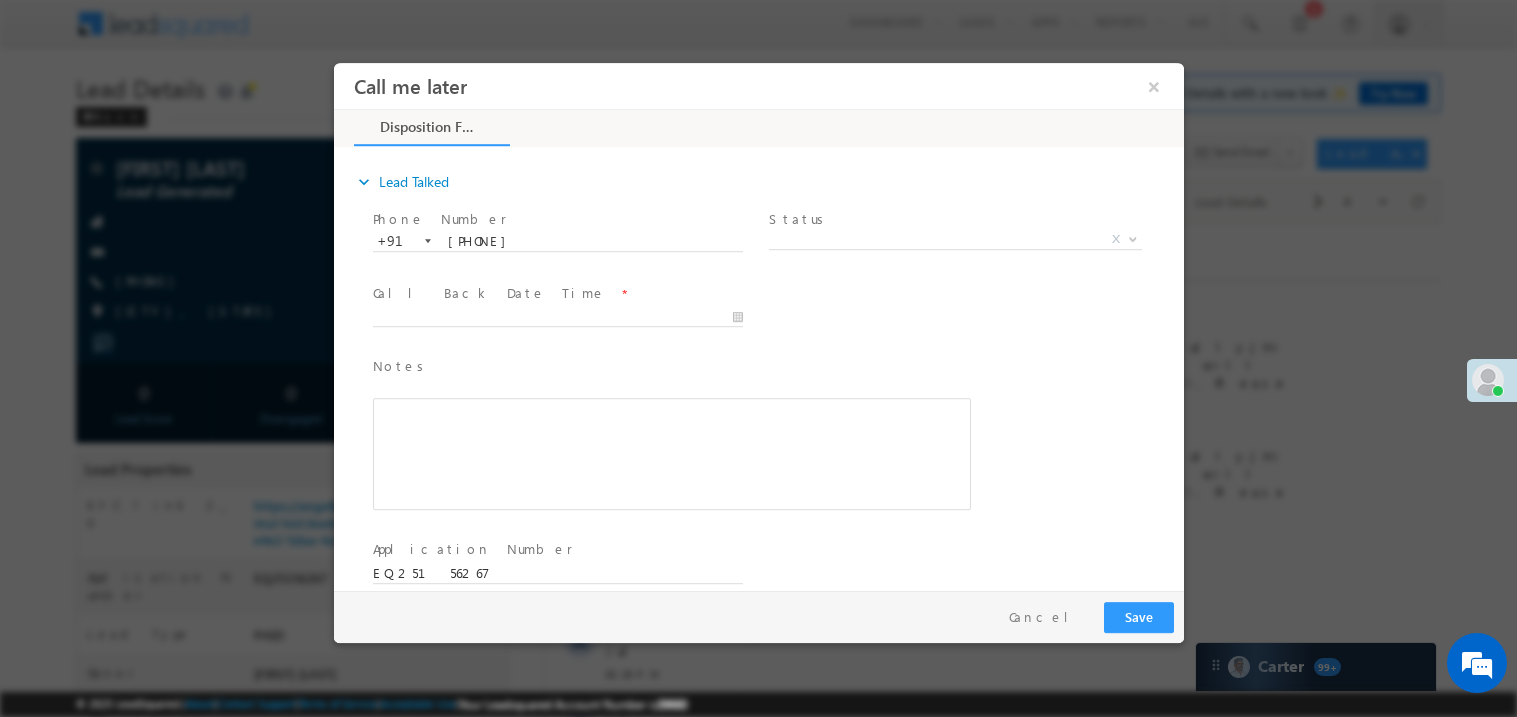scroll, scrollTop: 0, scrollLeft: 0, axis: both 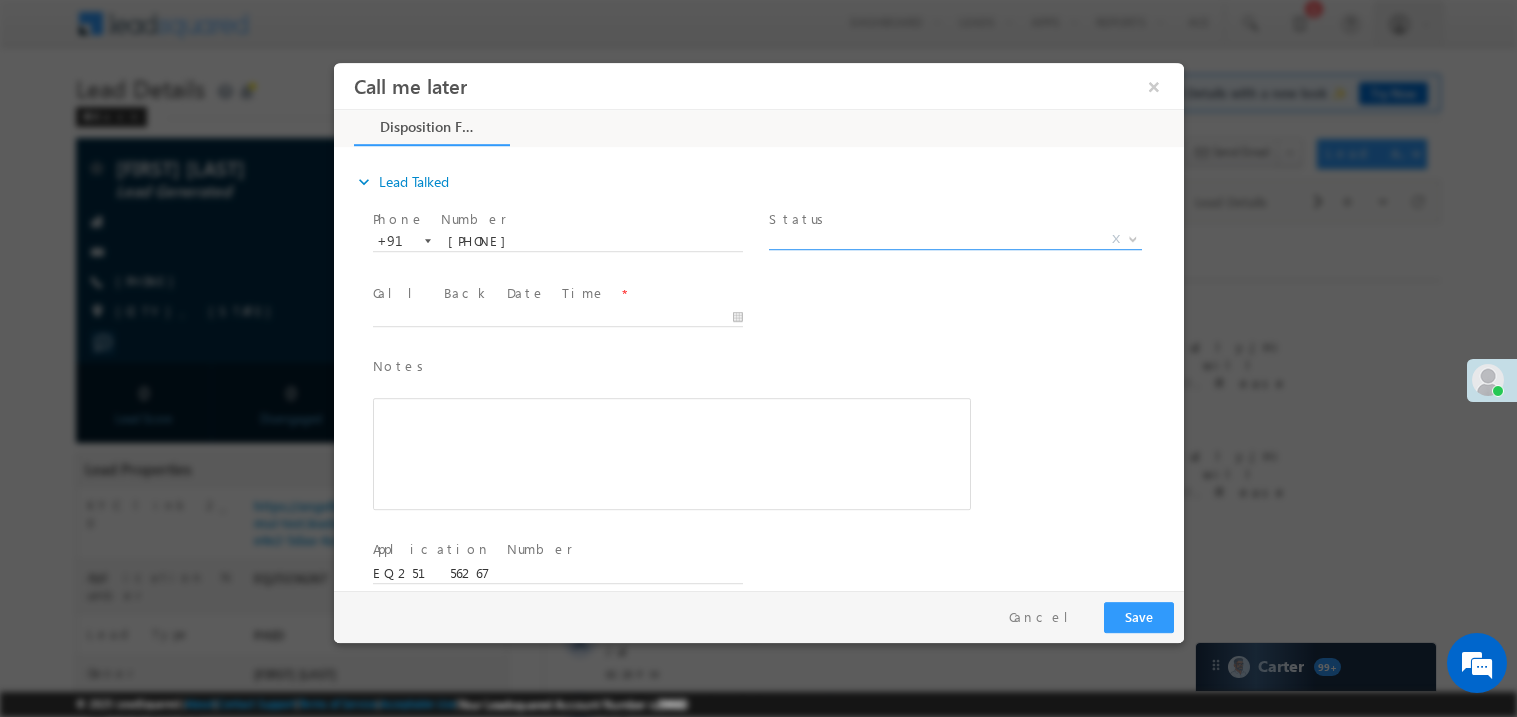 click on "X" at bounding box center [954, 239] 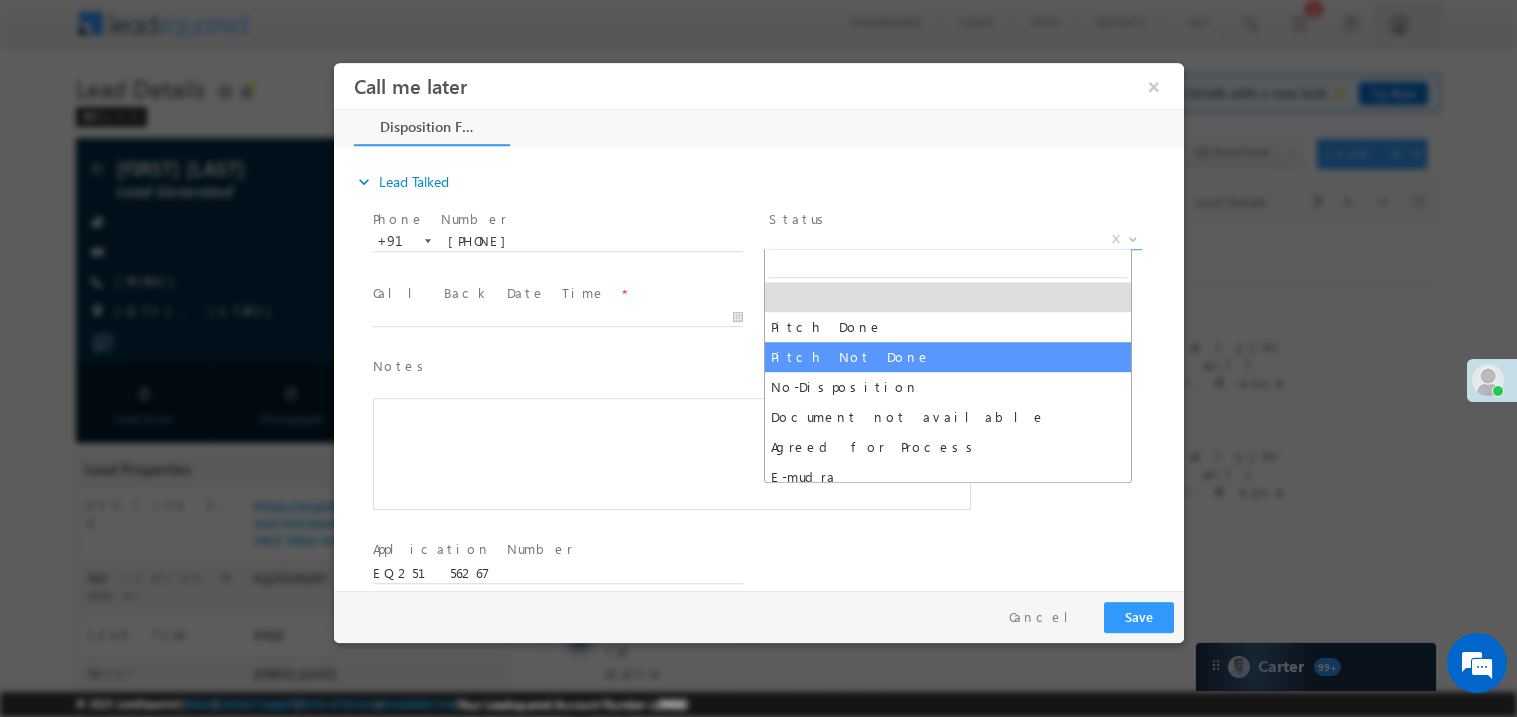 select on "Pitch Not Done" 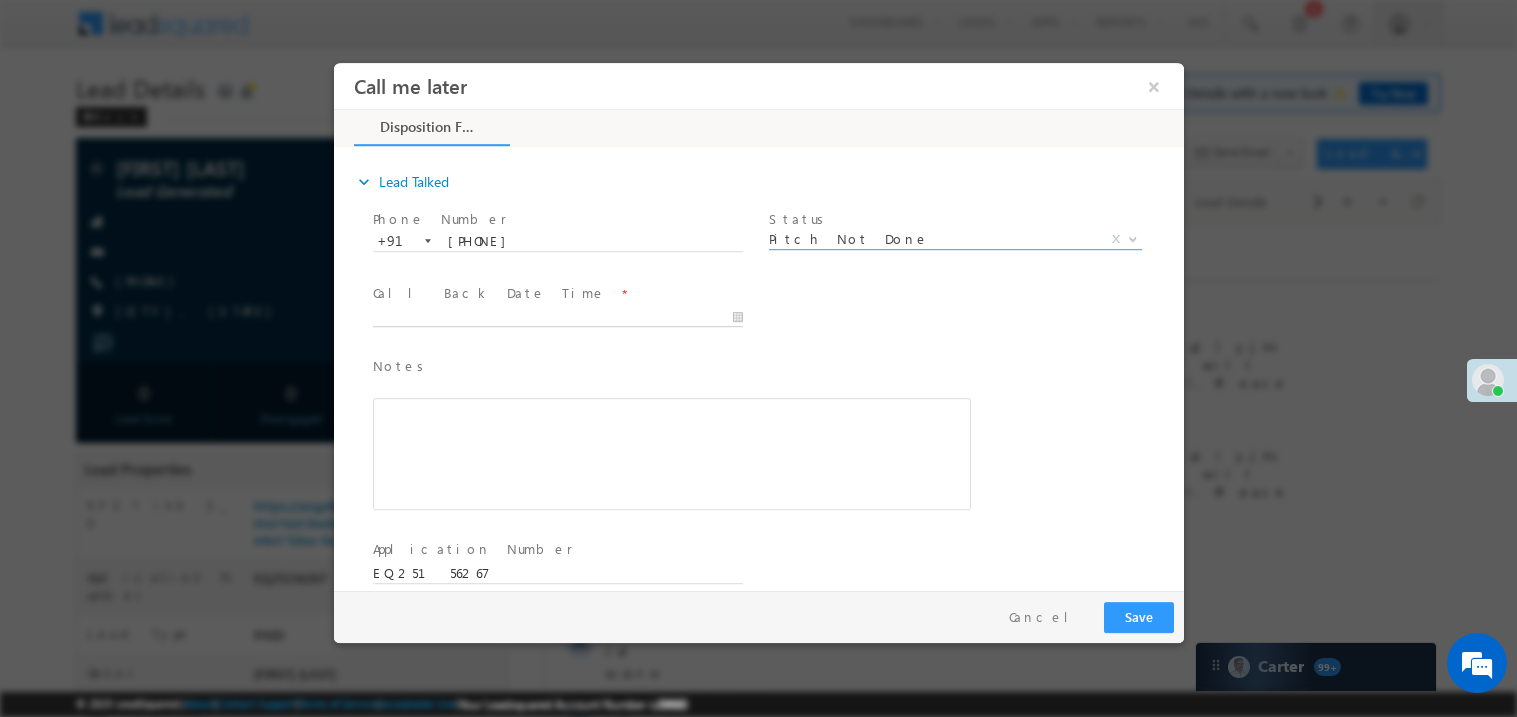 click on "Call me later
×" at bounding box center [758, 325] 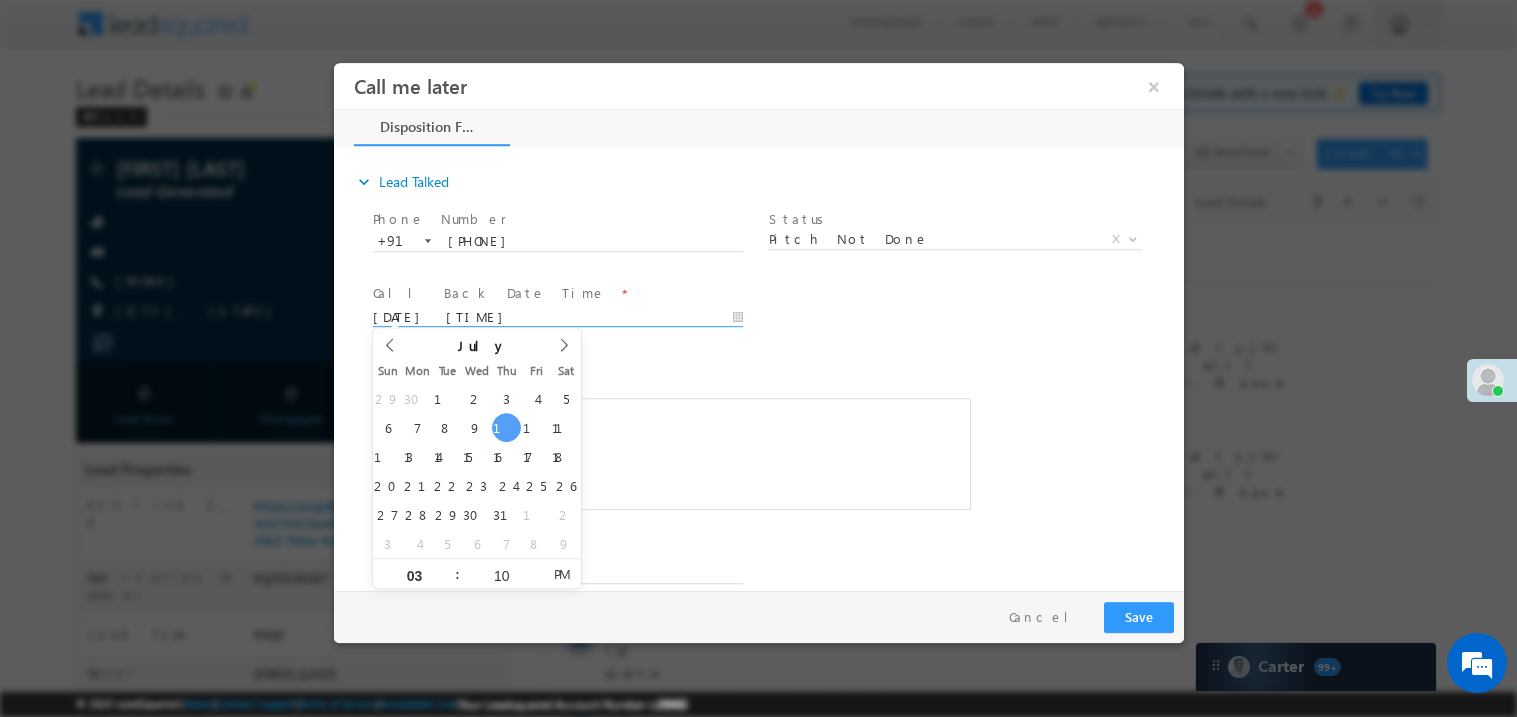 click at bounding box center [671, 453] 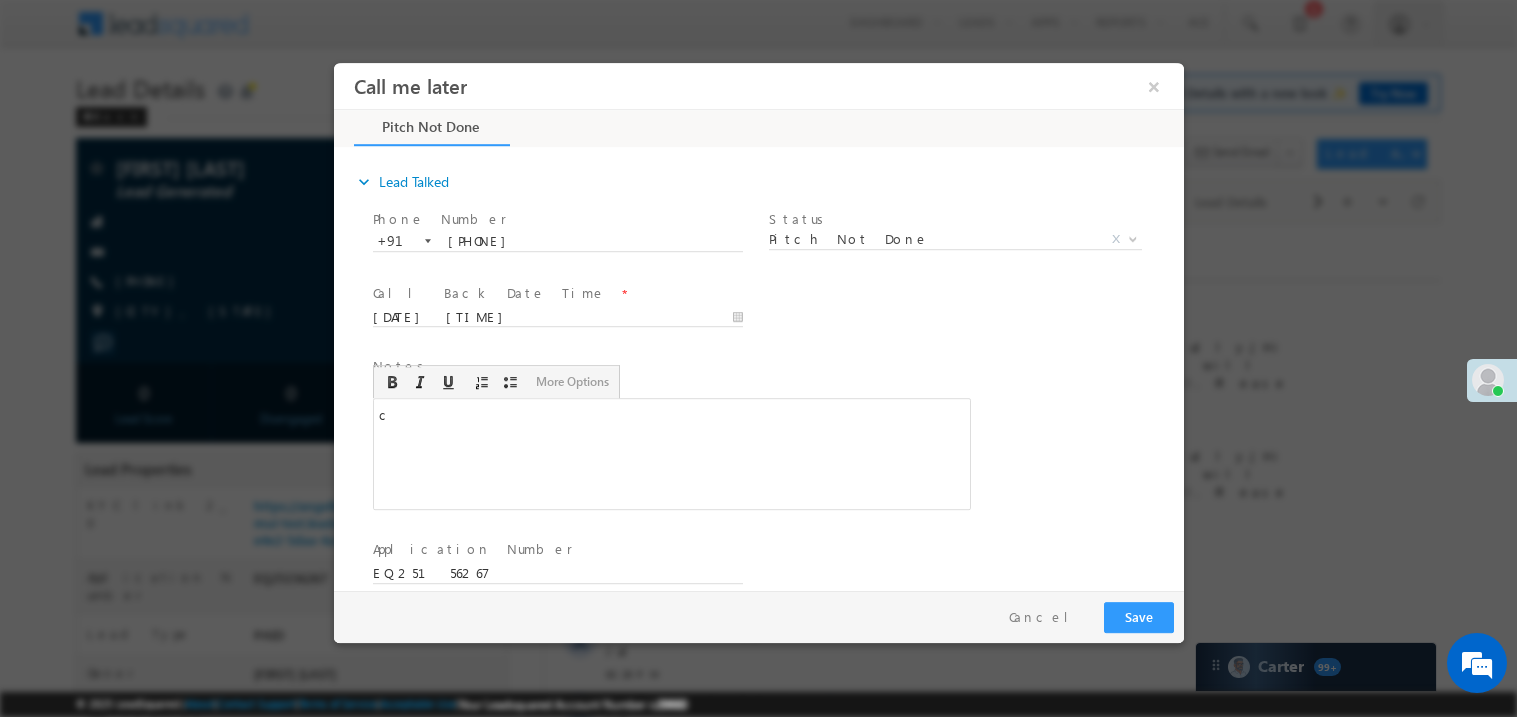 type 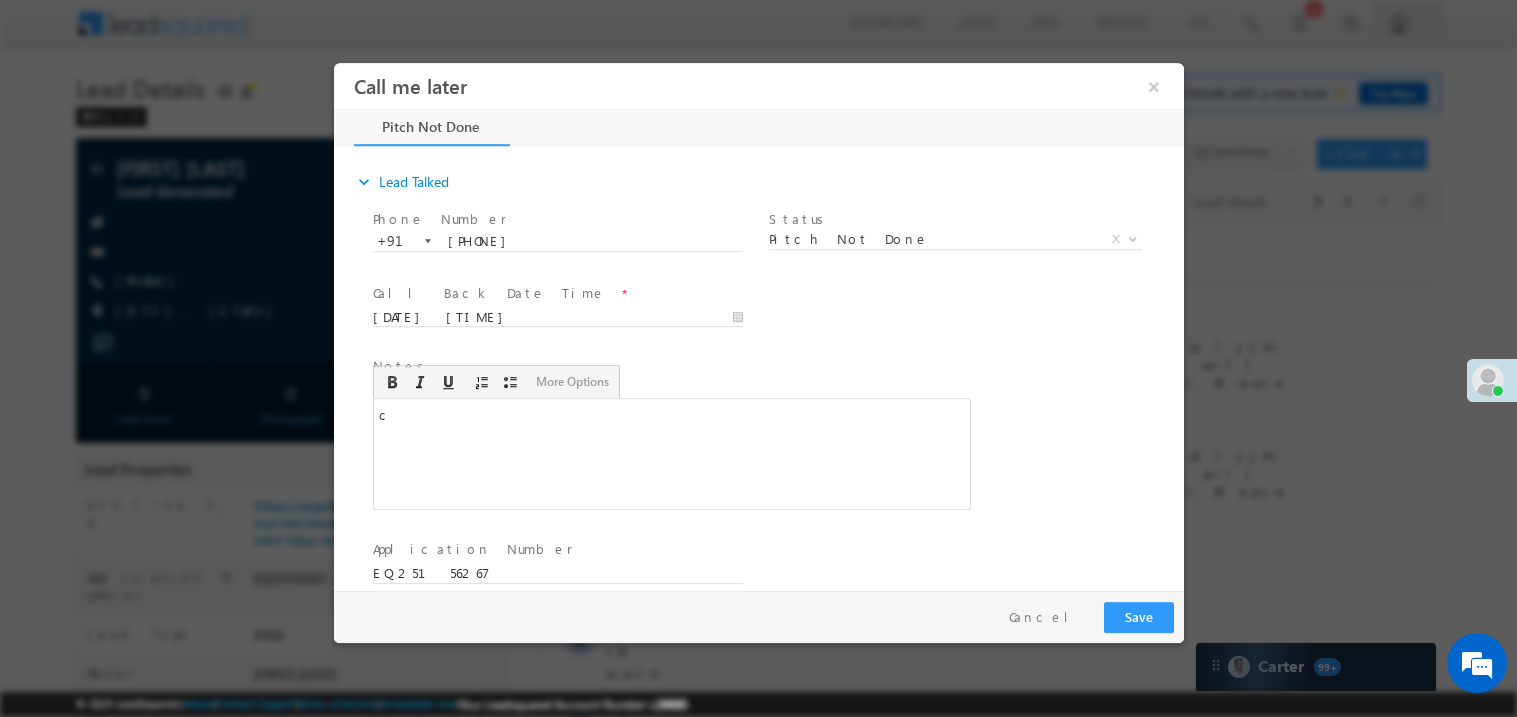 scroll, scrollTop: 0, scrollLeft: 0, axis: both 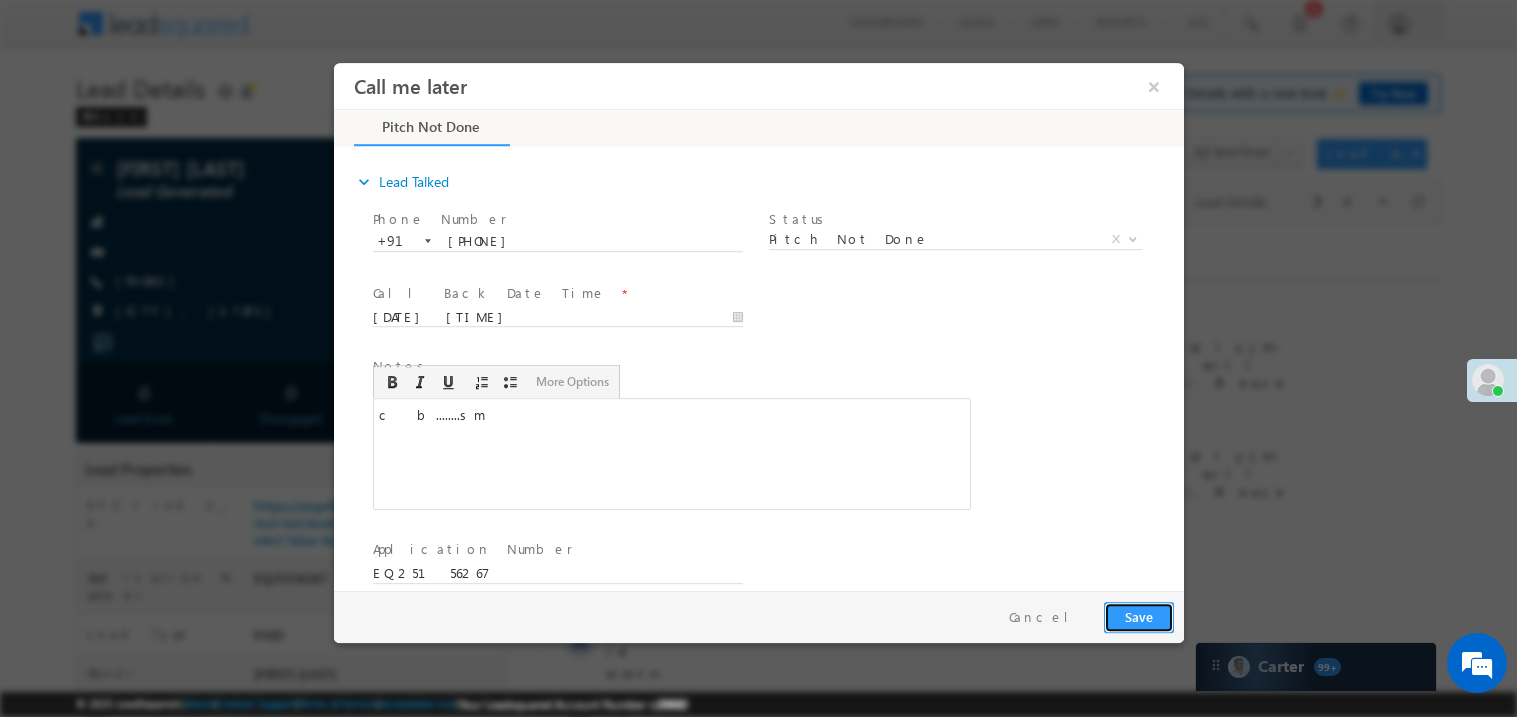 click on "Save" at bounding box center (1138, 616) 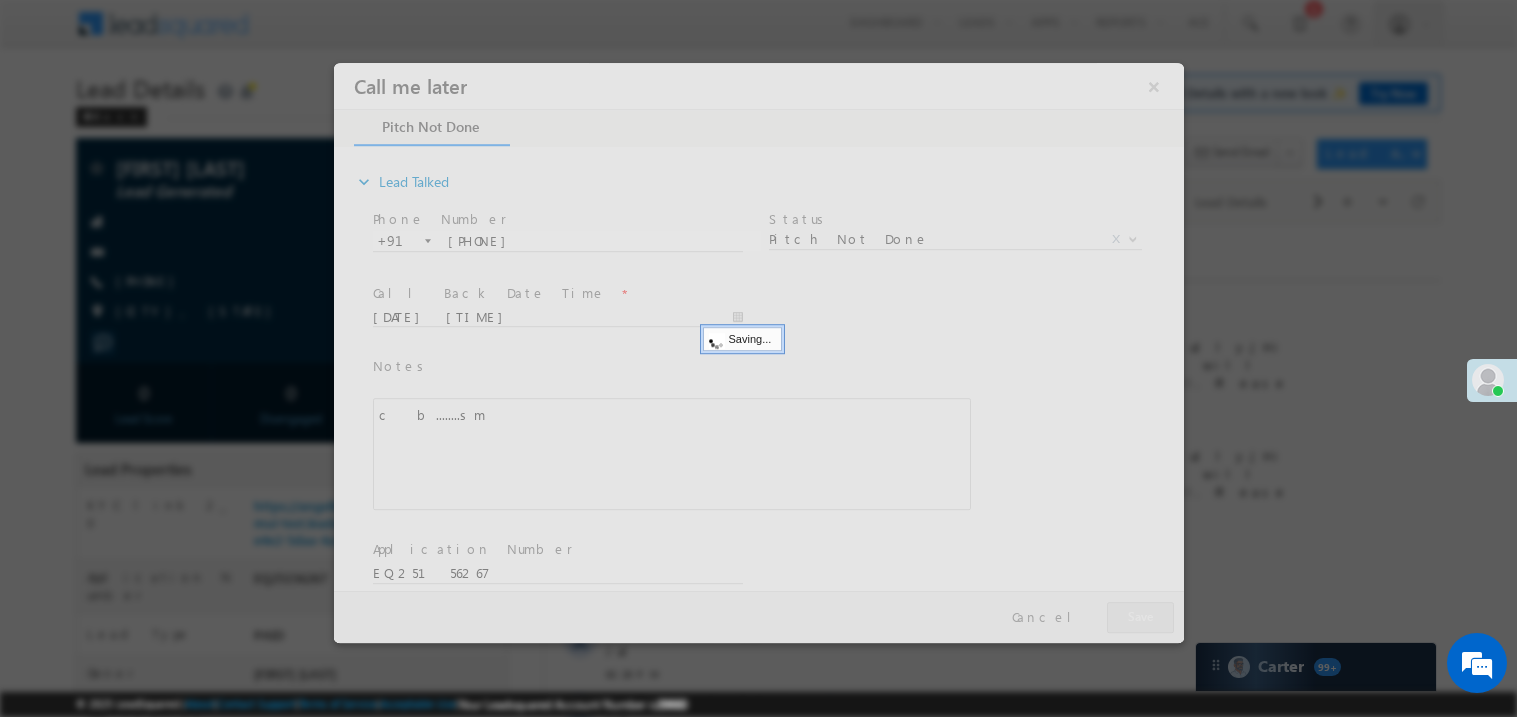 click at bounding box center (758, 352) 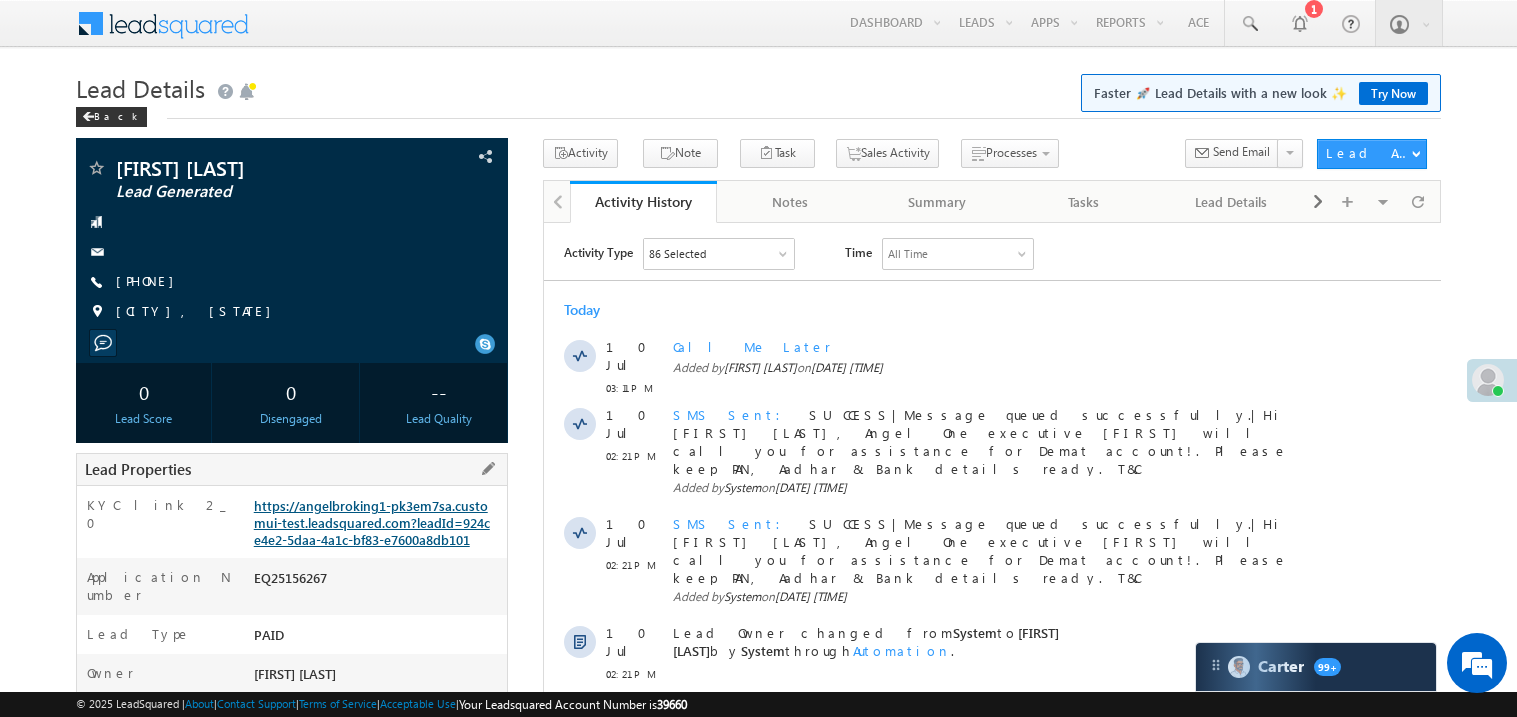 click on "https://angelbroking1-pk3em7sa.customui-test.leadsquared.com?leadId=924ce4e2-5daa-4a1c-bf83-e7600a8db101" at bounding box center (372, 522) 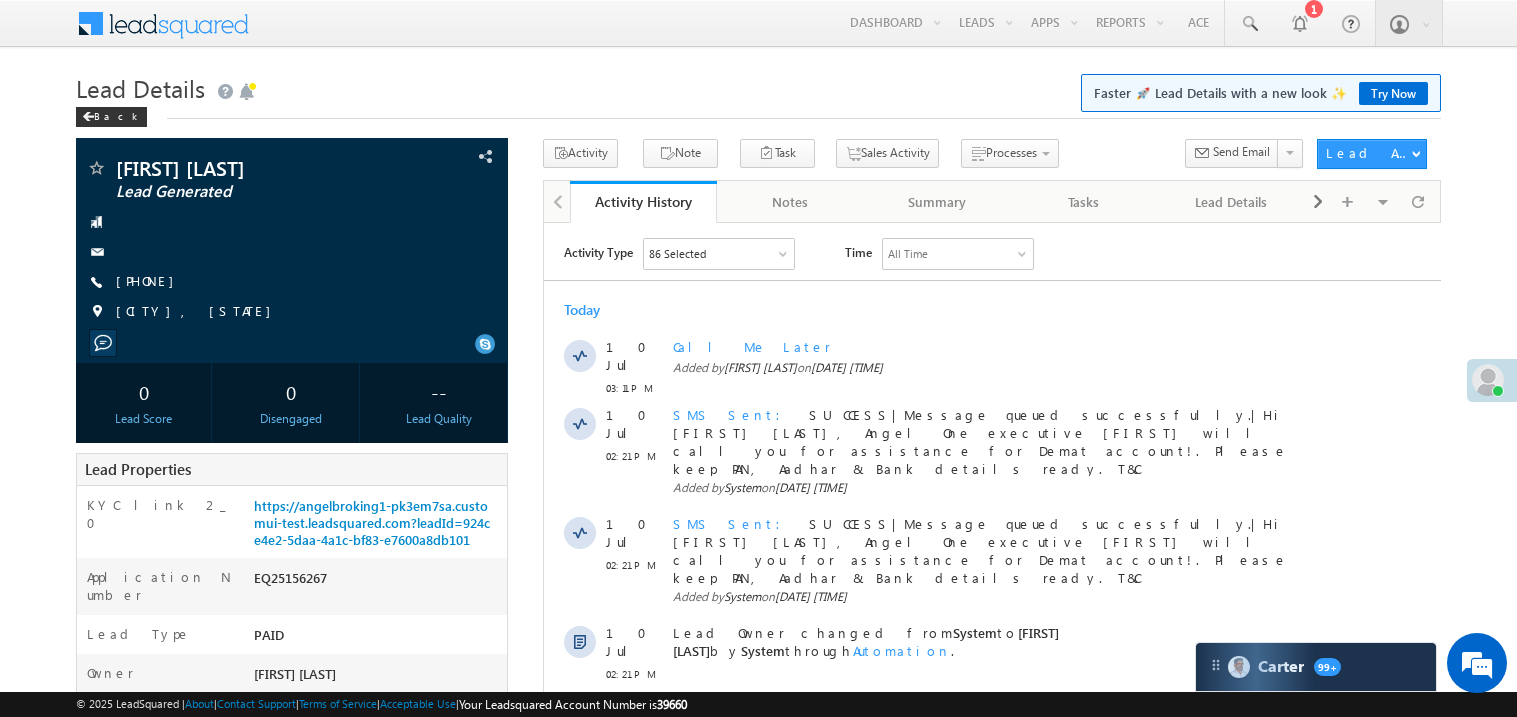 click on "Today
10 Jul
03:11 PM
Call Me Later
Added by  Madhavi Sumit  on  10 Jul 2025 03:11 PM
10 Jul
02:21 PM
SMS Sent
SUCCESS|Message queued successfully.|Hi Vikash kumar, Angel One executive Madhavi will call you for assistance for Demat account!. Please keep PAN, Aadhar & Bank details ready. T&C qt.ltd/ANGOne/3OuvuI
Added by  ." at bounding box center [991, 690] 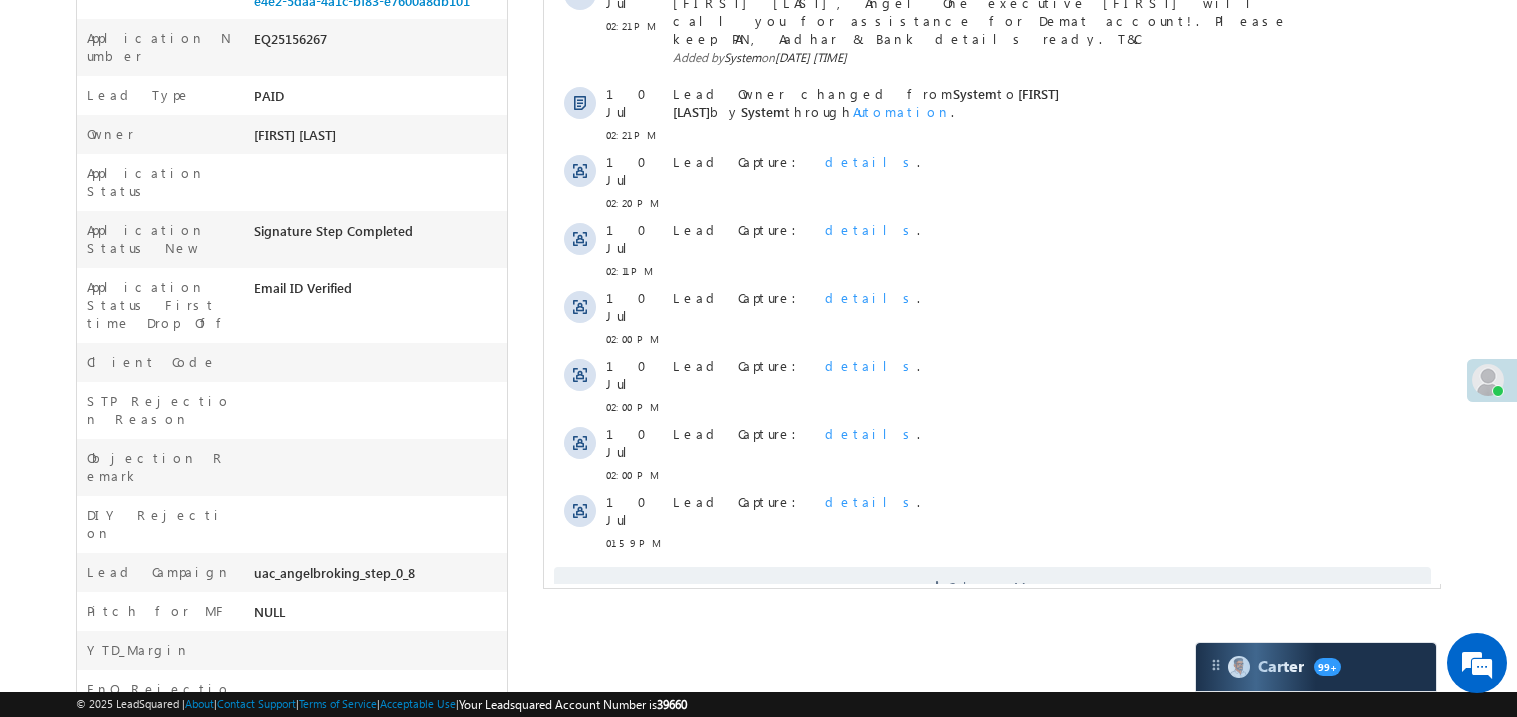 scroll, scrollTop: 599, scrollLeft: 0, axis: vertical 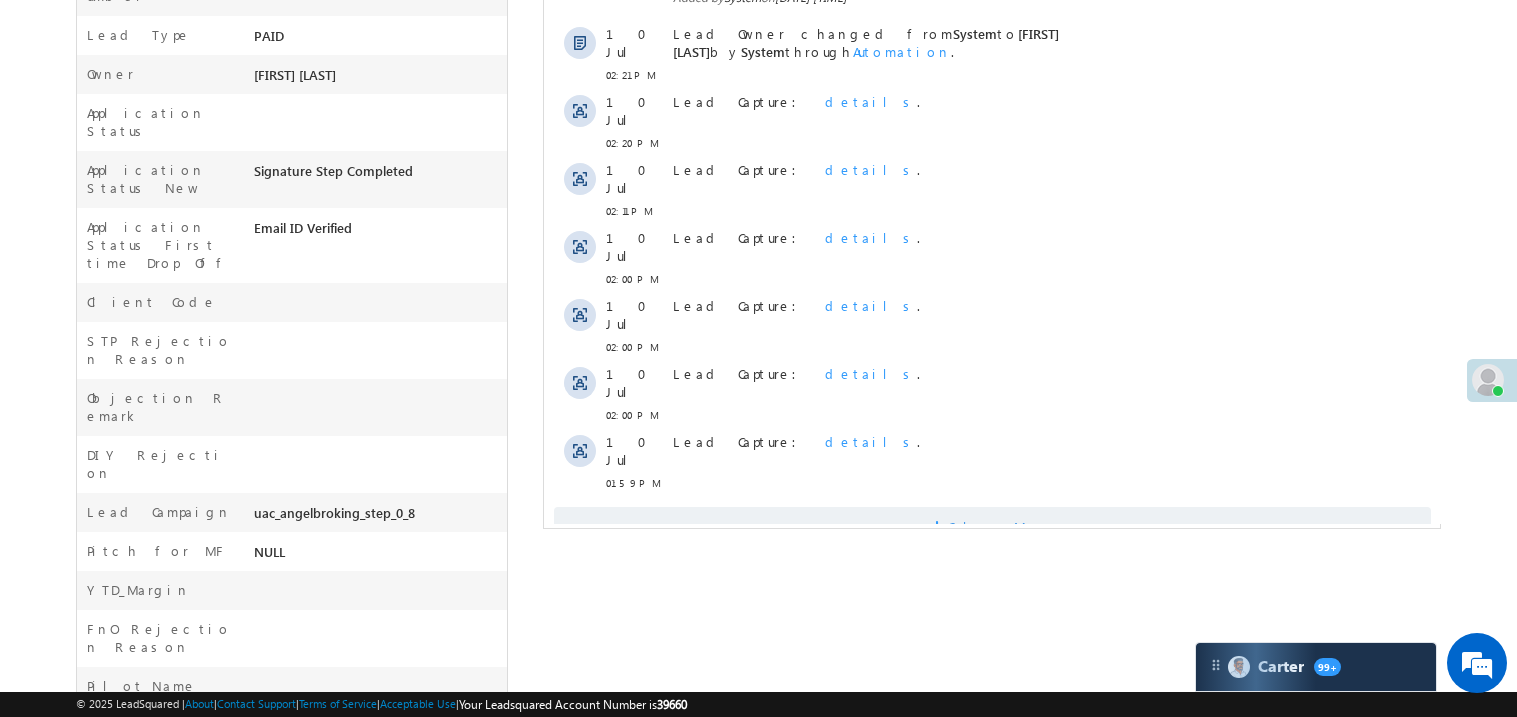 click on "Show More" at bounding box center (991, 527) 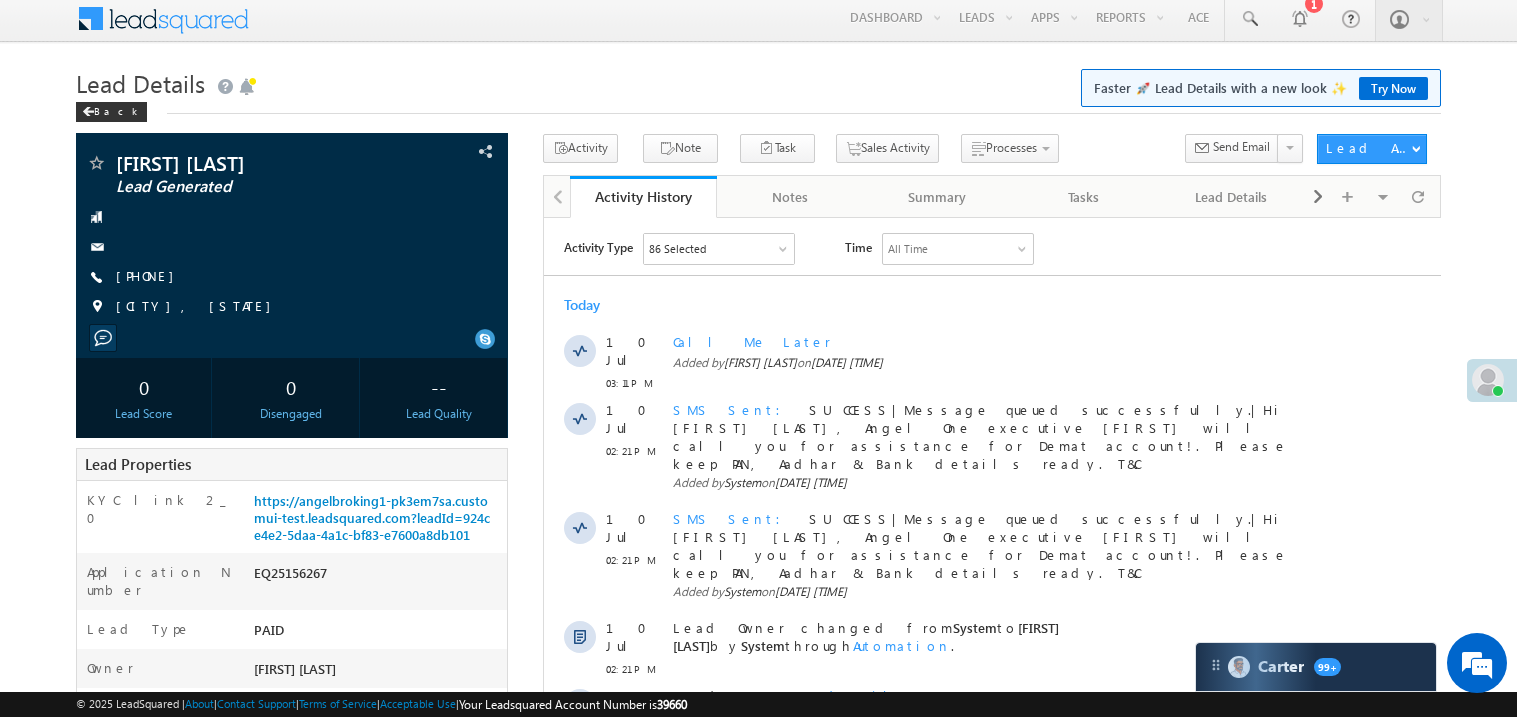 scroll, scrollTop: 0, scrollLeft: 0, axis: both 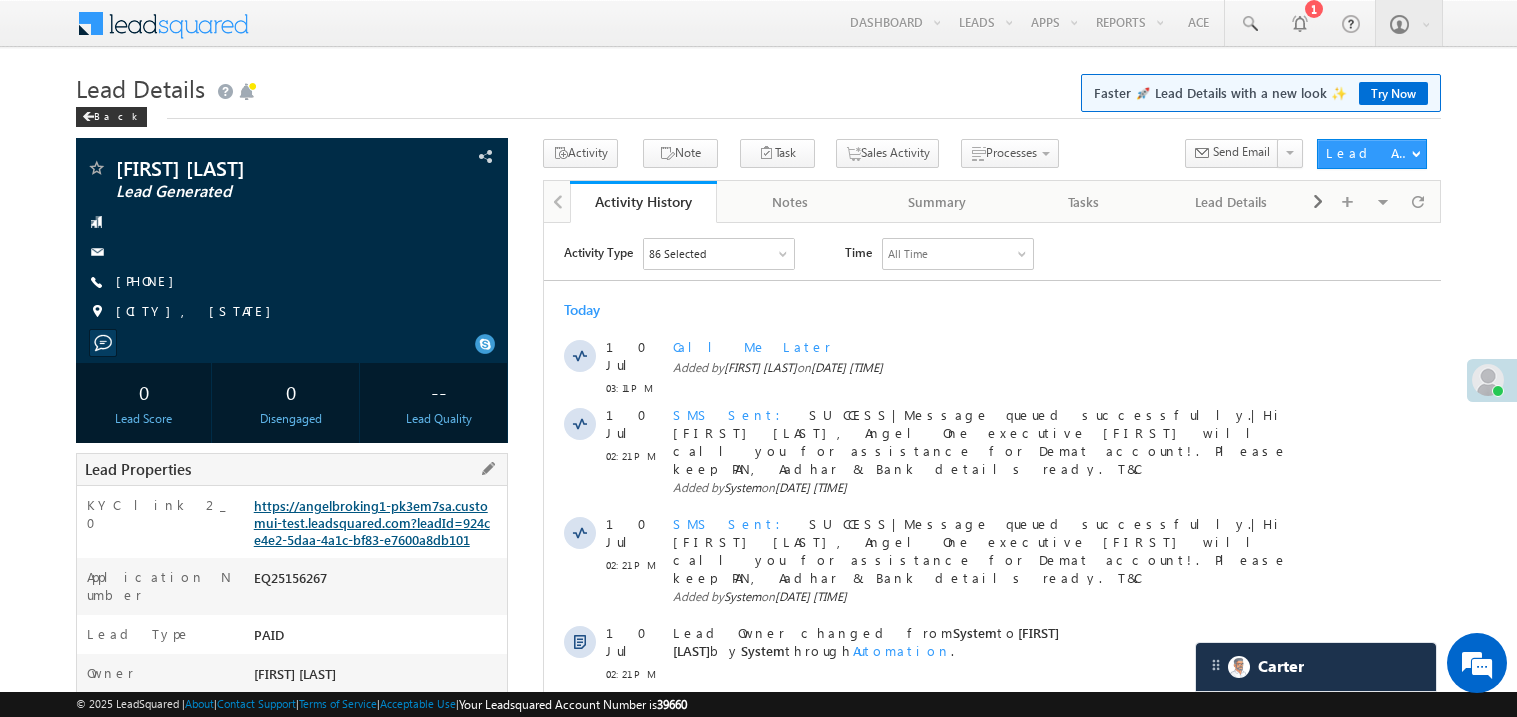 click on "https://angelbroking1-pk3em7sa.customui-test.leadsquared.com?leadId=924ce4e2-5daa-4a1c-bf83-e7600a8db101" at bounding box center [372, 522] 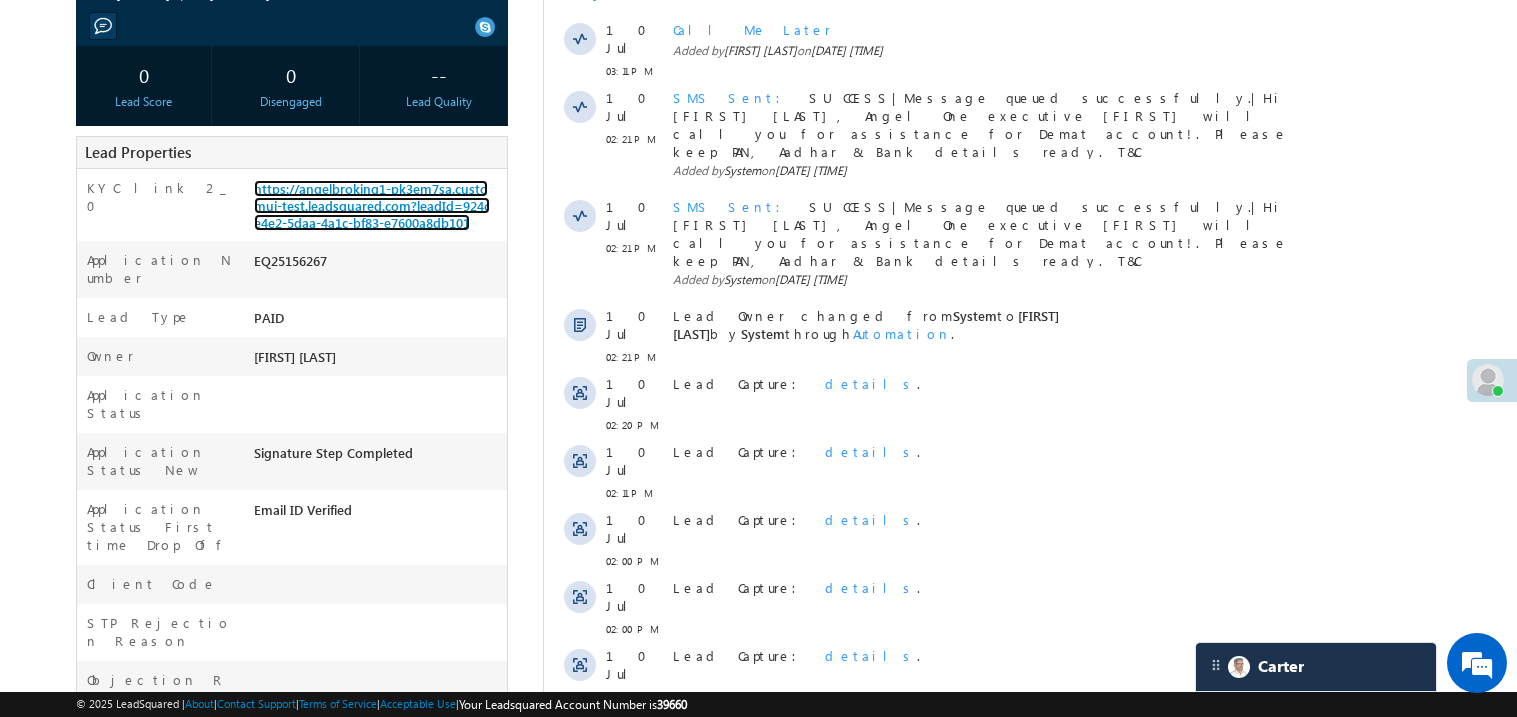 scroll, scrollTop: 319, scrollLeft: 0, axis: vertical 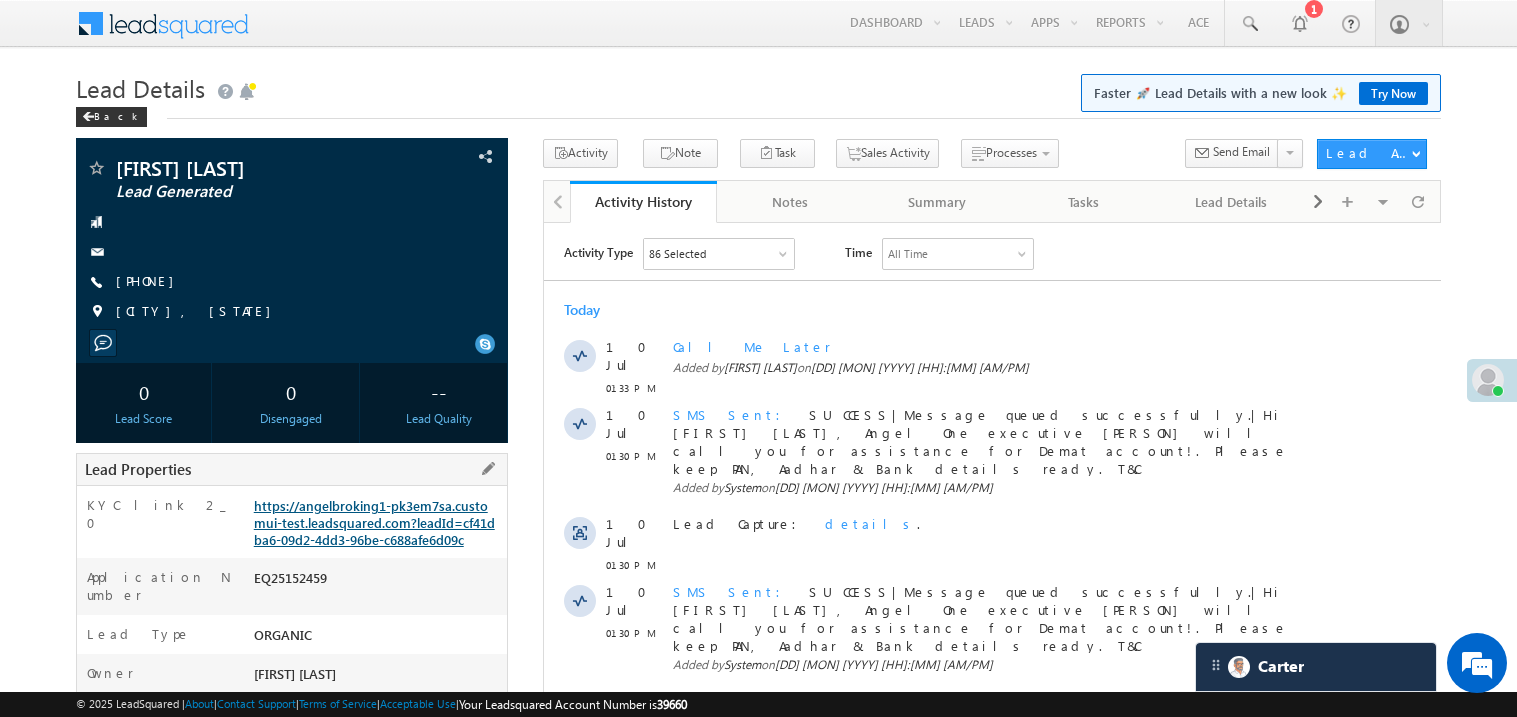 click on "https://angelbroking1-pk3em7sa.customui-test.leadsquared.com?leadId=cf41dba6-09d2-4dd3-96be-c688afe6d09c" at bounding box center (374, 522) 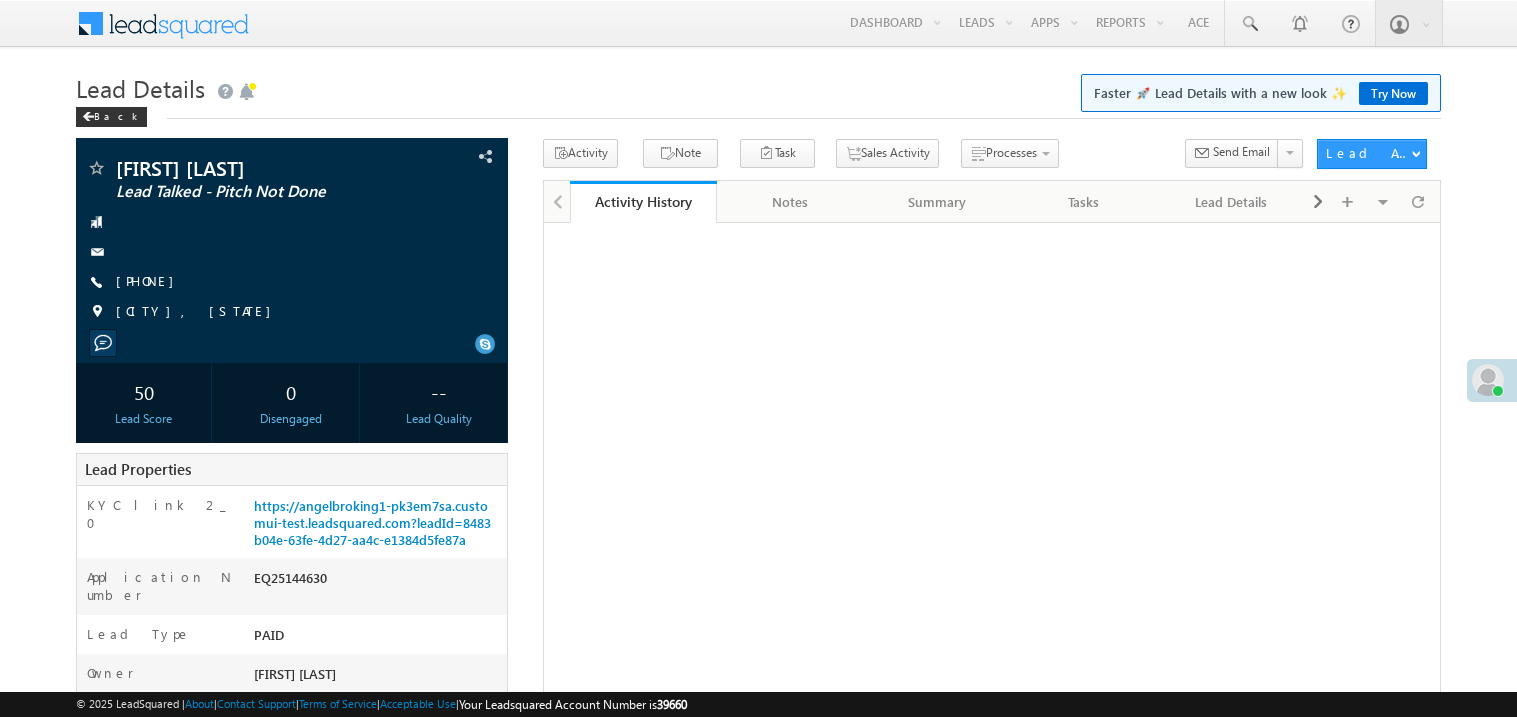 scroll, scrollTop: 162, scrollLeft: 0, axis: vertical 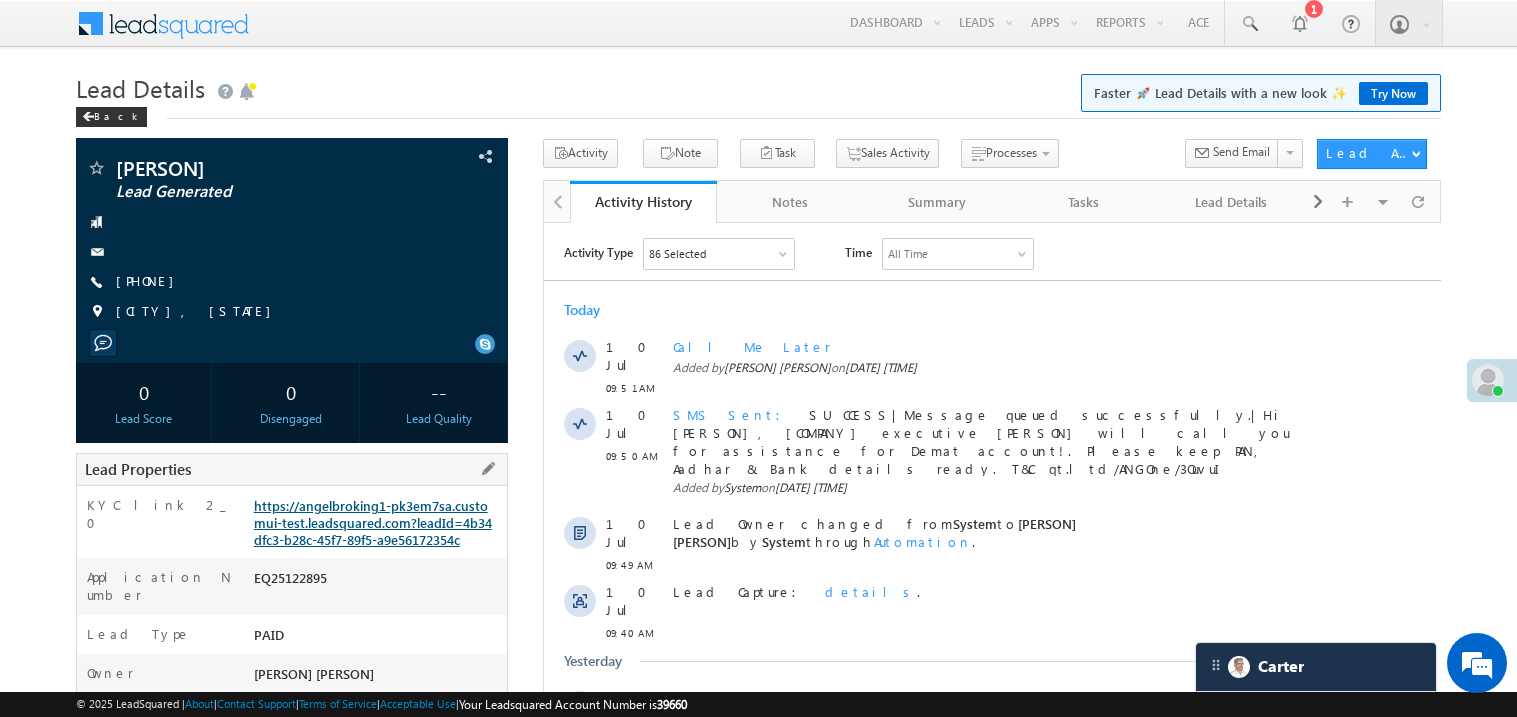 click on "https://angelbroking1-pk3em7sa.customui-test.leadsquared.com?leadId=4b34dfc3-b28c-45f7-89f5-a9e56172354c" at bounding box center [373, 522] 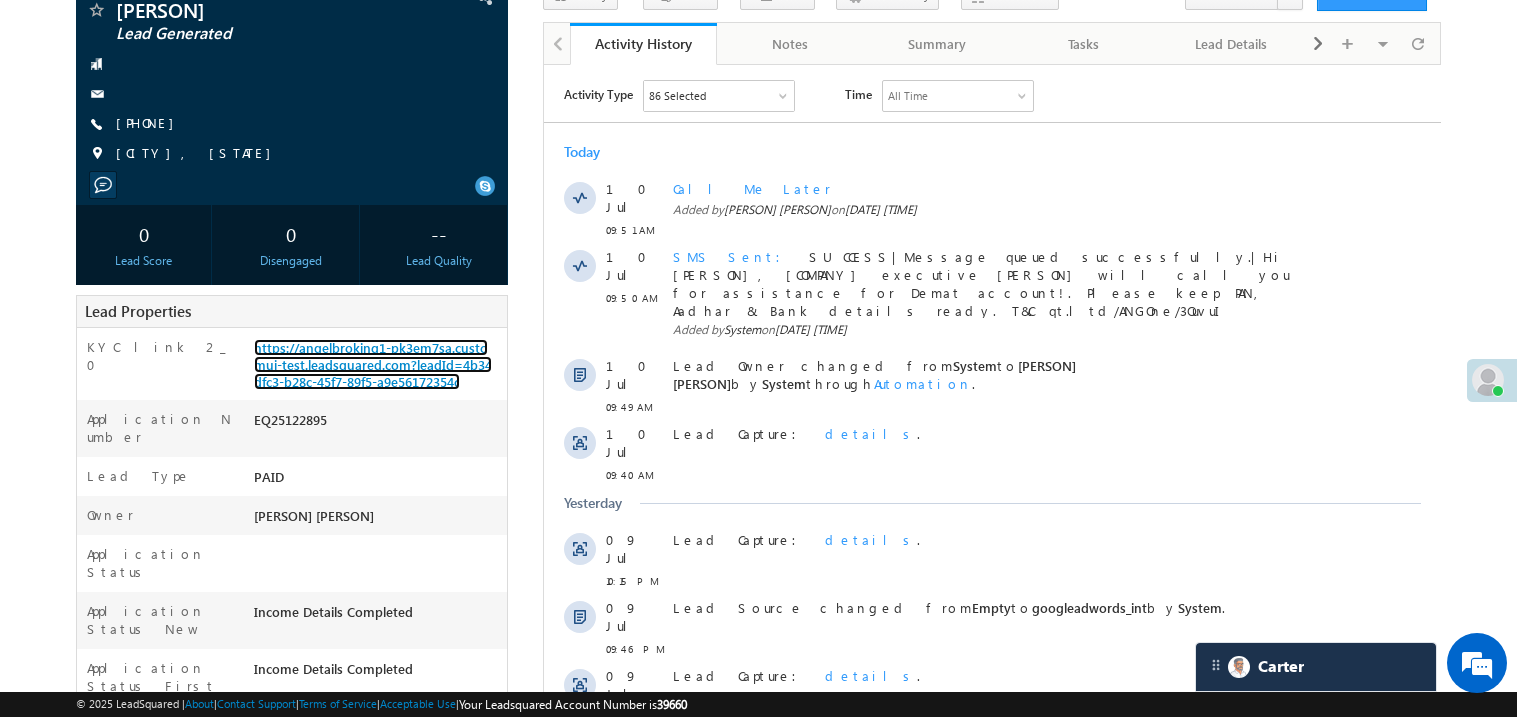 scroll, scrollTop: 159, scrollLeft: 0, axis: vertical 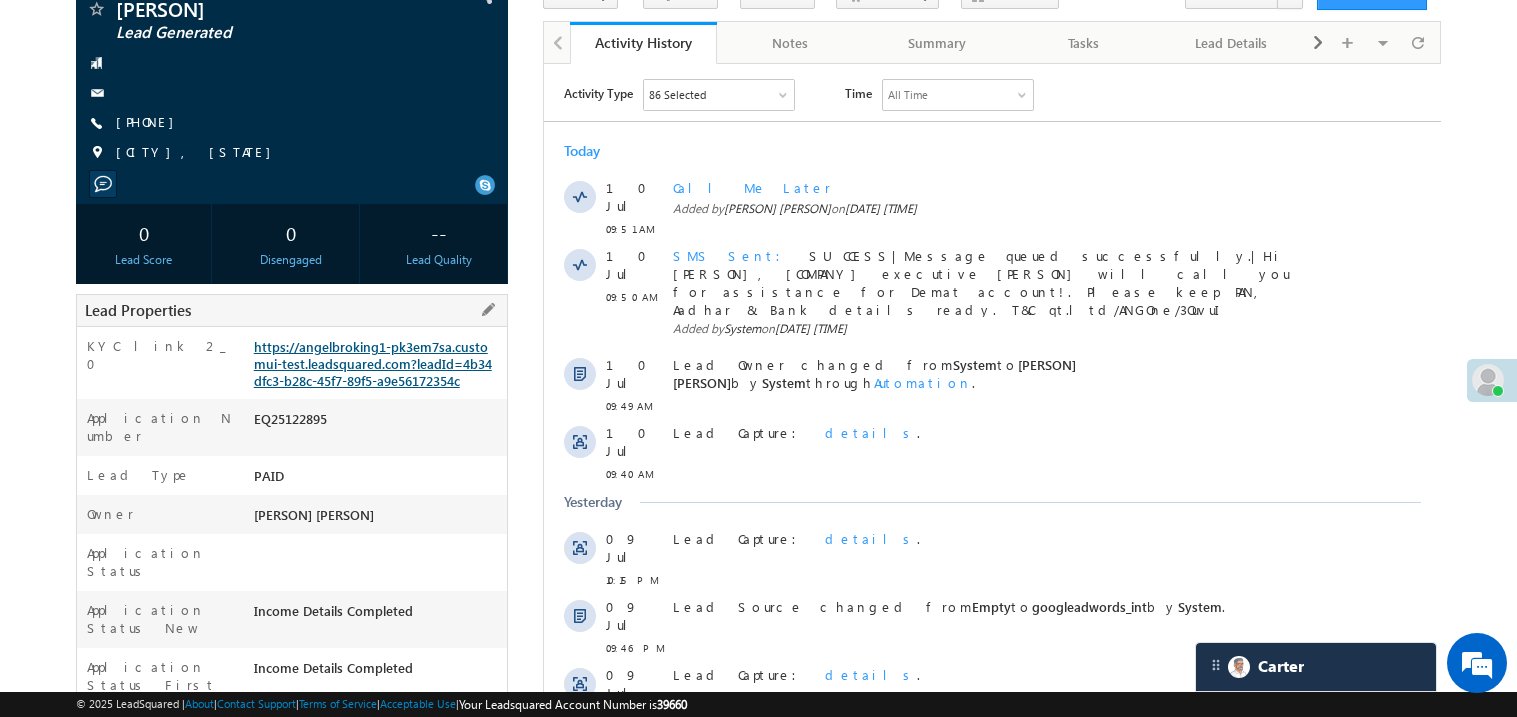 click on "https://angelbroking1-pk3em7sa.customui-test.leadsquared.com?leadId=4b34dfc3-b28c-45f7-89f5-a9e56172354c" at bounding box center [373, 363] 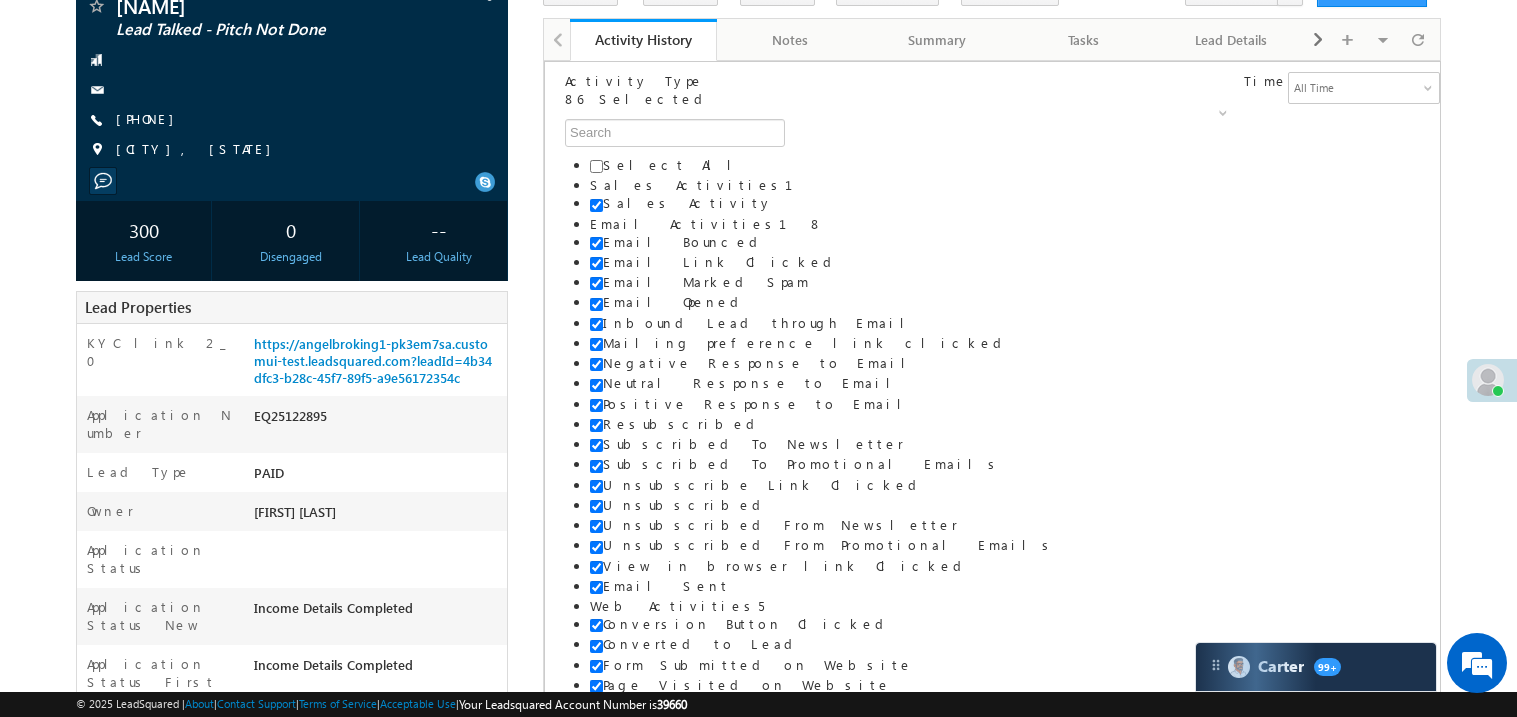 scroll, scrollTop: 159, scrollLeft: 0, axis: vertical 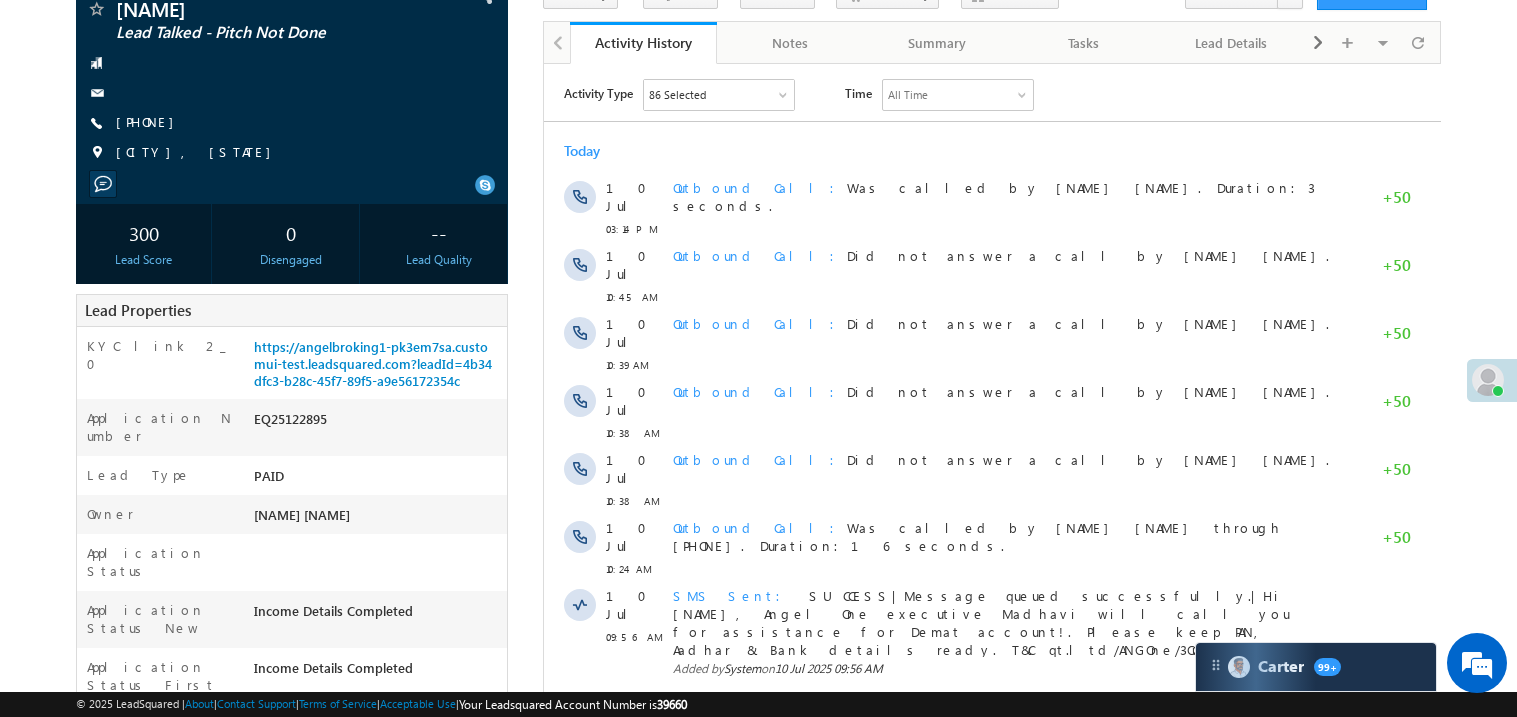 click at bounding box center [292, 184] 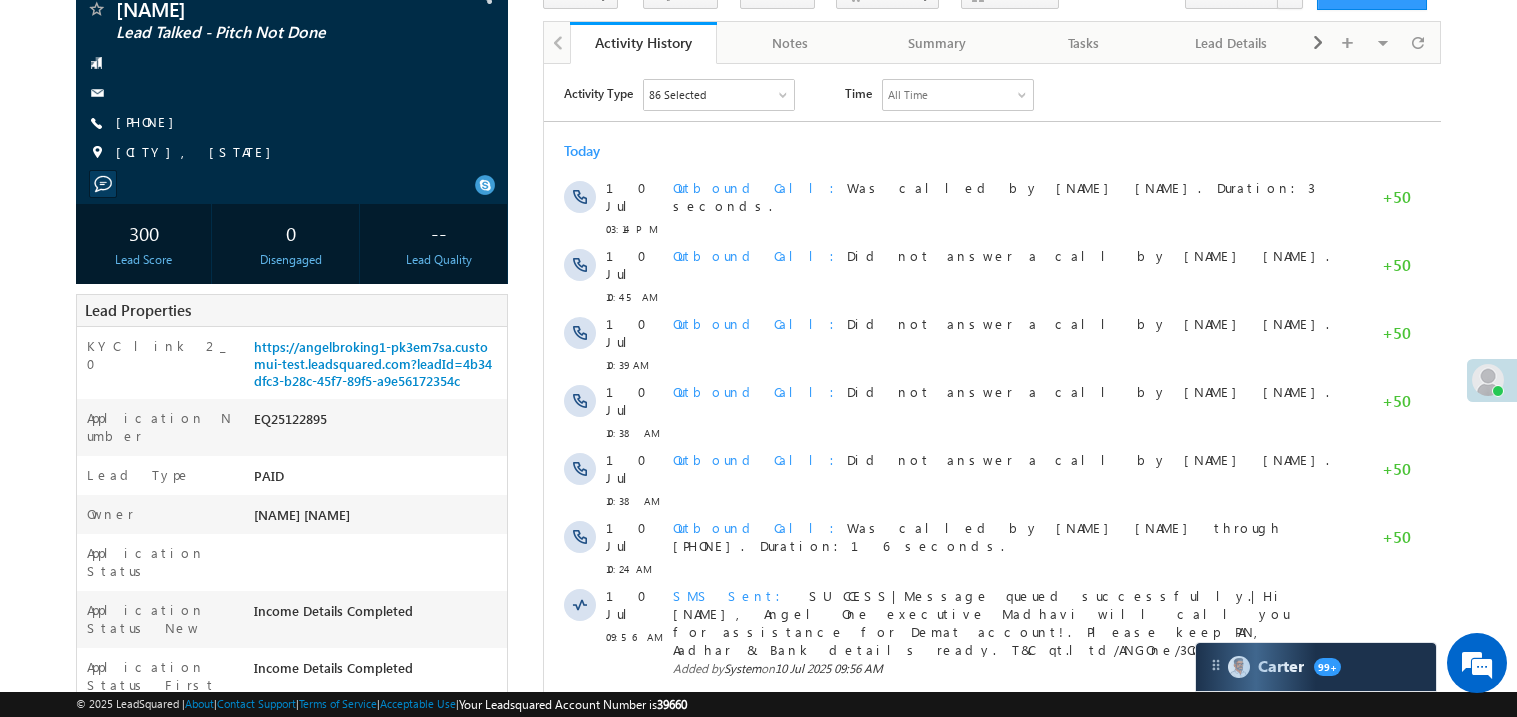 scroll, scrollTop: 0, scrollLeft: 0, axis: both 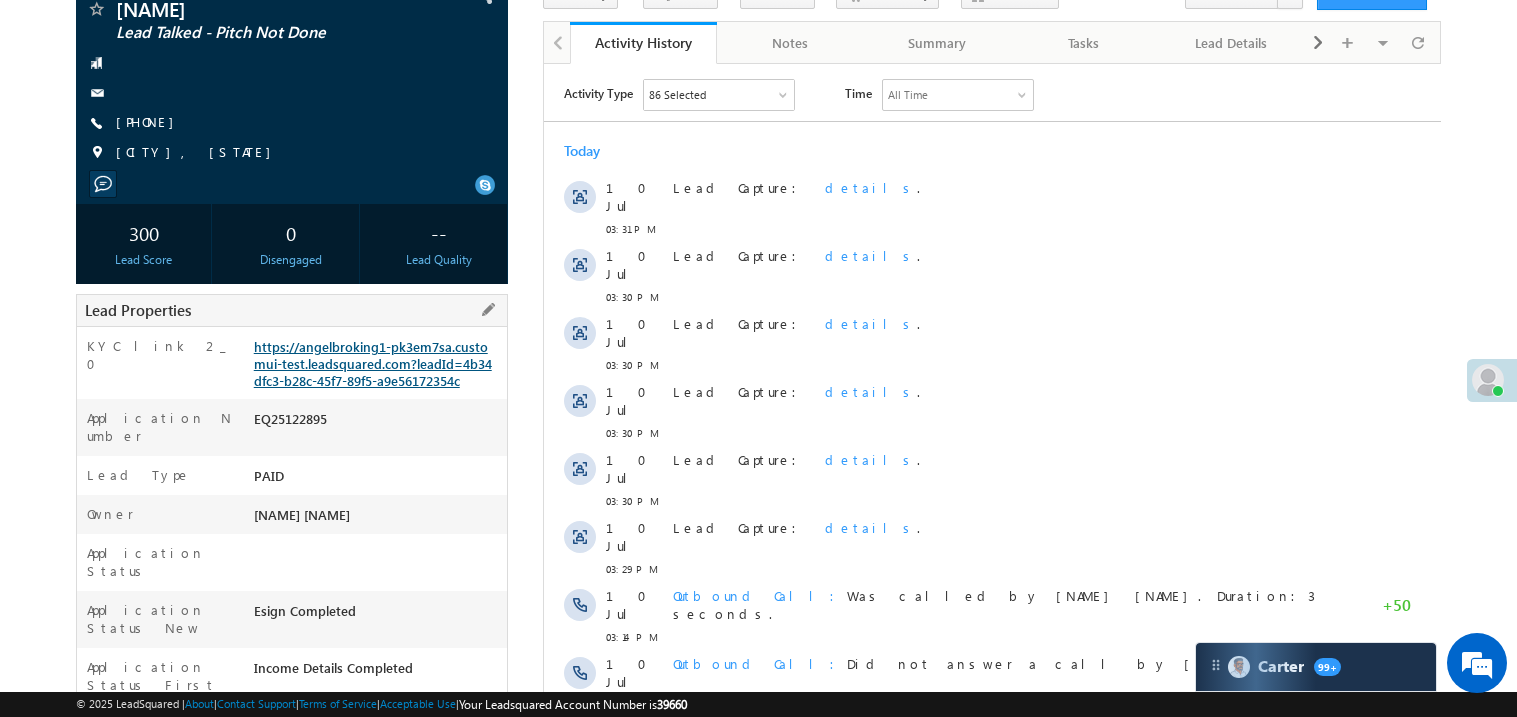 click on "https://angelbroking1-pk3em7sa.customui-test.leadsquared.com?leadId=4b34dfc3-b28c-45f7-89f5-a9e56172354c" at bounding box center (373, 363) 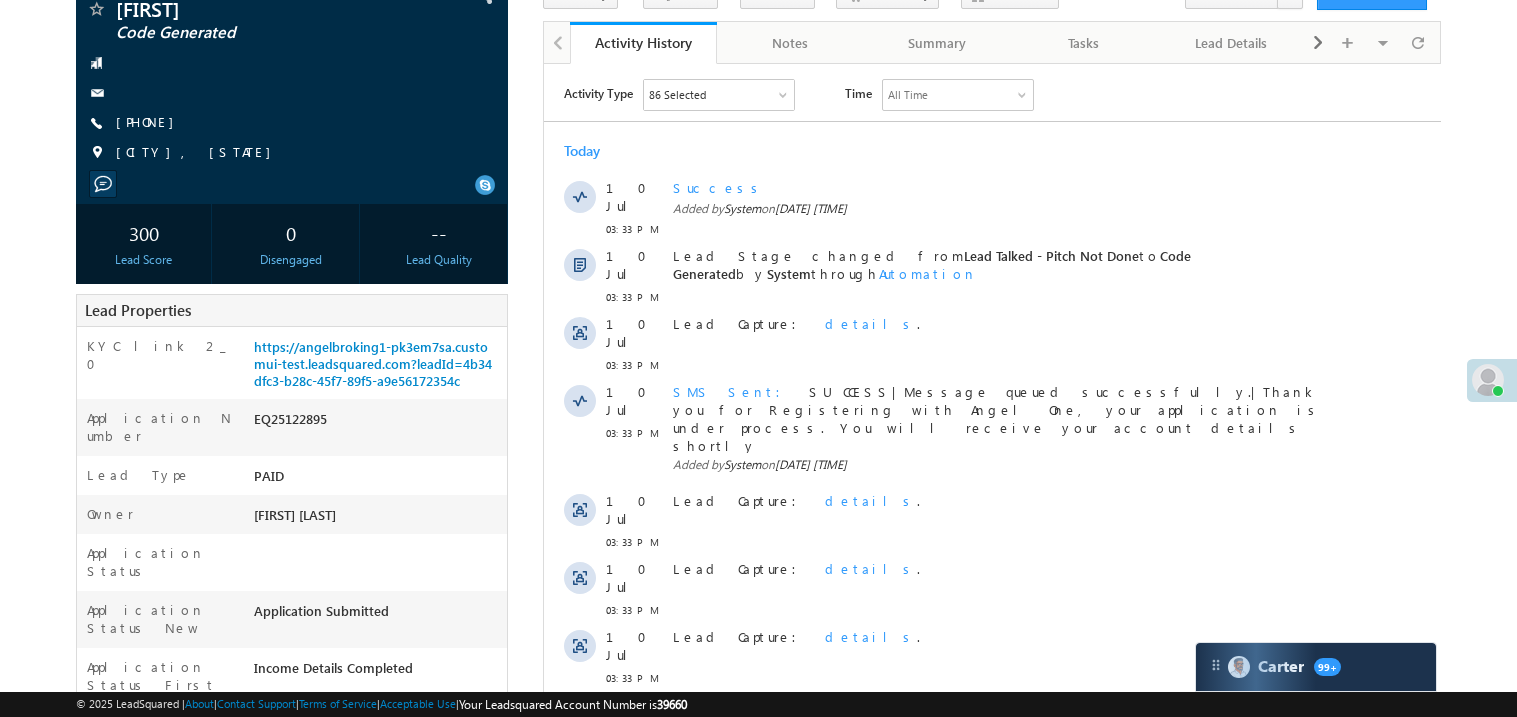 scroll, scrollTop: 0, scrollLeft: 0, axis: both 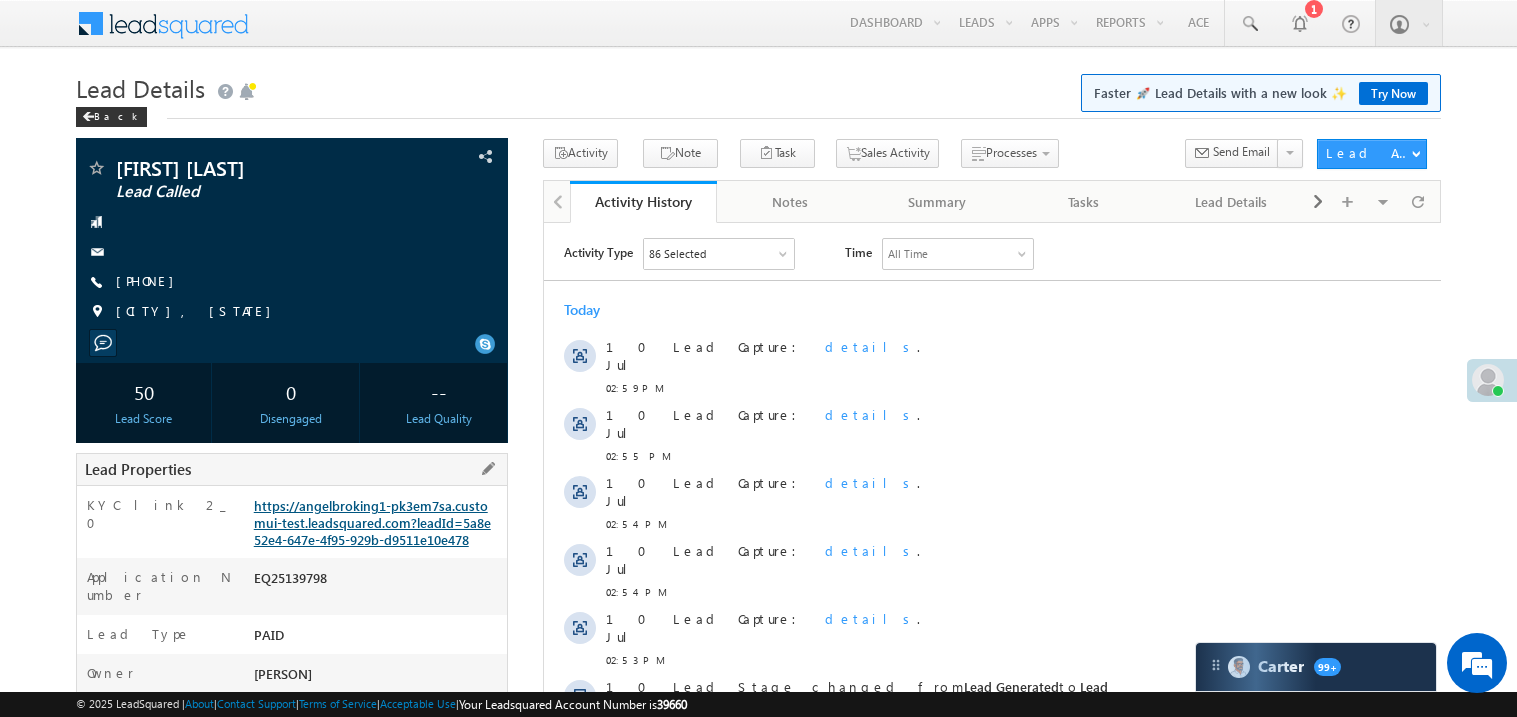 click on "https://angelbroking1-pk3em7sa.customui-test.leadsquared.com?leadId=5a8e52e4-647e-4f95-929b-d9511e10e478" at bounding box center (372, 522) 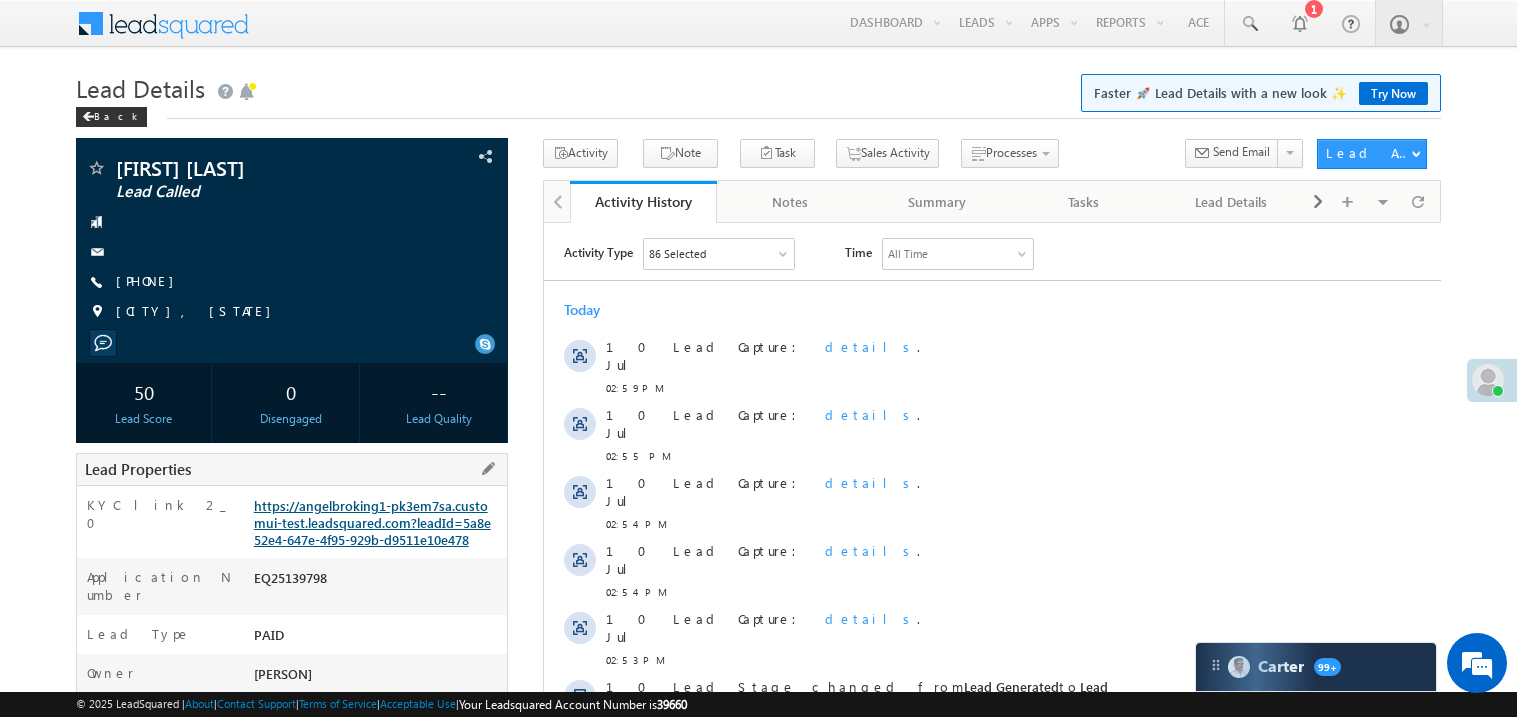 scroll, scrollTop: 0, scrollLeft: 0, axis: both 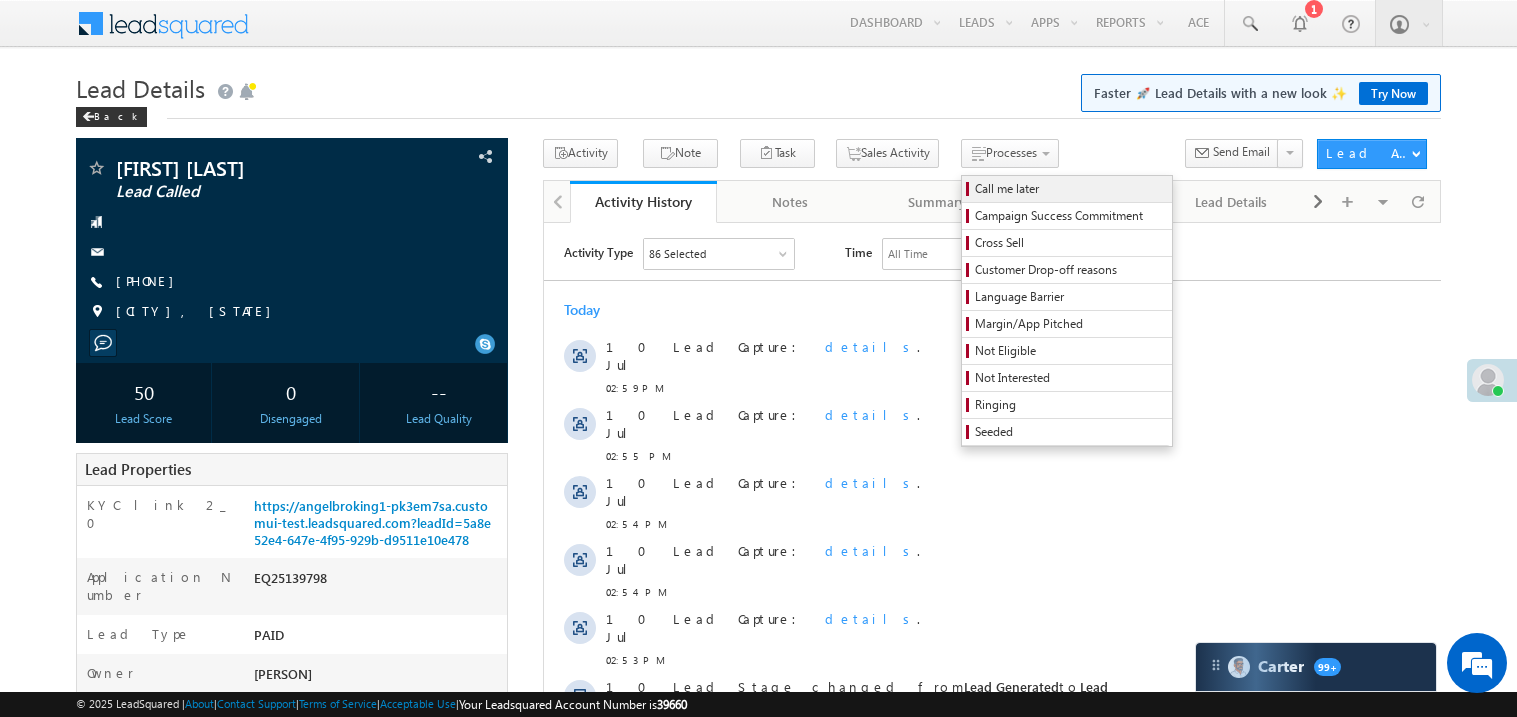 click on "Call me later" at bounding box center (1070, 189) 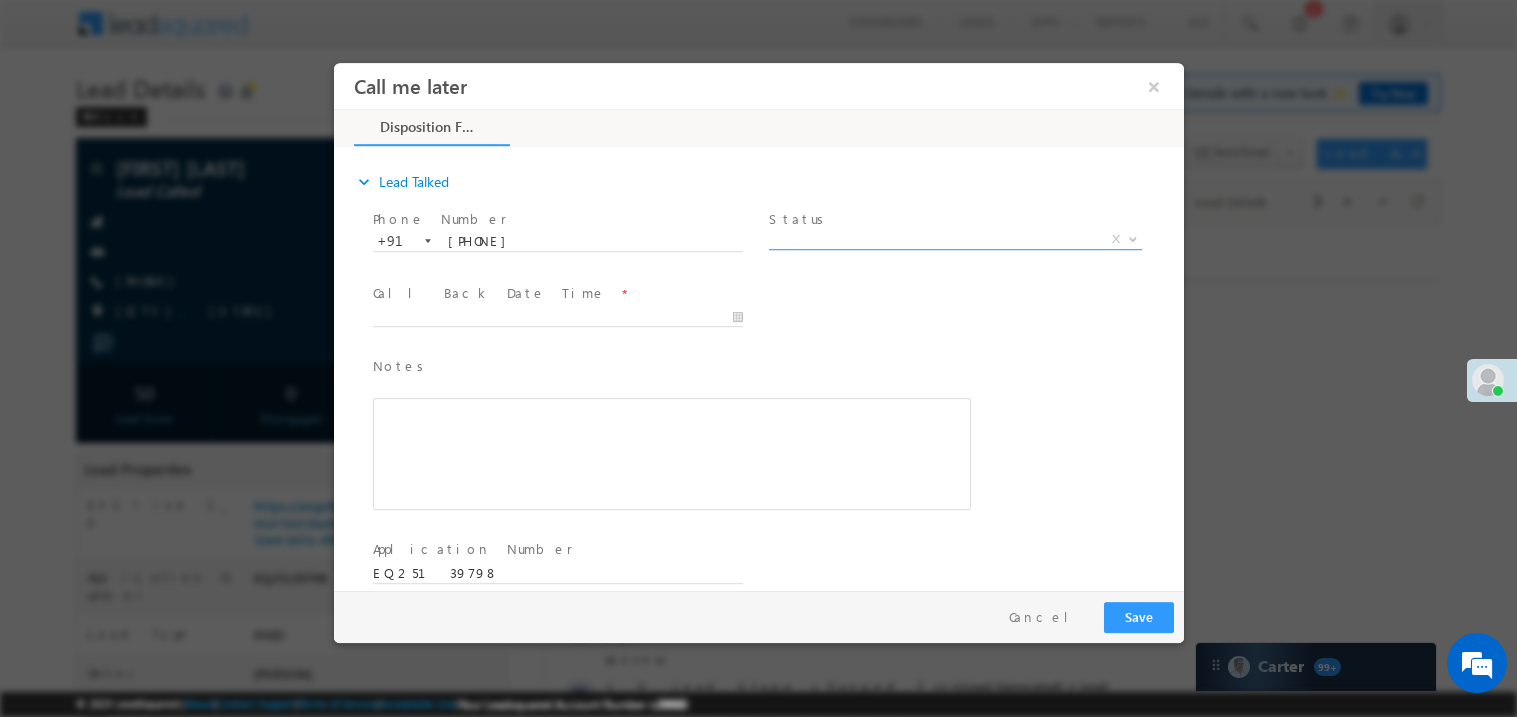scroll, scrollTop: 0, scrollLeft: 0, axis: both 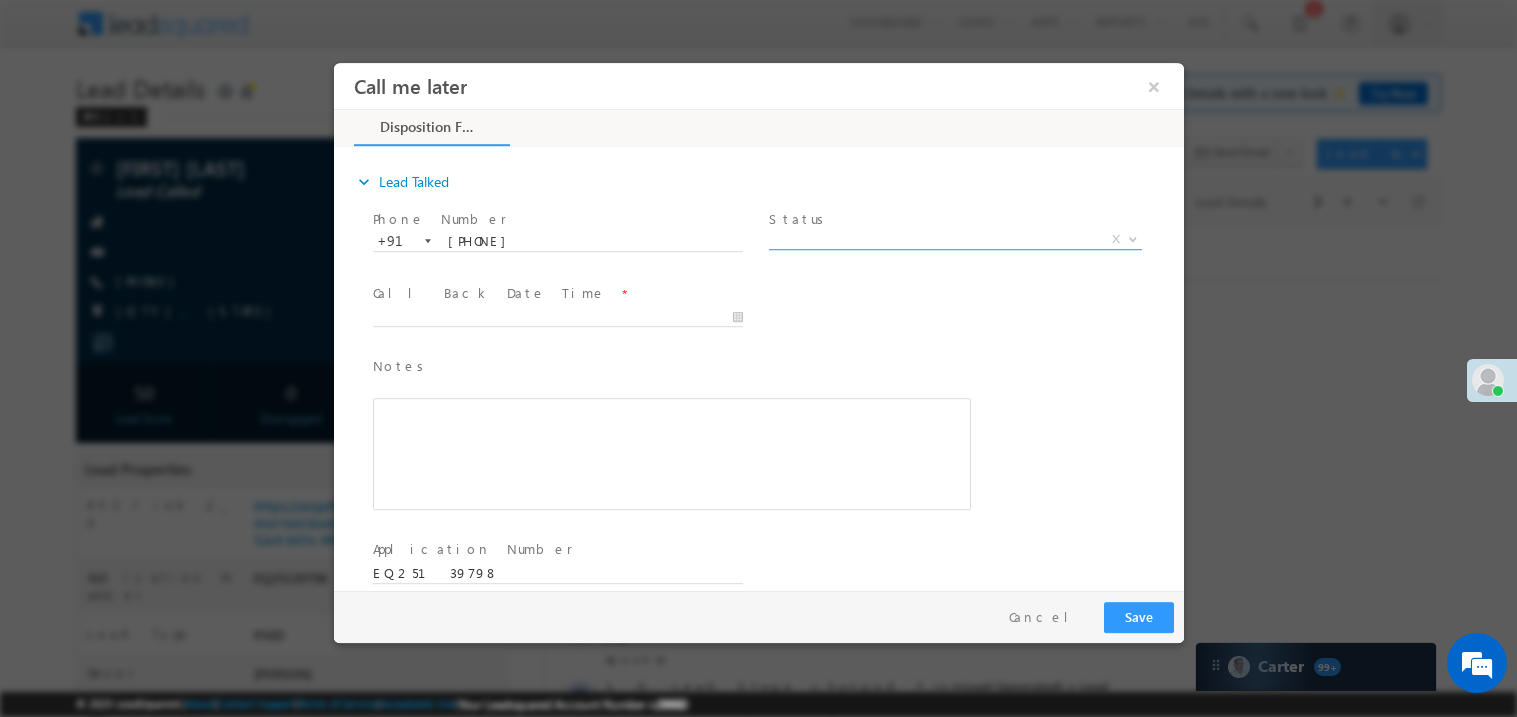 click on "X" at bounding box center (954, 239) 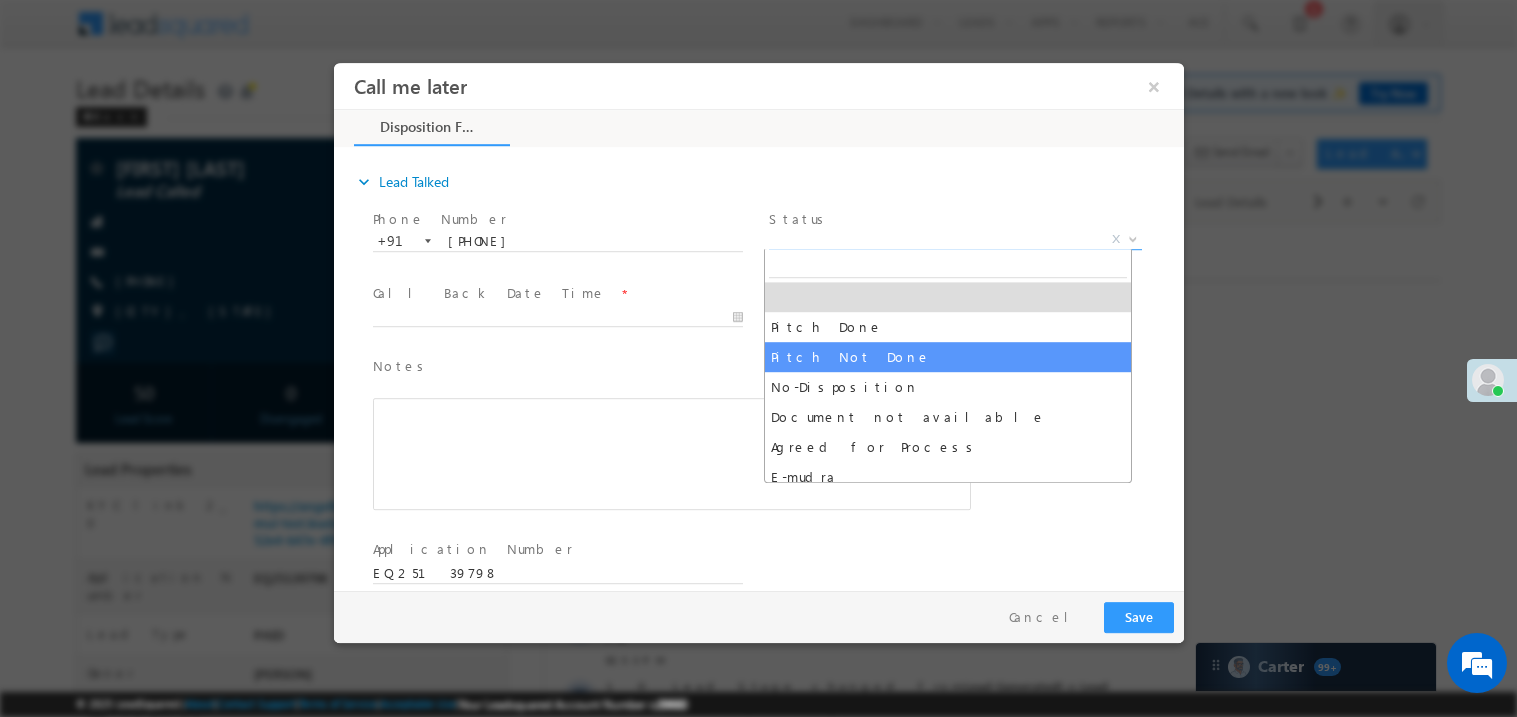 select on "Pitch Not Done" 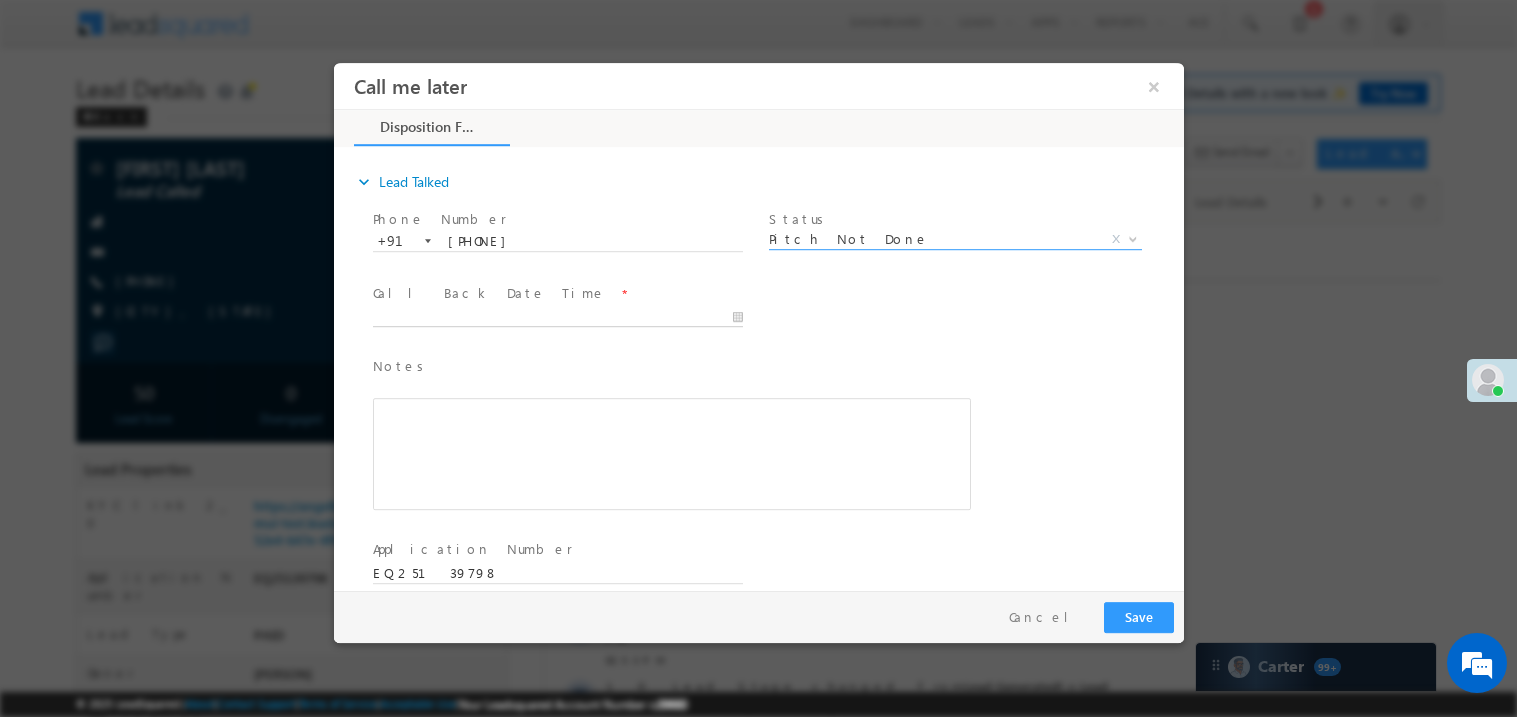 click on "Call me later
×" at bounding box center (758, 325) 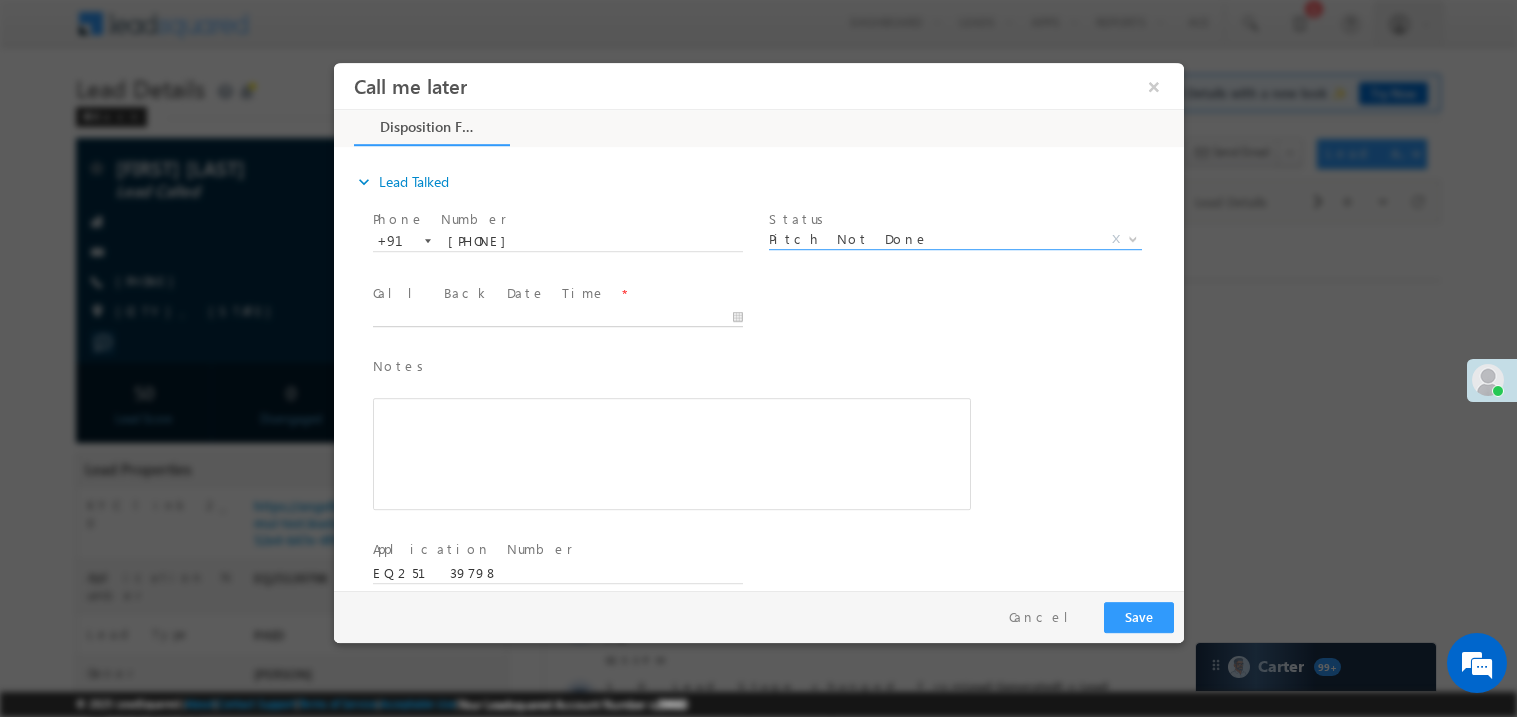 type on "07/10/25 3:36 PM" 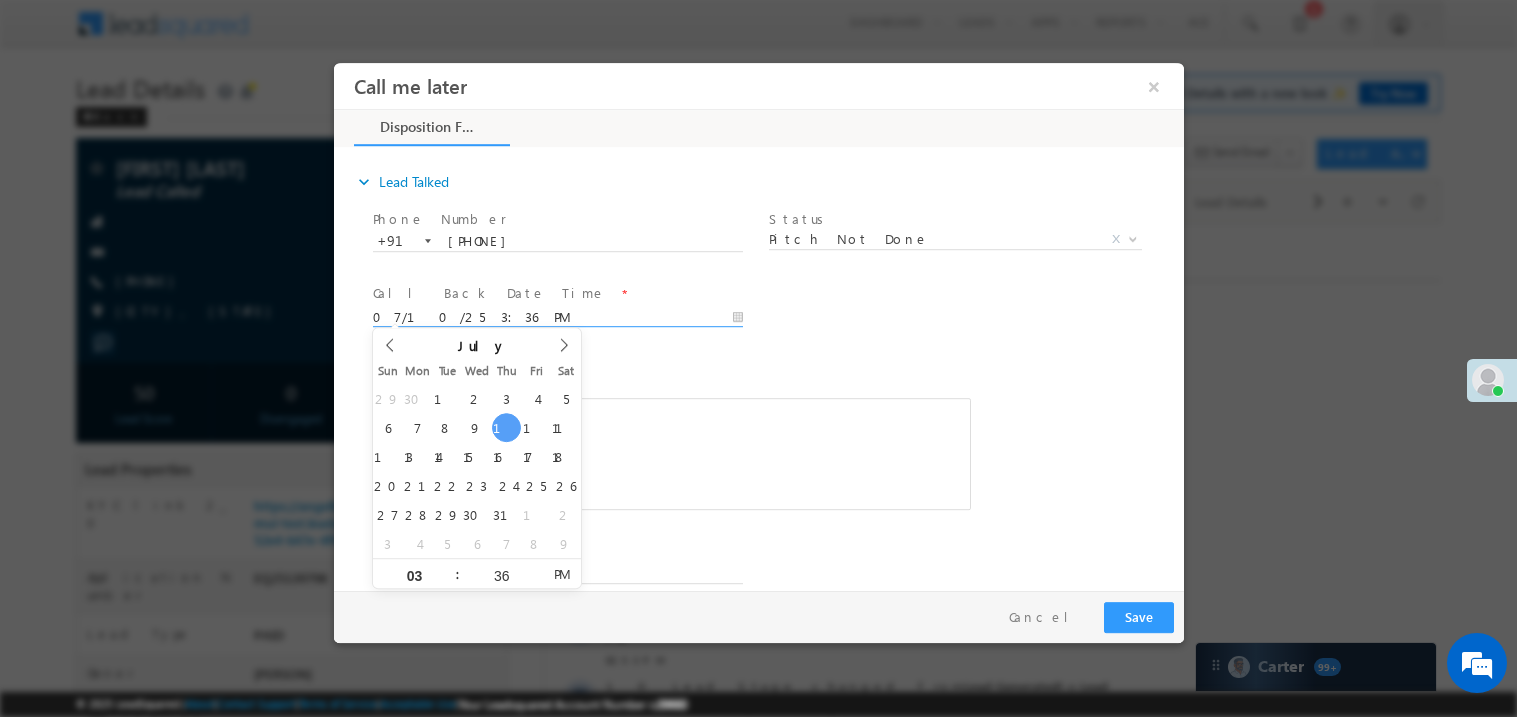 click at bounding box center (671, 453) 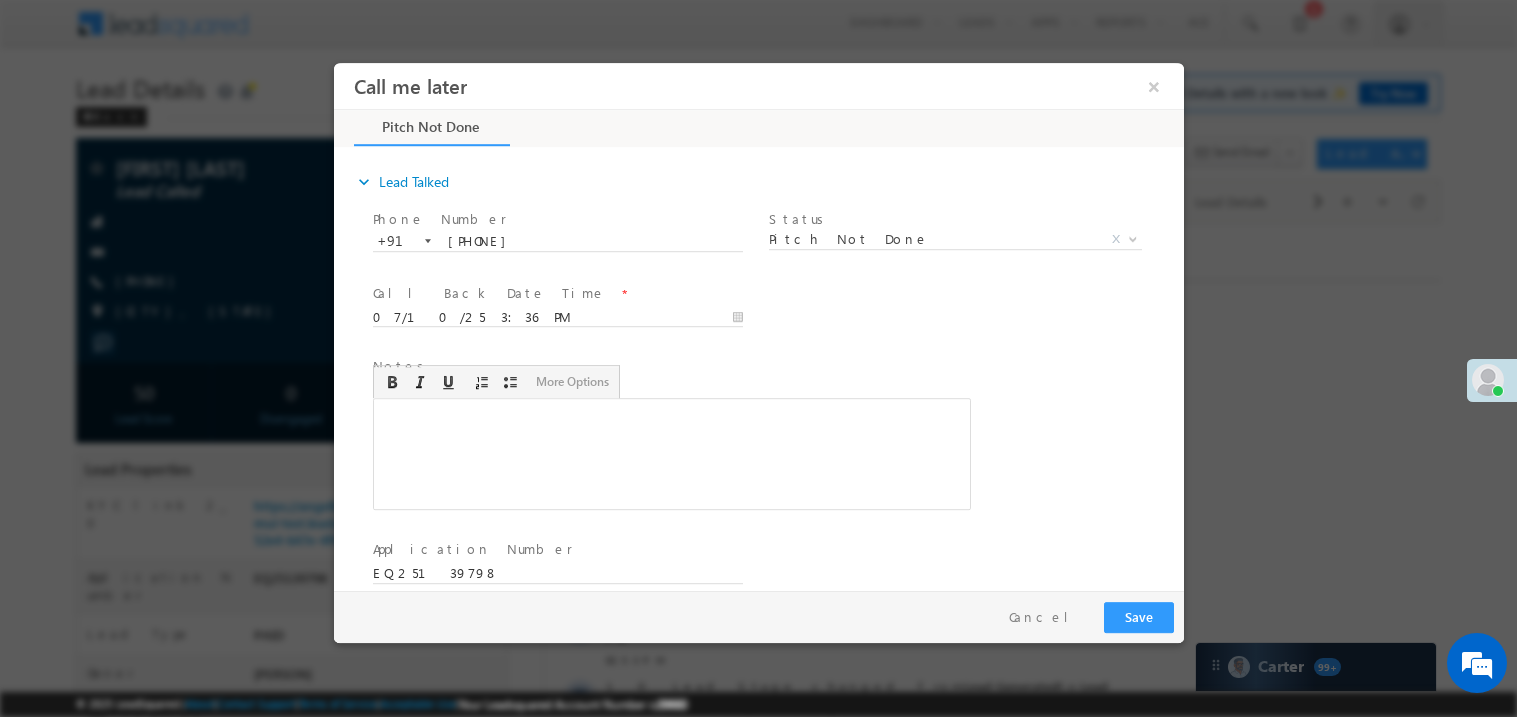 type 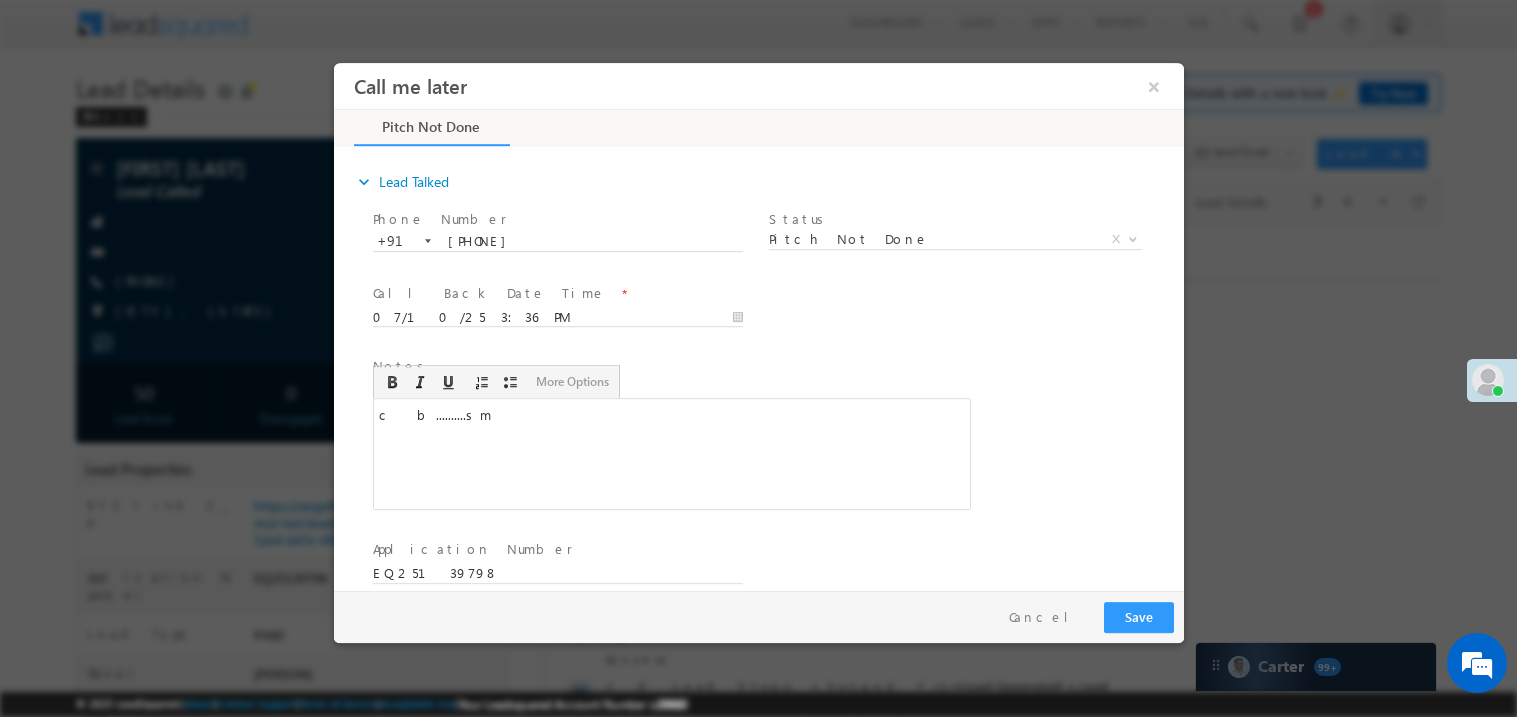 click on "Pay & Save
Save
Cancel" at bounding box center [763, 616] 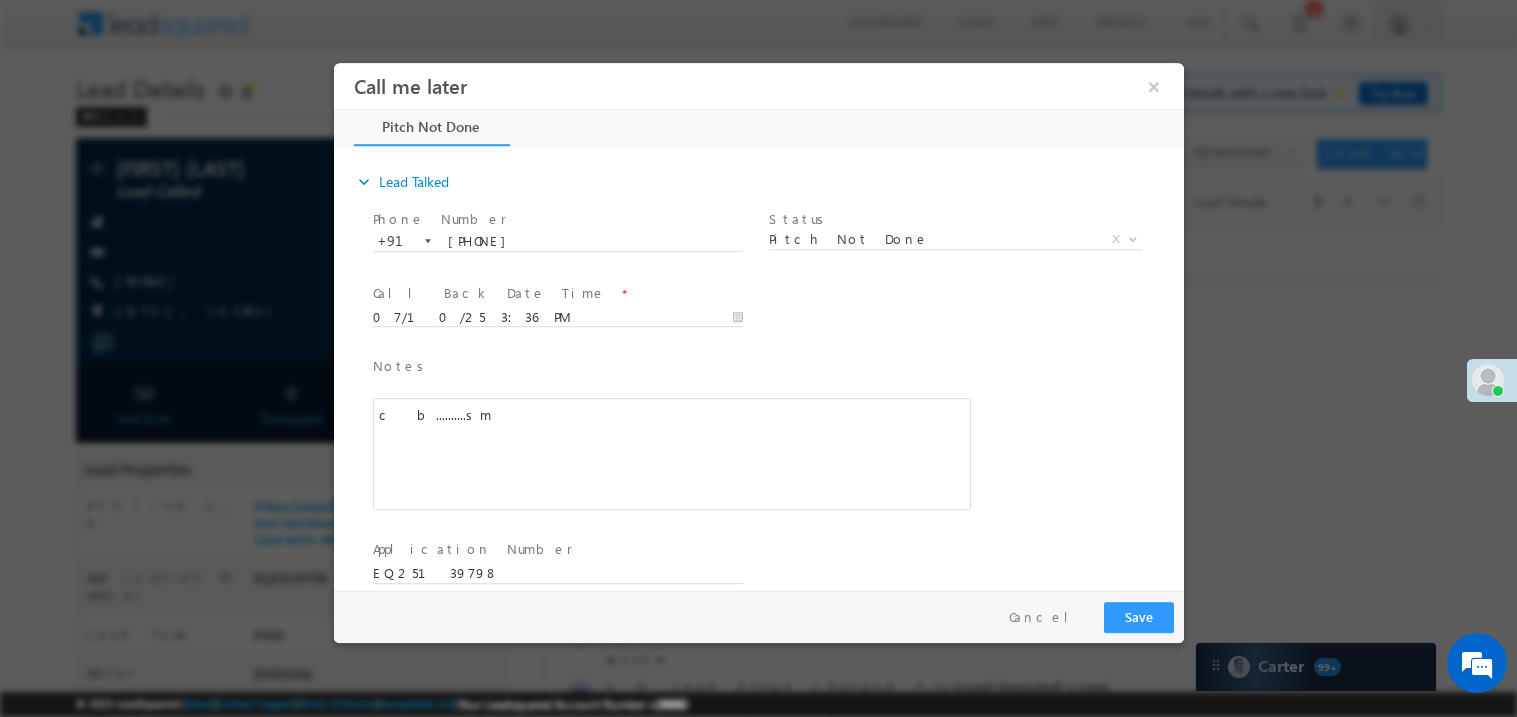 click on "Pay & Save
Save
Cancel" at bounding box center (763, 616) 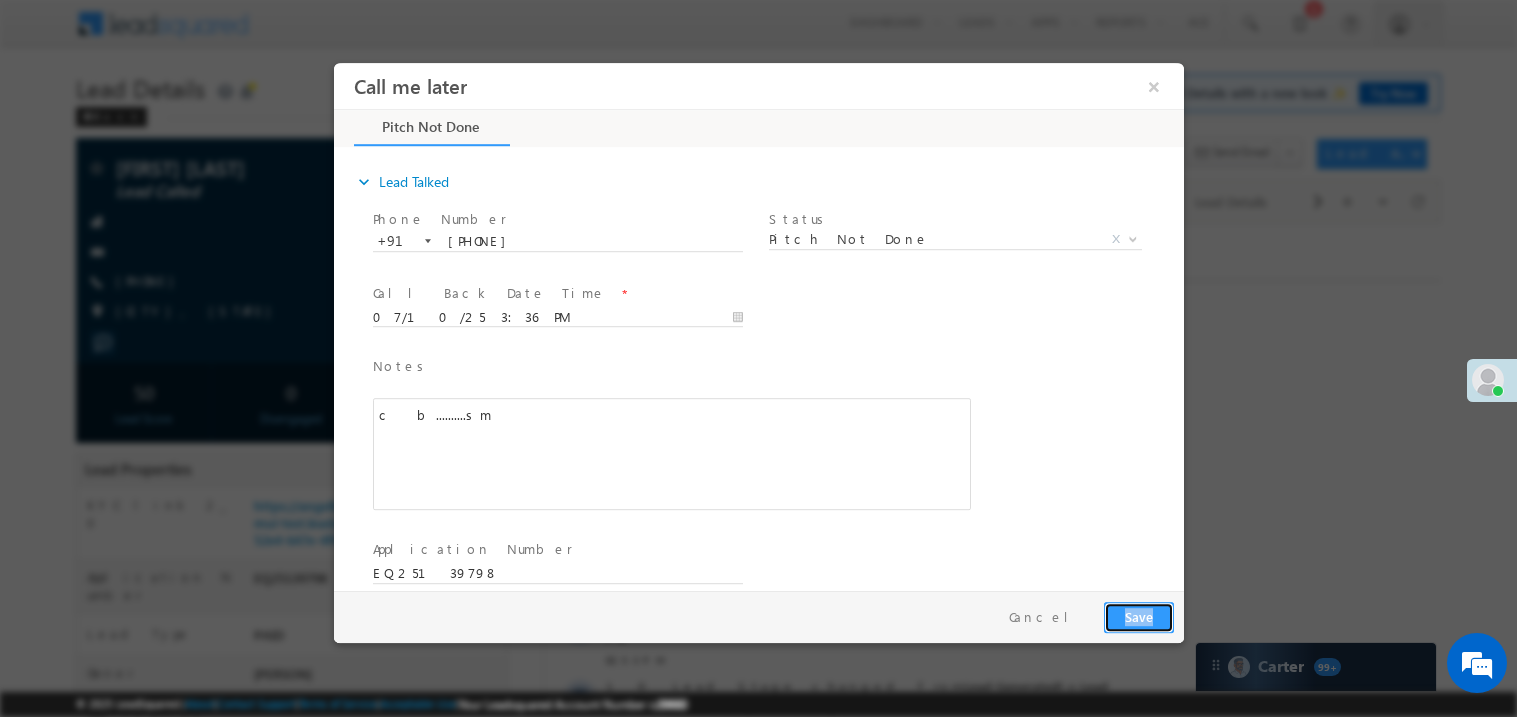 click on "Save" at bounding box center (1138, 616) 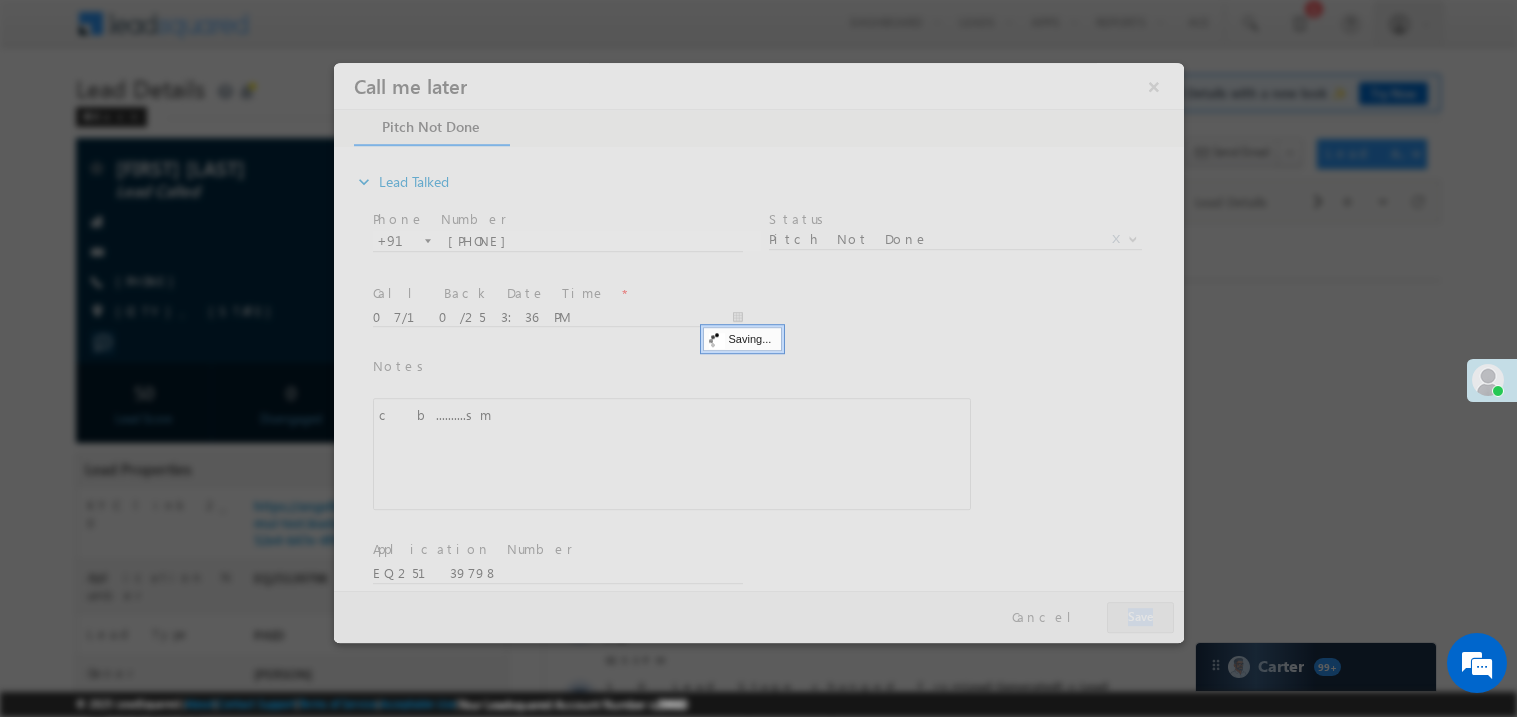 click at bounding box center (758, 352) 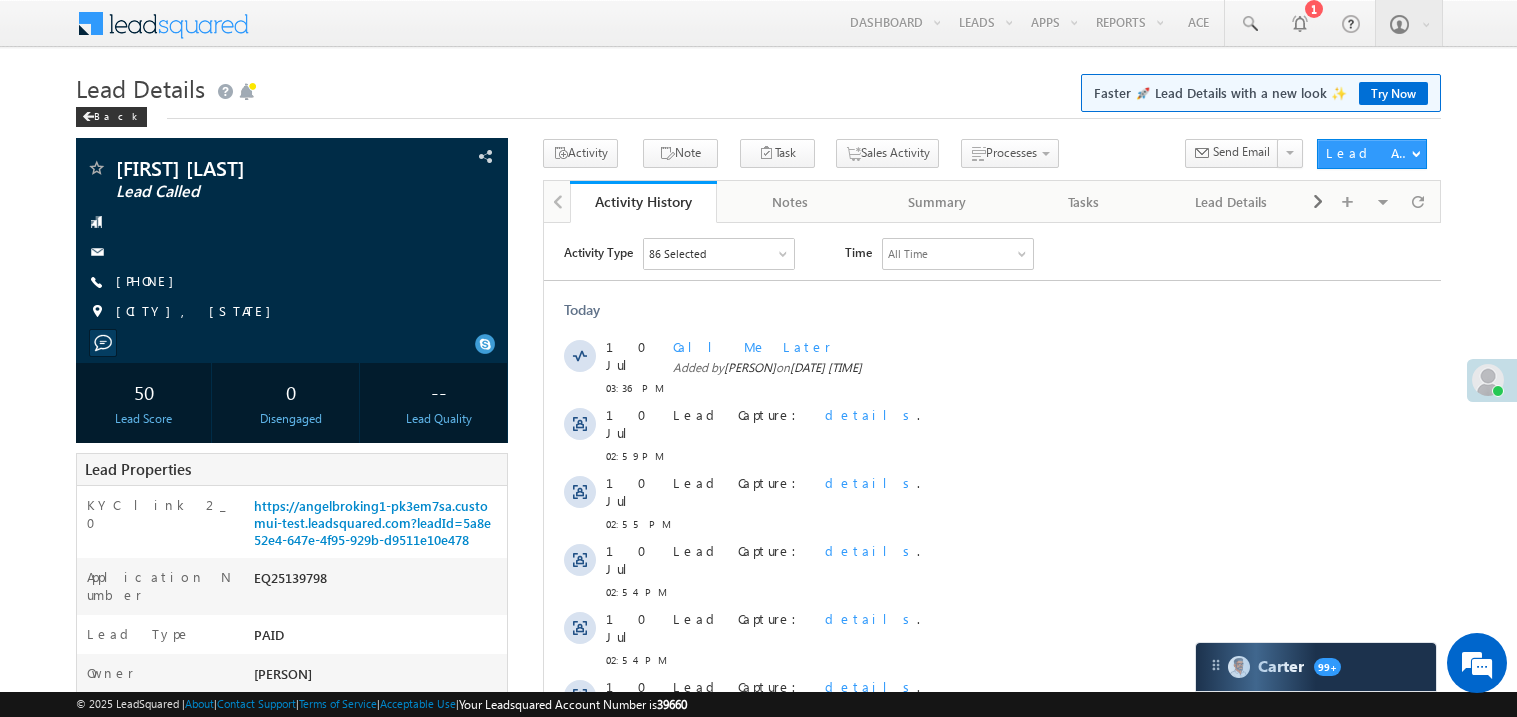 click on "Lead Capture:
details ." at bounding box center [1001, 634] 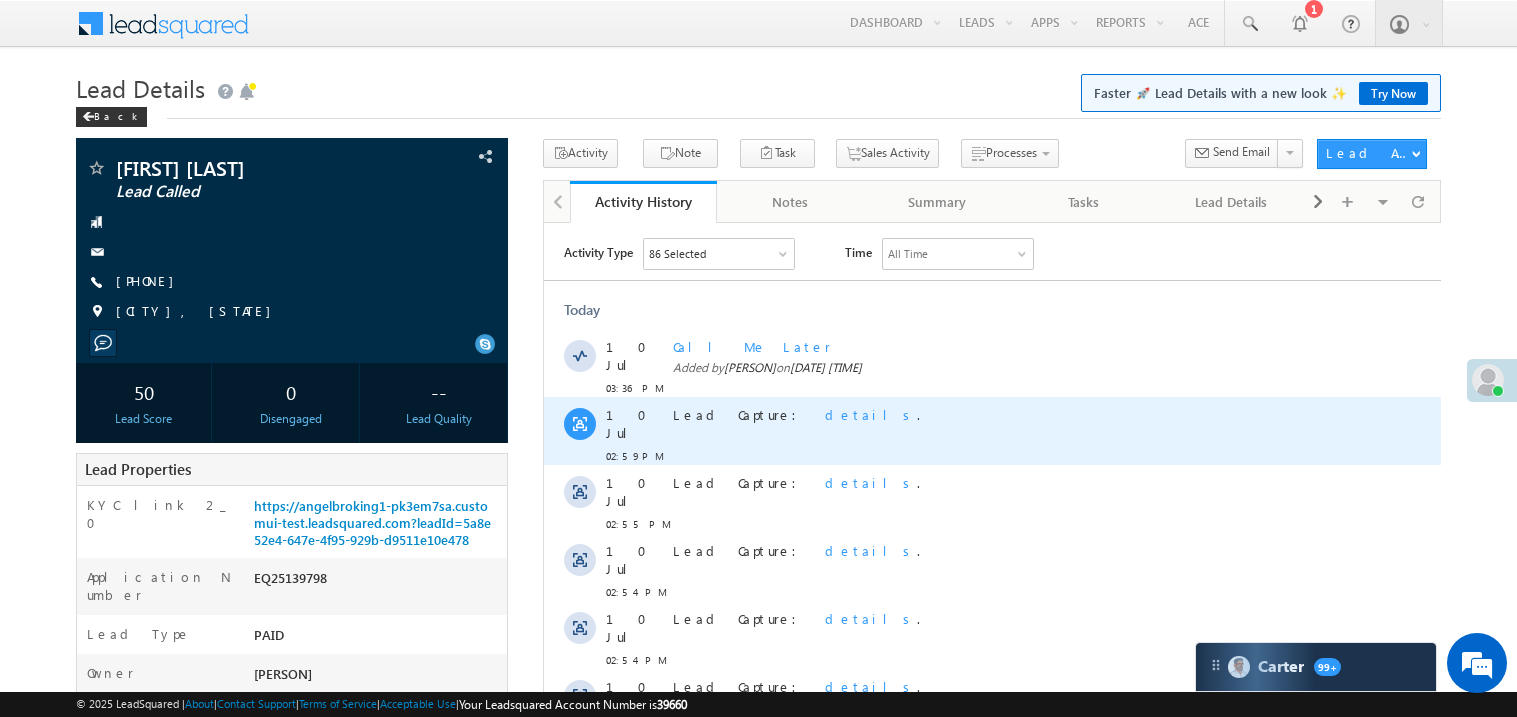 click on "Lead Capture:
details ." at bounding box center [1001, 430] 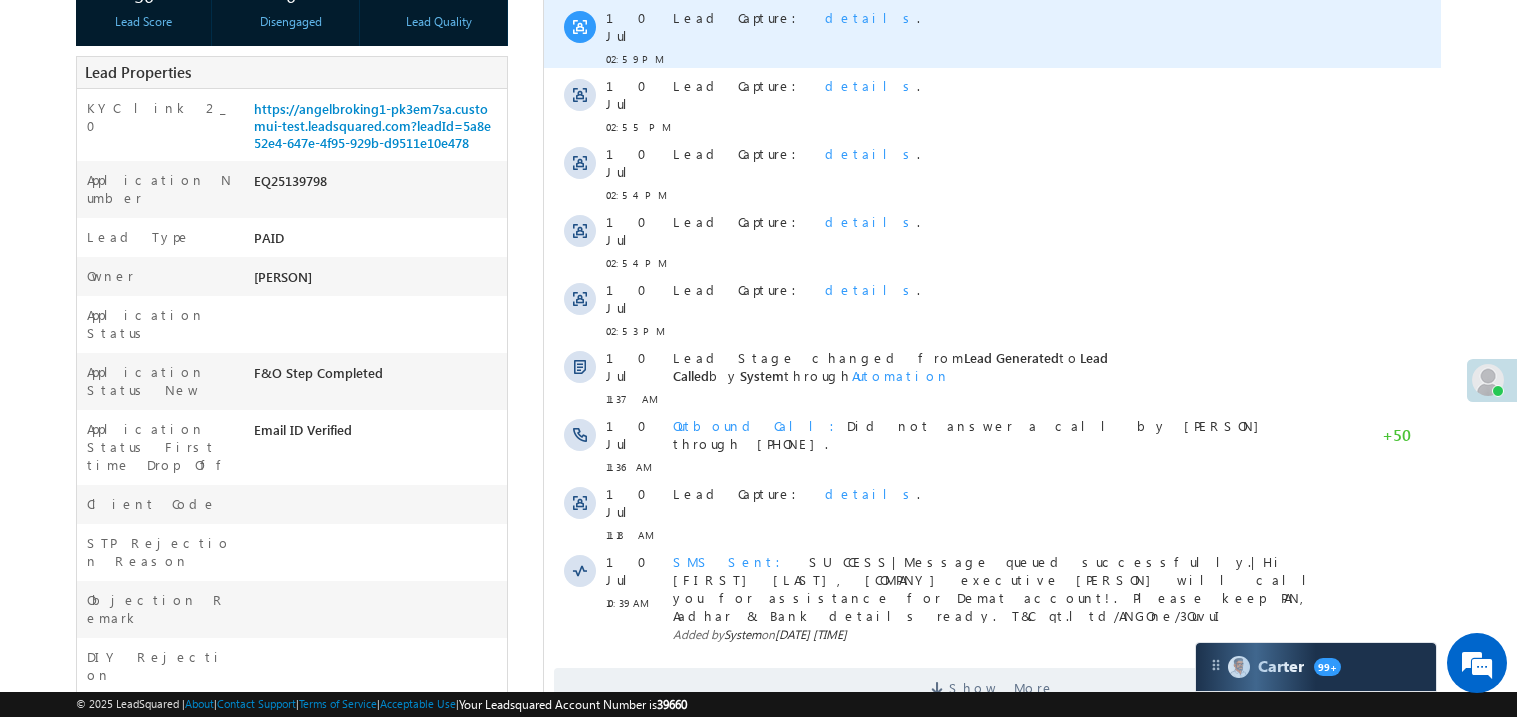 scroll, scrollTop: 399, scrollLeft: 0, axis: vertical 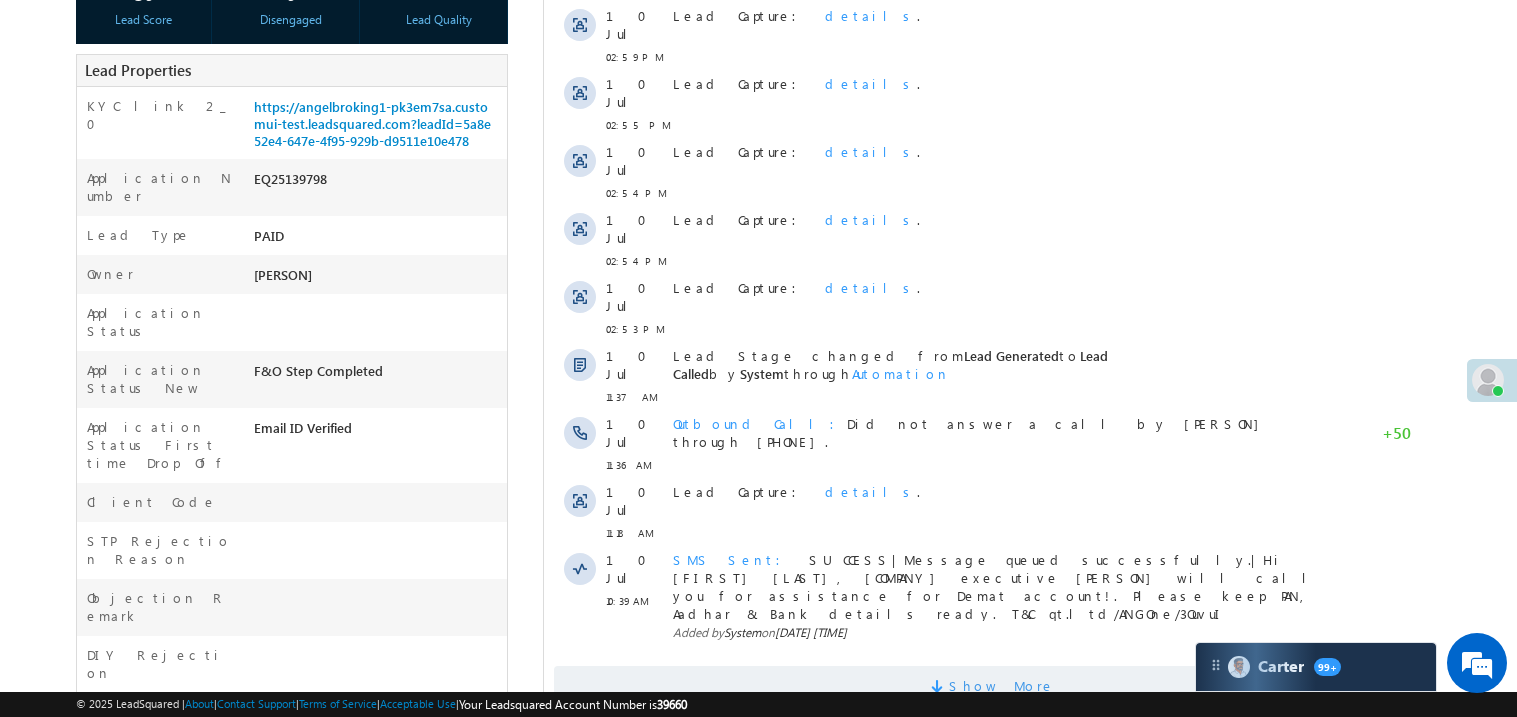 click on "Show More" at bounding box center [991, 686] 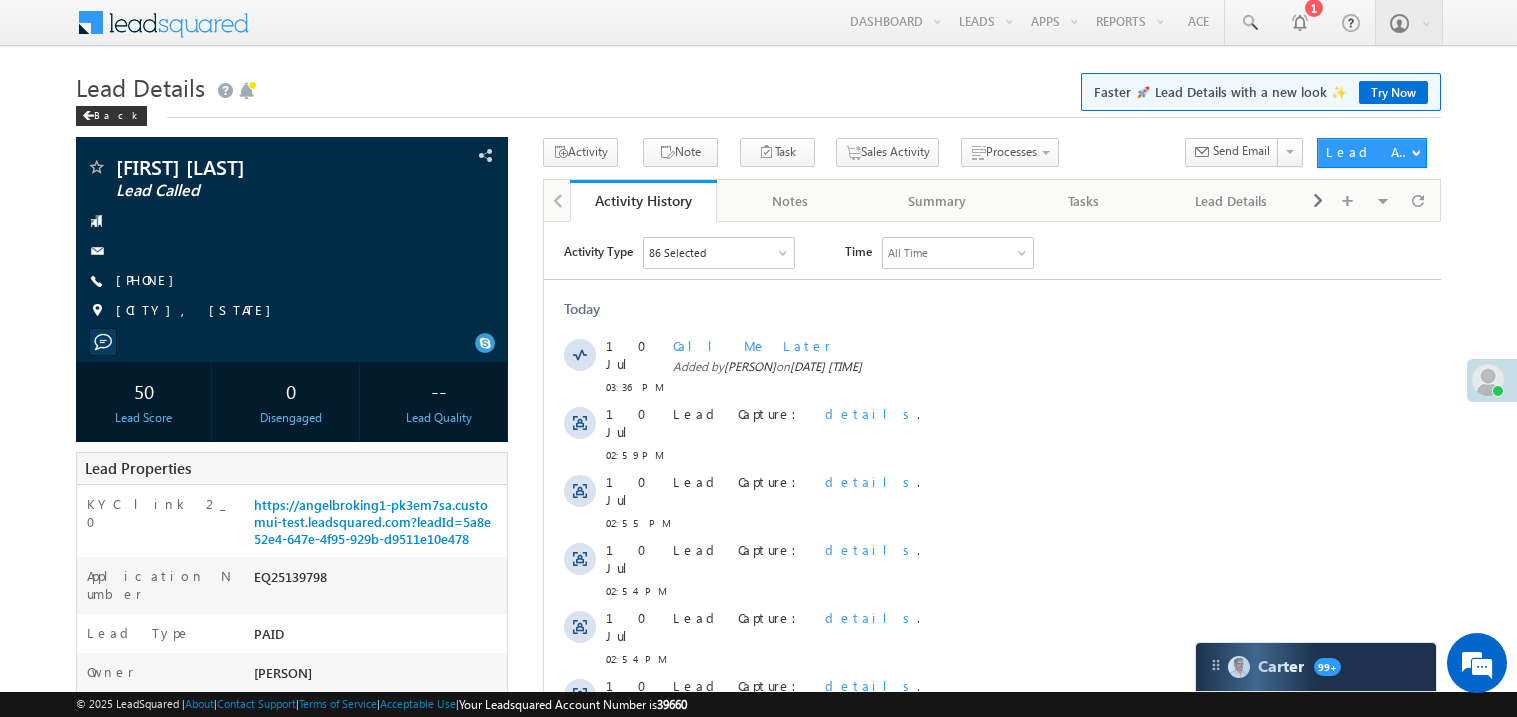 scroll, scrollTop: 0, scrollLeft: 0, axis: both 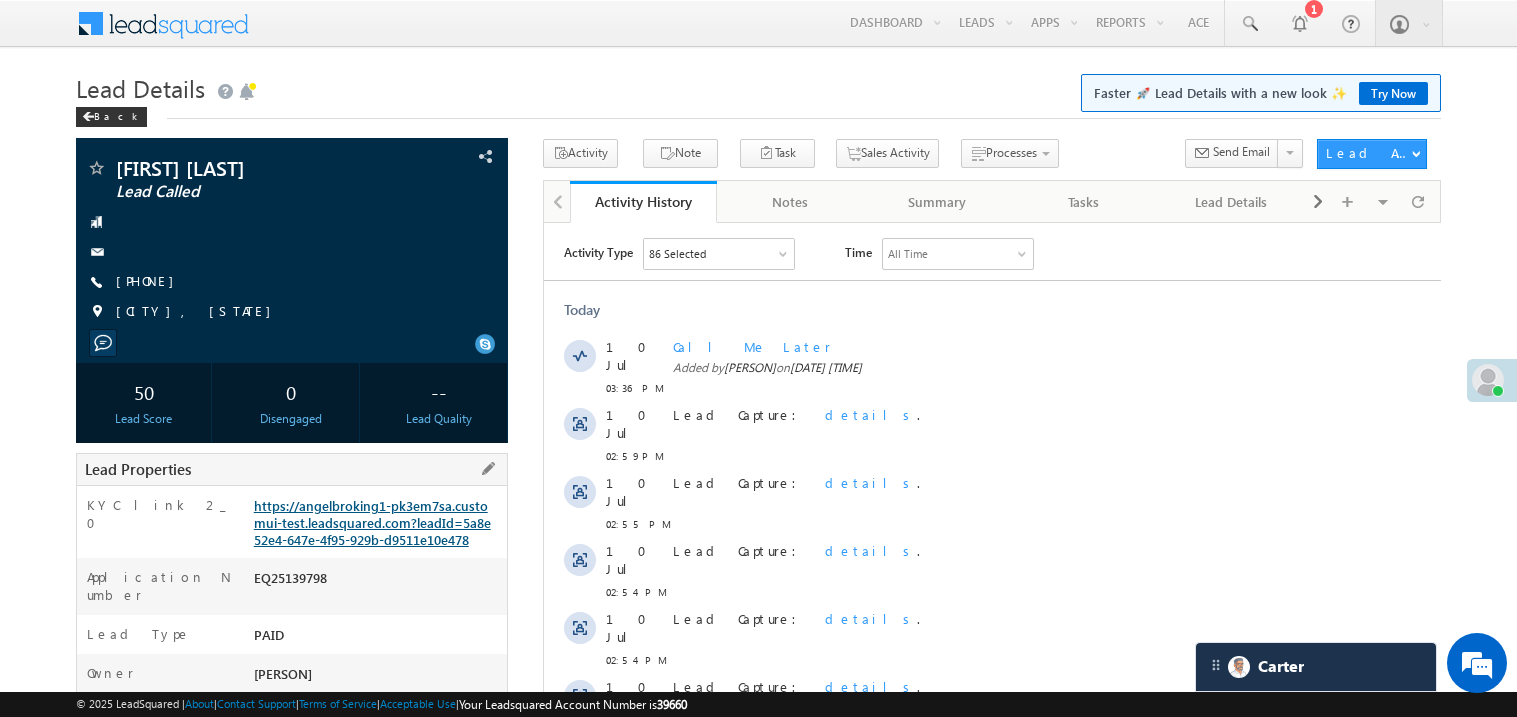 click on "https://angelbroking1-pk3em7sa.customui-test.leadsquared.com?leadId=5a8e52e4-647e-4f95-929b-d9511e10e478" at bounding box center (372, 522) 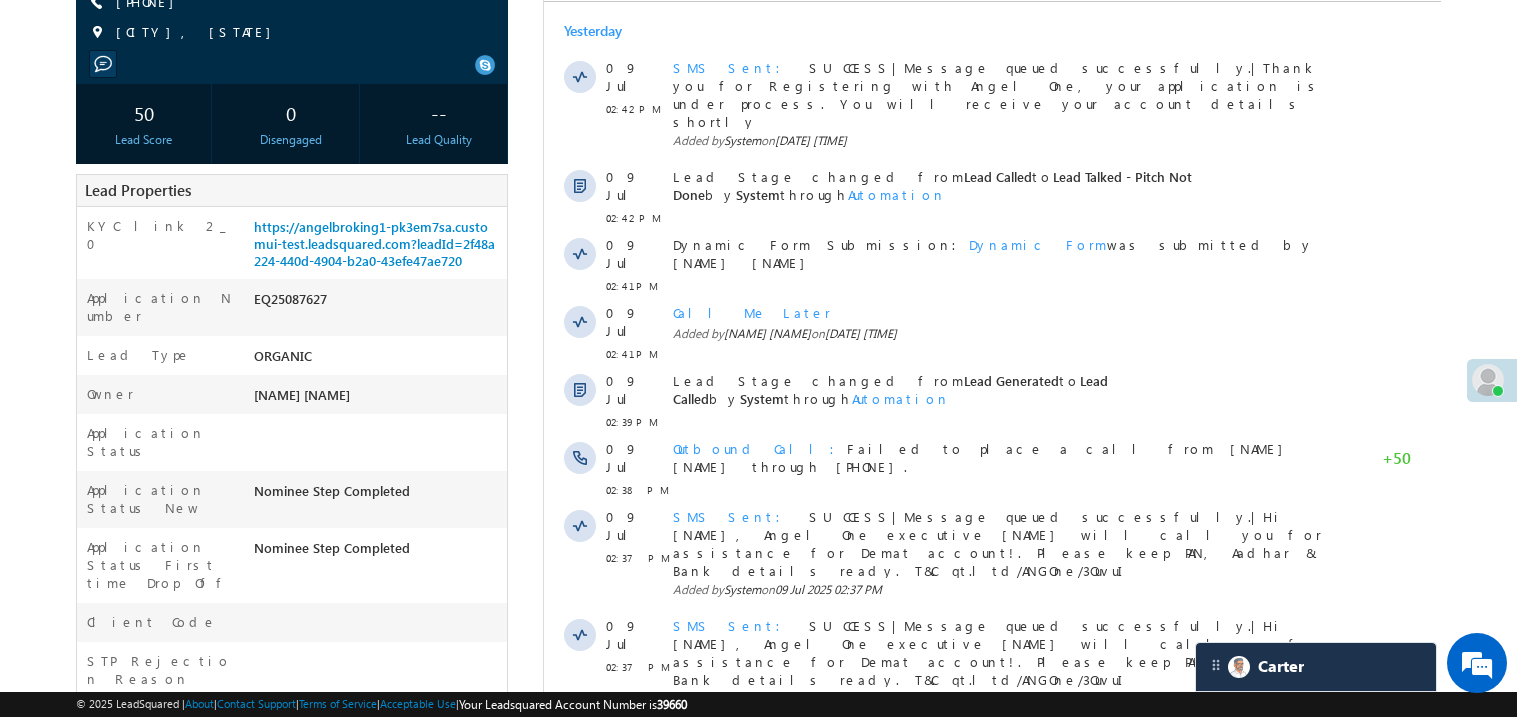 scroll, scrollTop: 0, scrollLeft: 0, axis: both 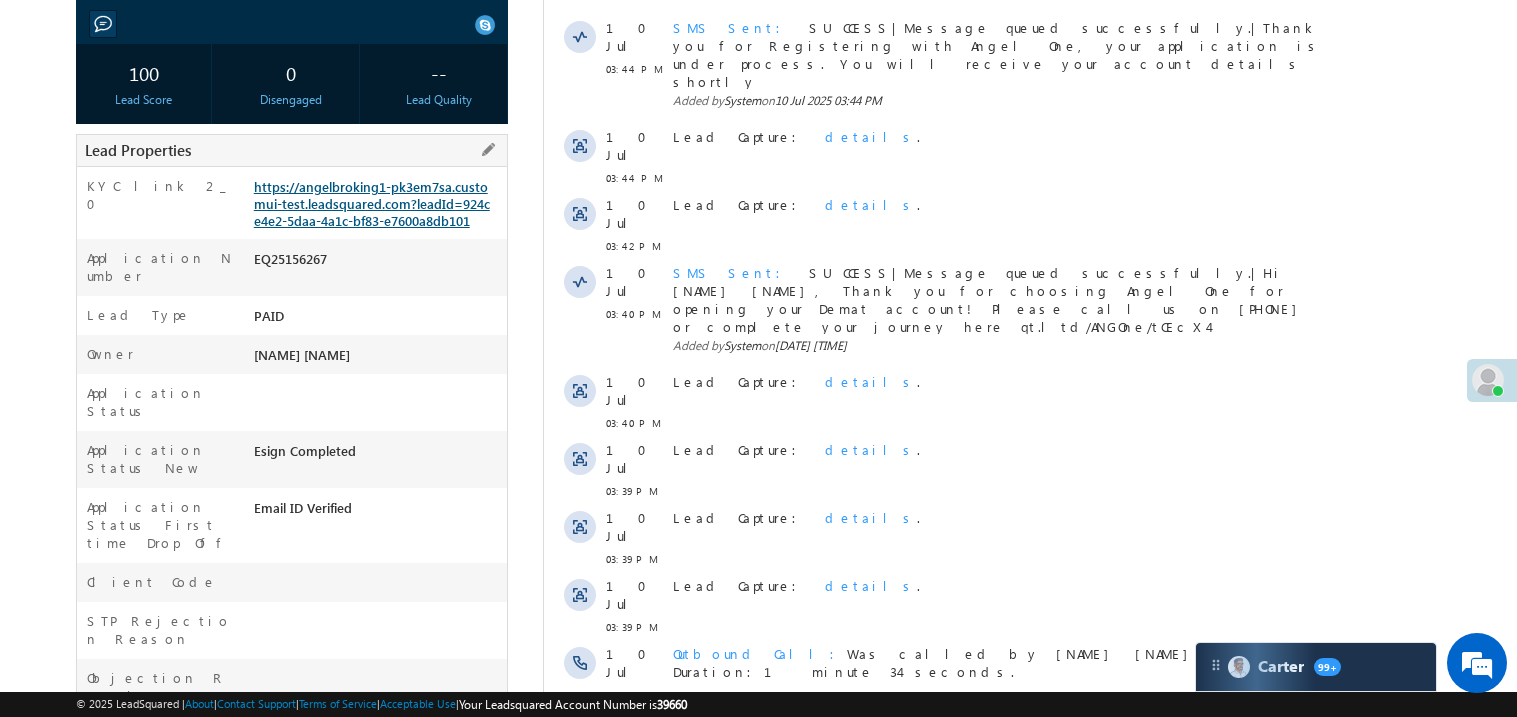 click on "https://angelbroking1-pk3em7sa.customui-test.leadsquared.com?leadId=924ce4e2-5daa-4a1c-bf83-e7600a8db101" at bounding box center [372, 203] 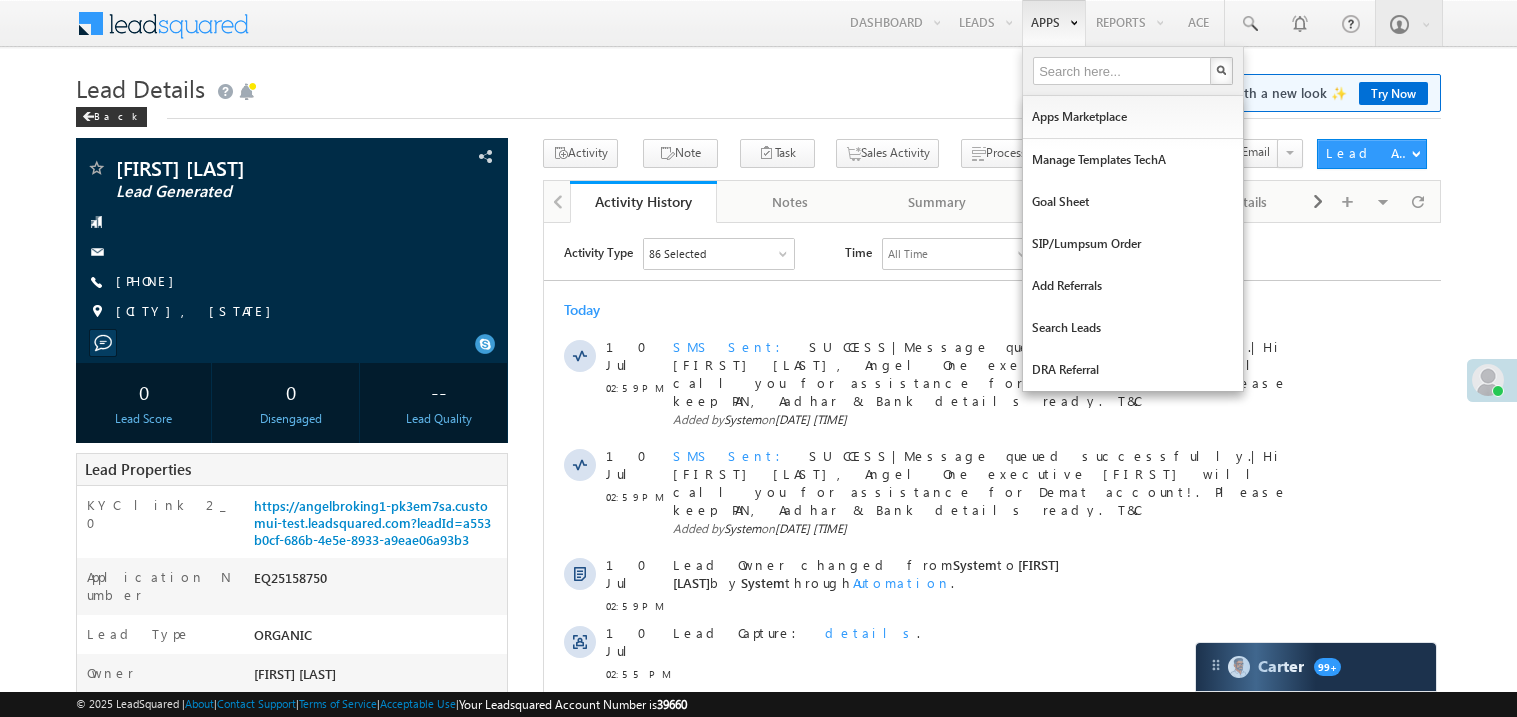 scroll, scrollTop: 0, scrollLeft: 0, axis: both 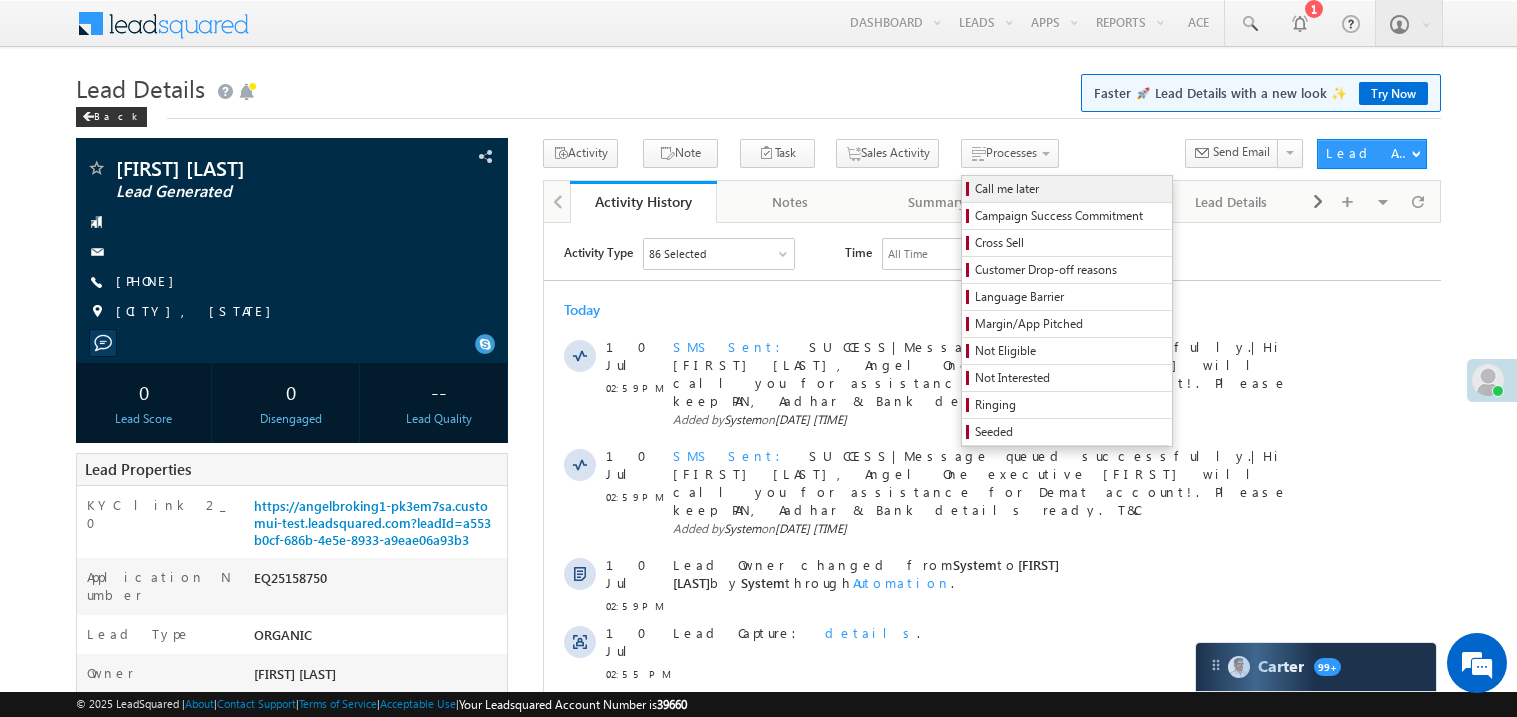 click on "Call me later" at bounding box center (1070, 189) 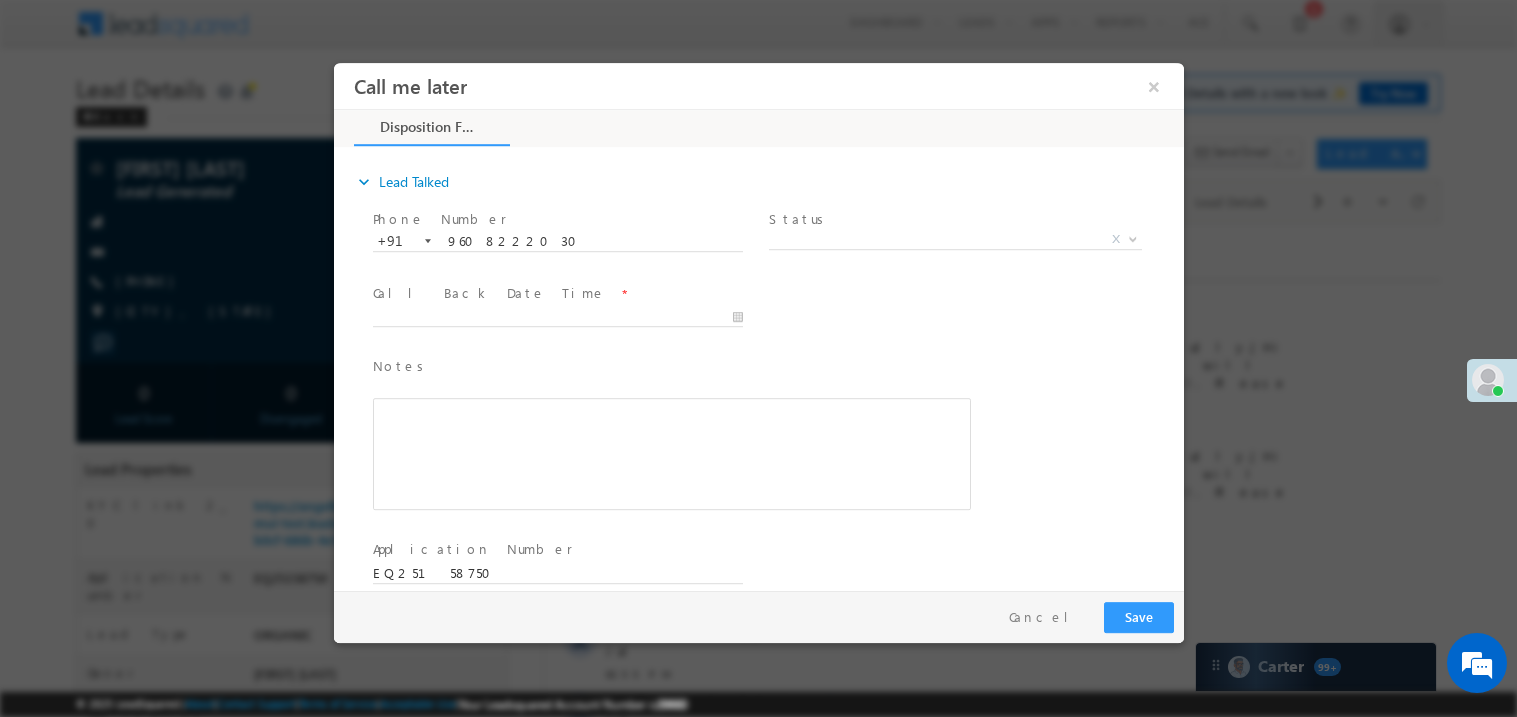scroll, scrollTop: 0, scrollLeft: 0, axis: both 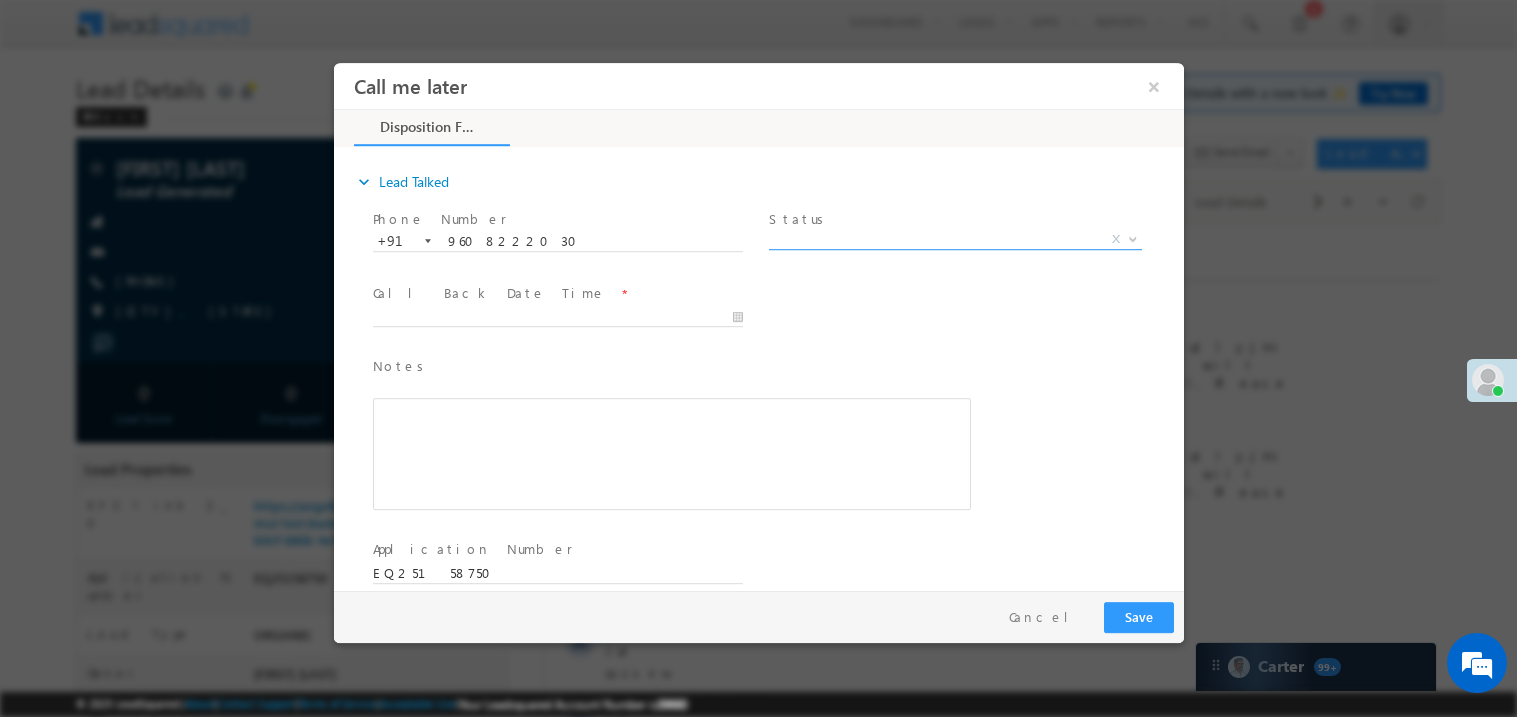 click on "X" at bounding box center [954, 239] 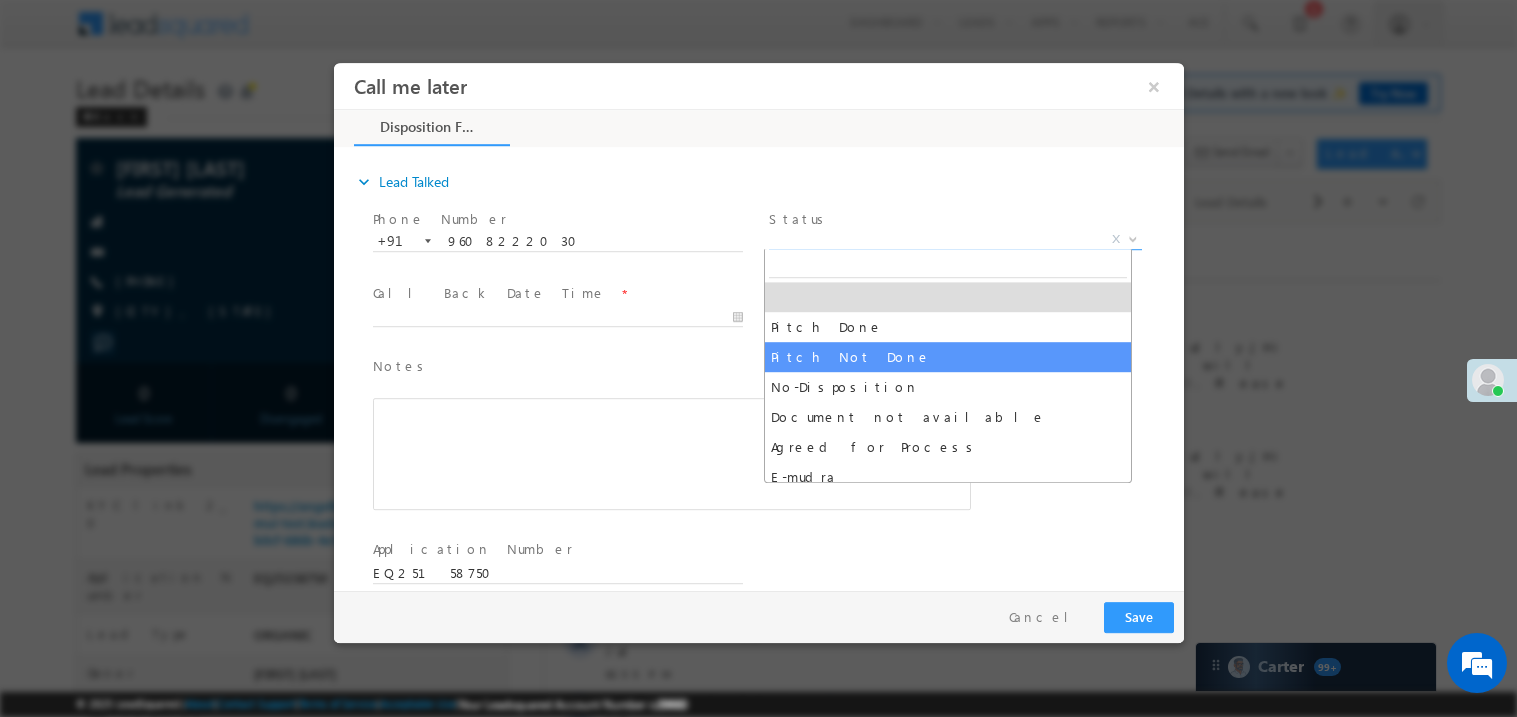 select on "Pitch Not Done" 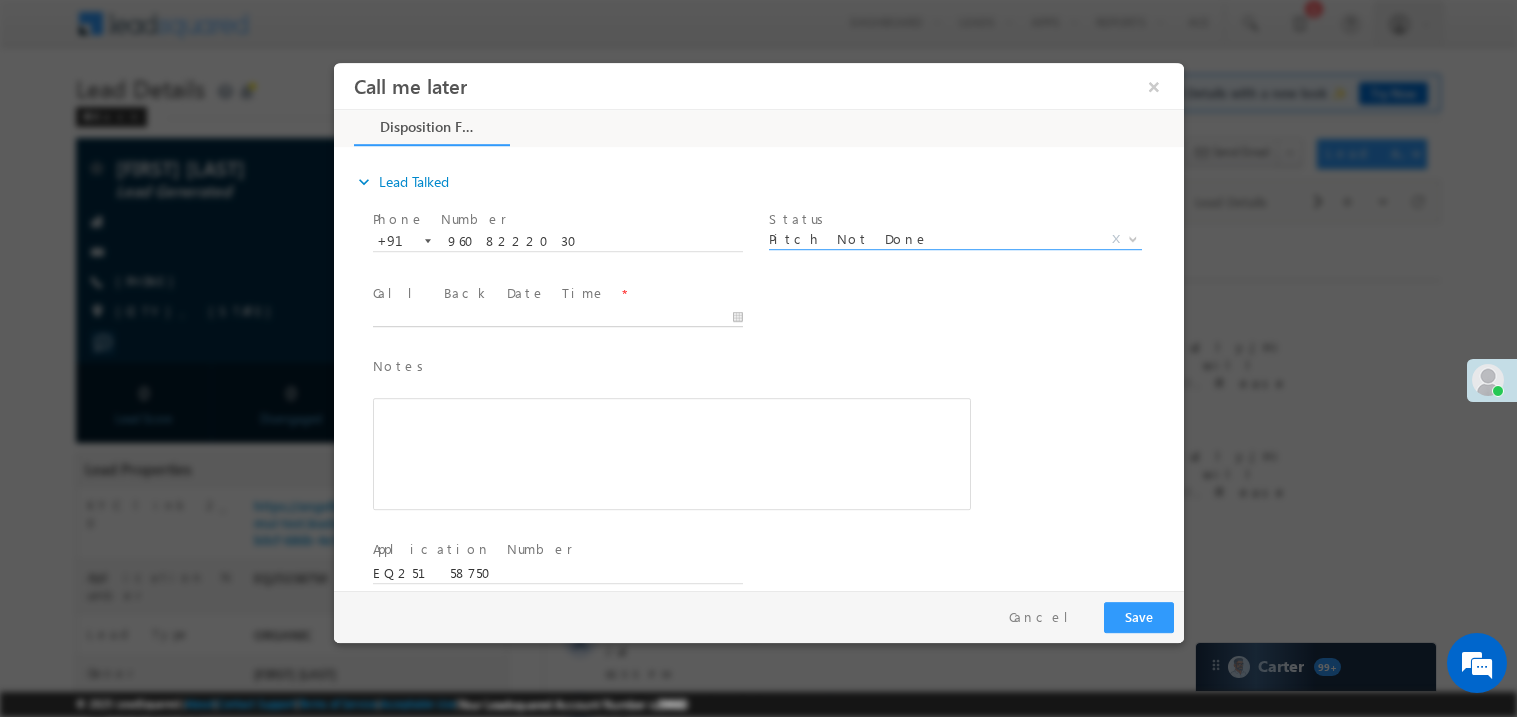 click on "Call me later
×" at bounding box center [758, 325] 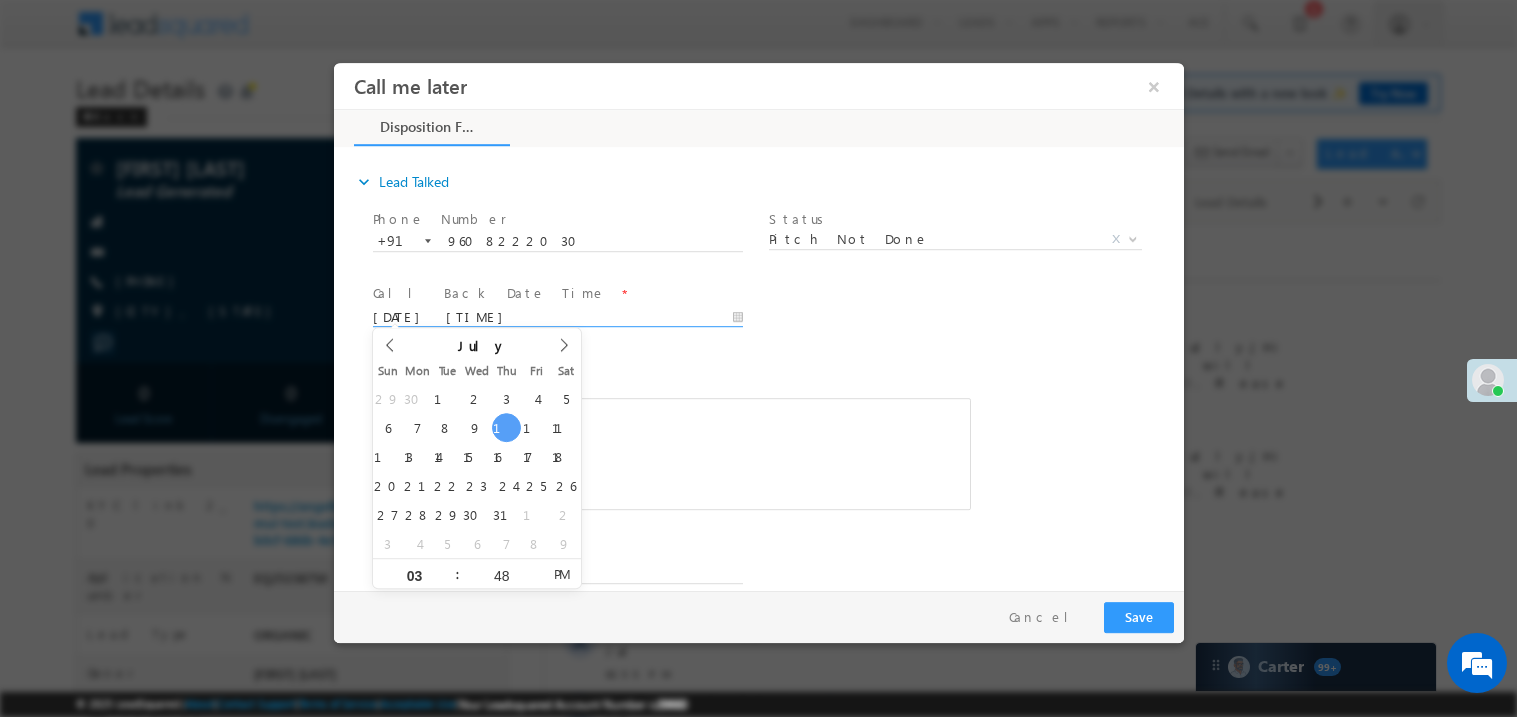 click at bounding box center [671, 453] 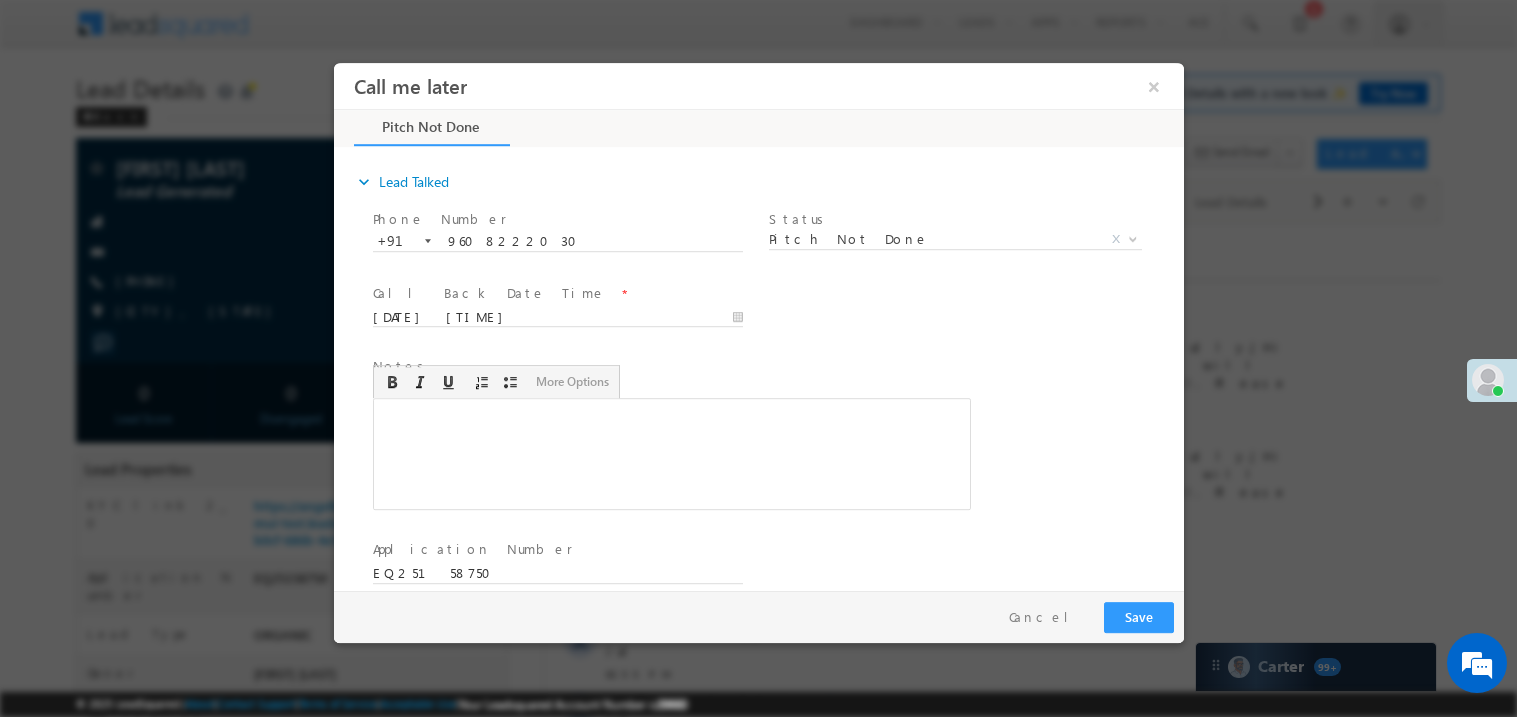 click at bounding box center (671, 453) 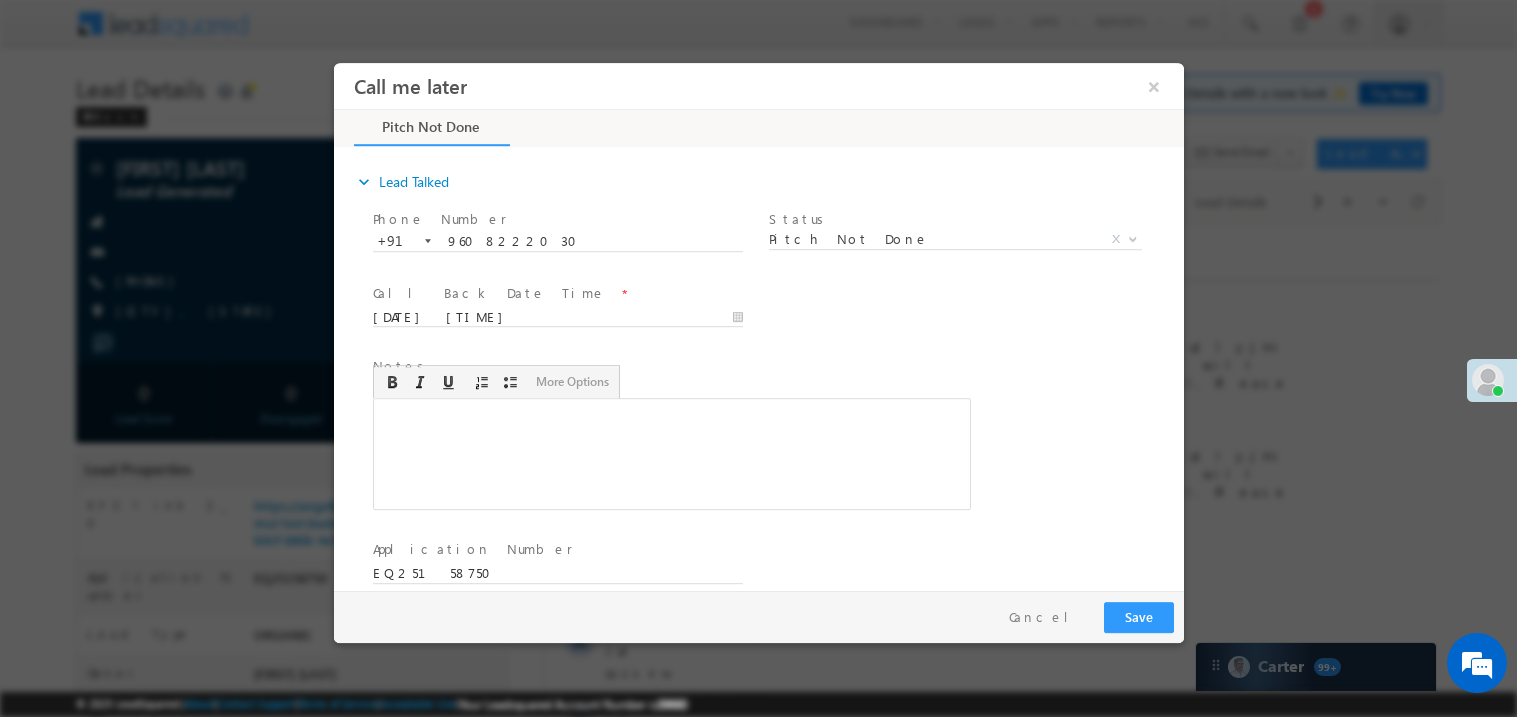 type 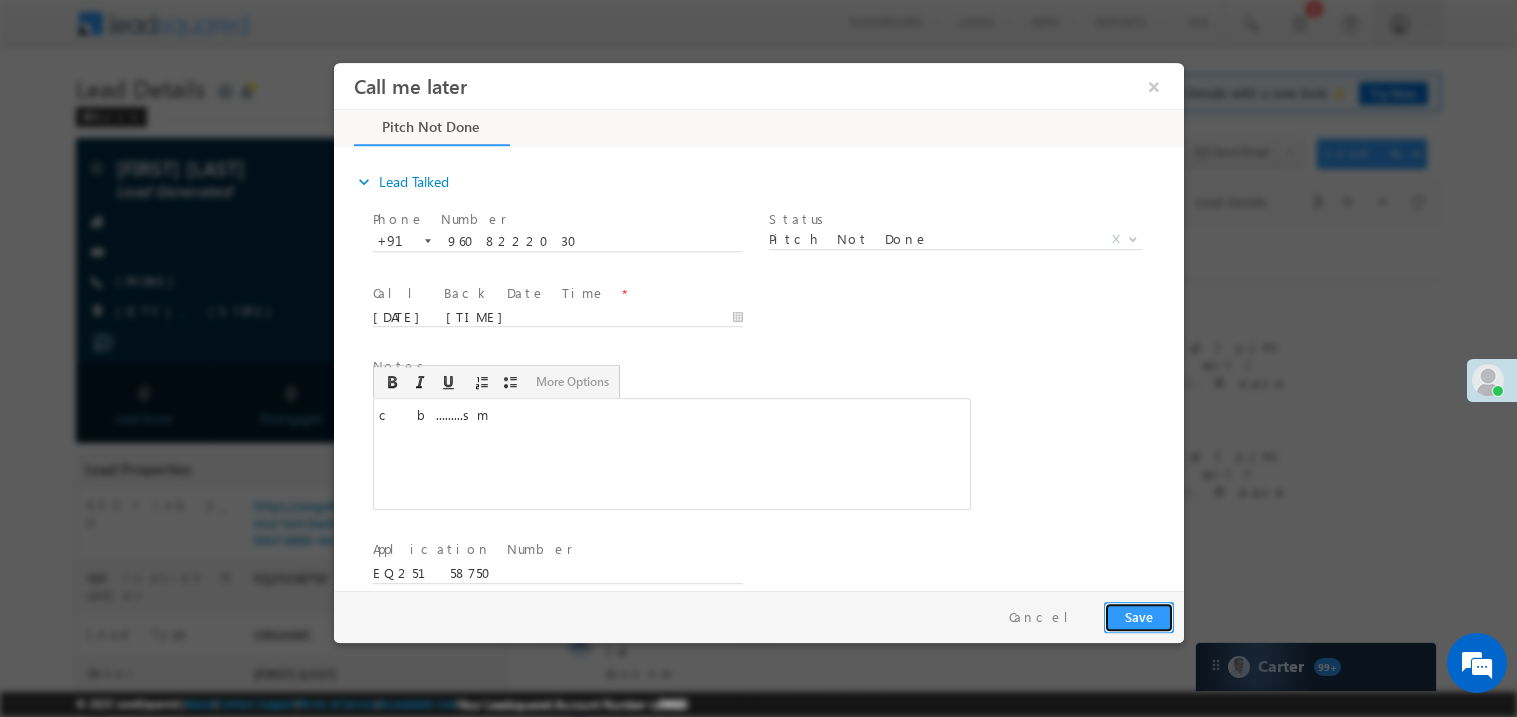 click on "Save" at bounding box center [1138, 616] 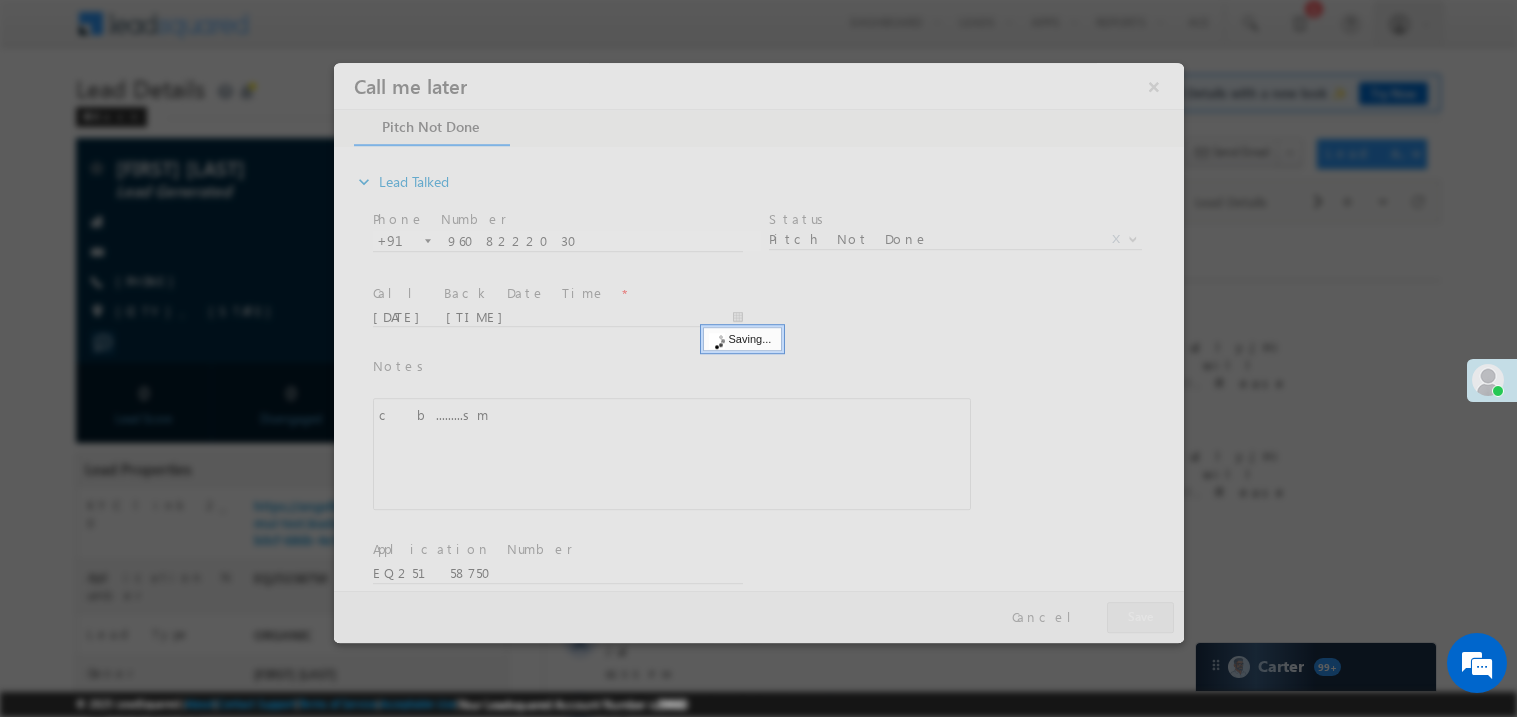 click at bounding box center [758, 352] 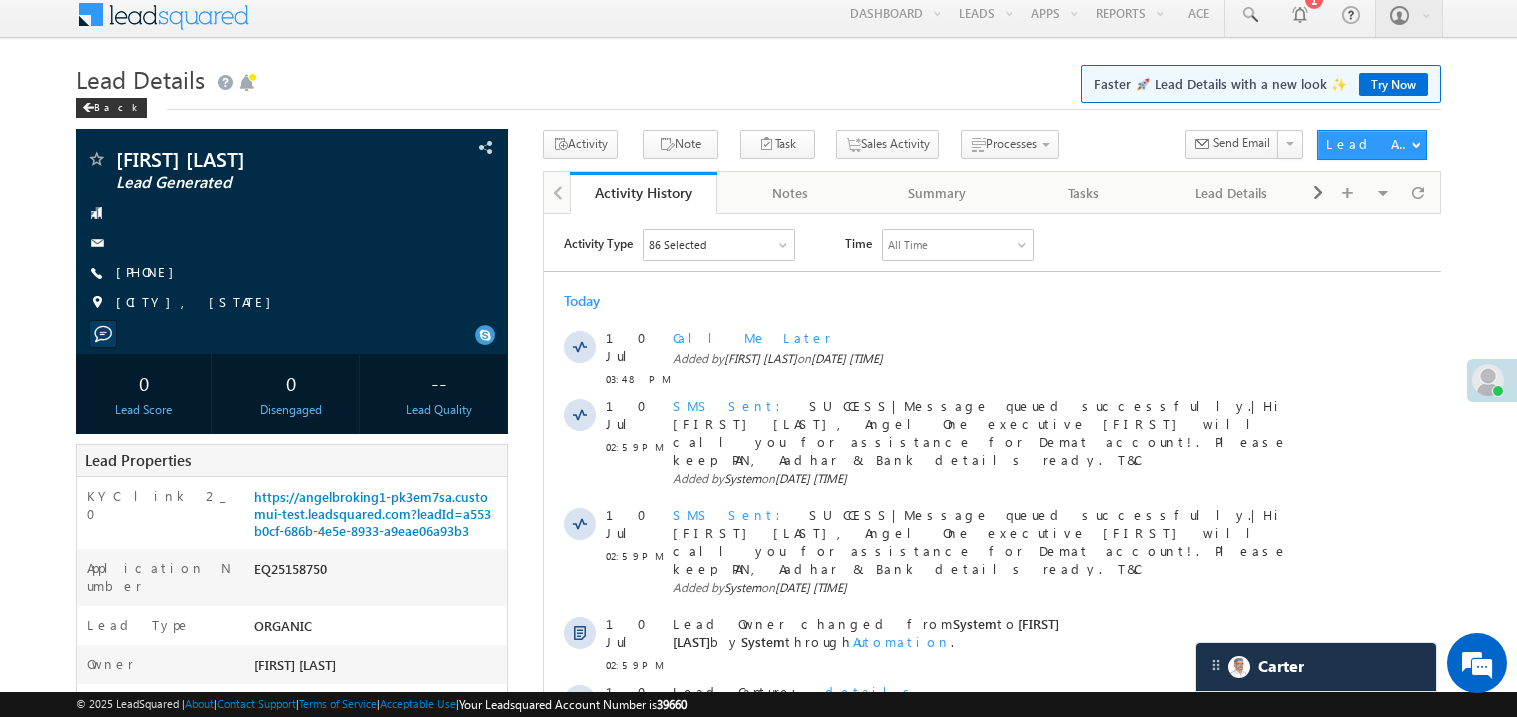 scroll, scrollTop: 0, scrollLeft: 0, axis: both 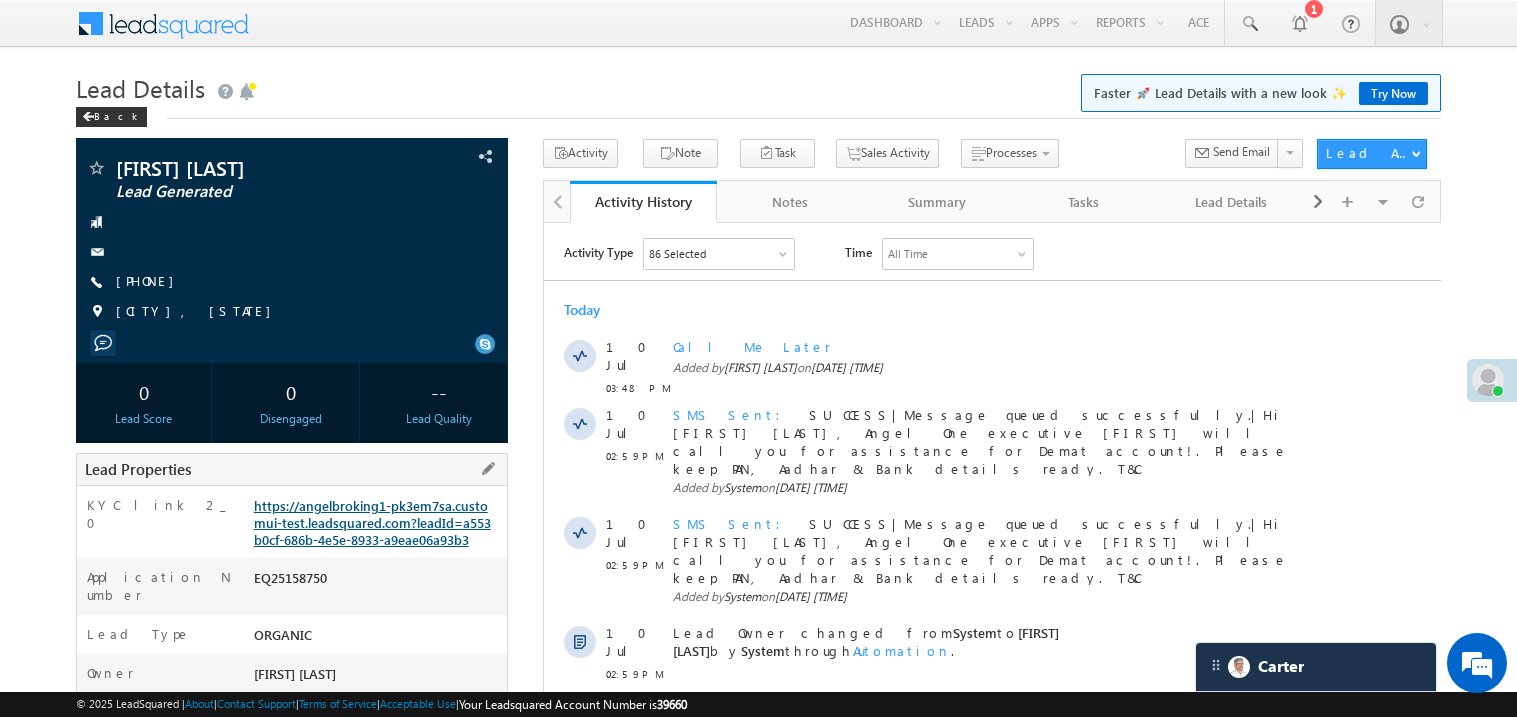 click on "https://angelbroking1-pk3em7sa.customui-test.leadsquared.com?leadId=a553b0cf-686b-4e5e-8933-a9eae06a93b3" at bounding box center [372, 522] 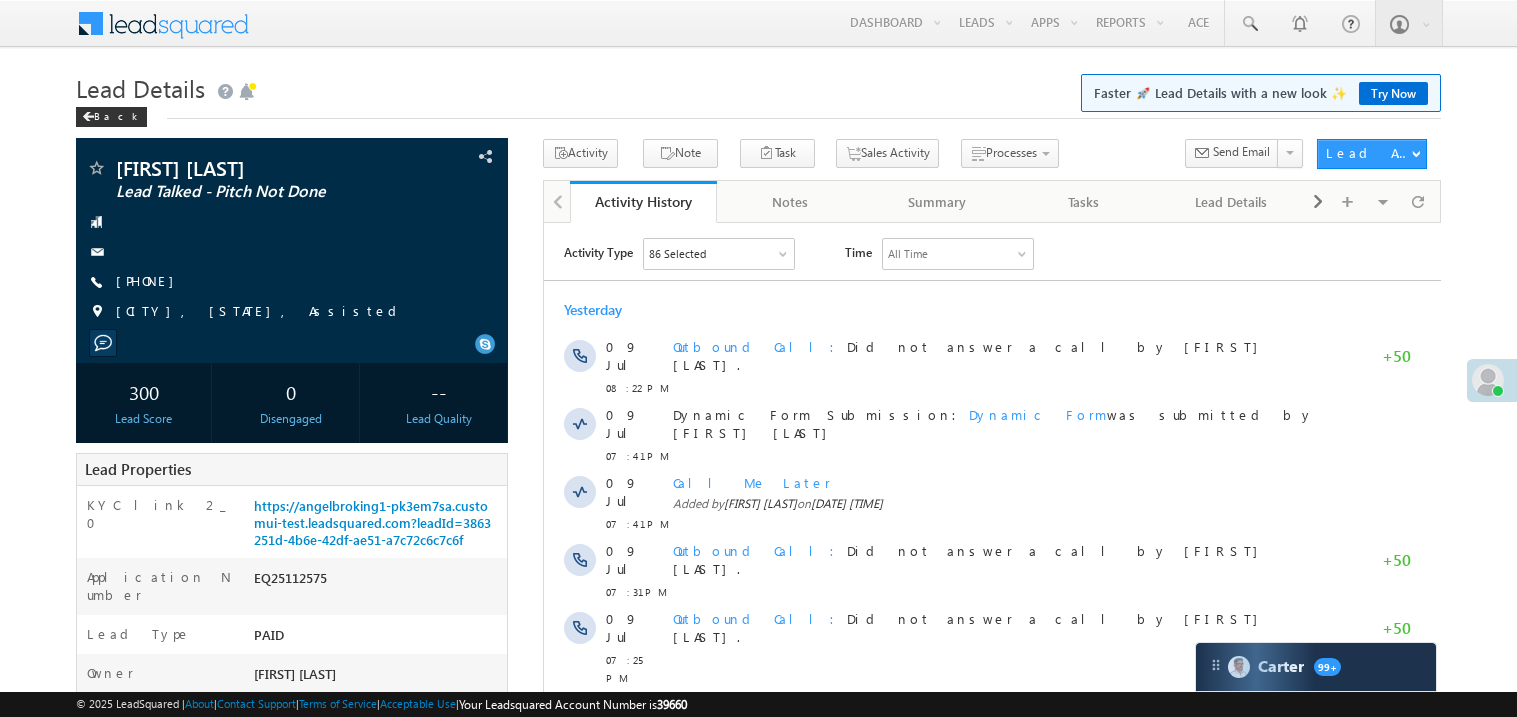 scroll, scrollTop: 0, scrollLeft: 0, axis: both 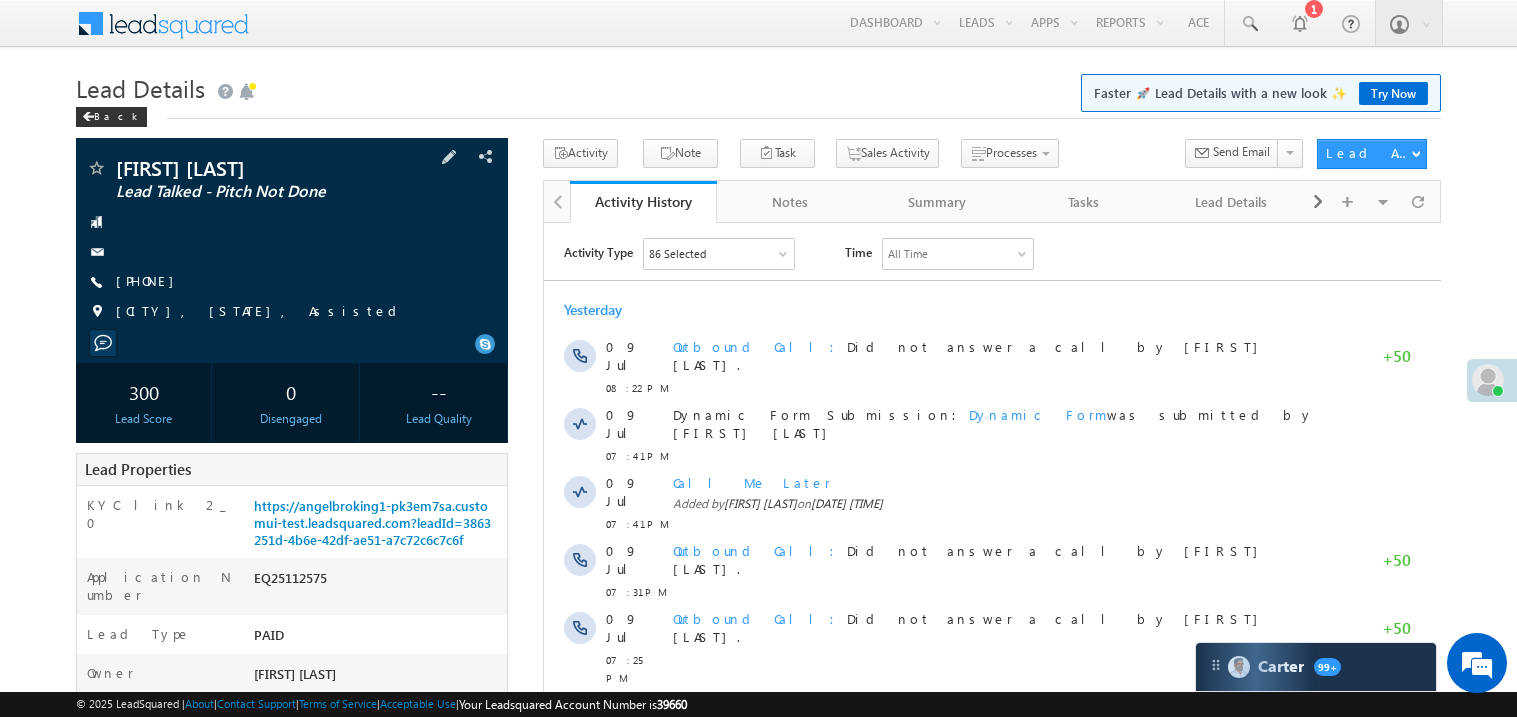 drag, startPoint x: 441, startPoint y: 173, endPoint x: 446, endPoint y: 188, distance: 15.811388 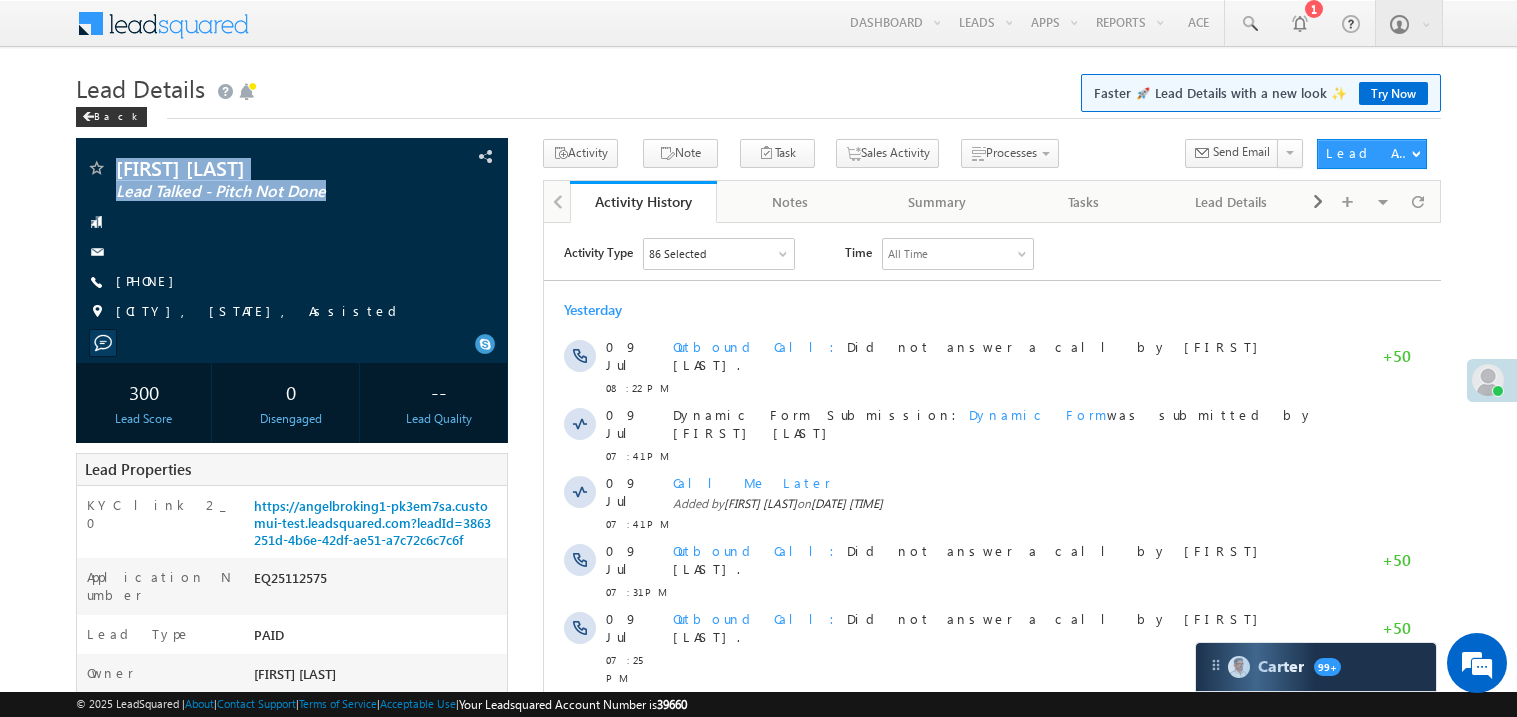click on "[FIRST] [LAST] - Lead details
[EMAIL]
Angel Broki" at bounding box center [758, 24] 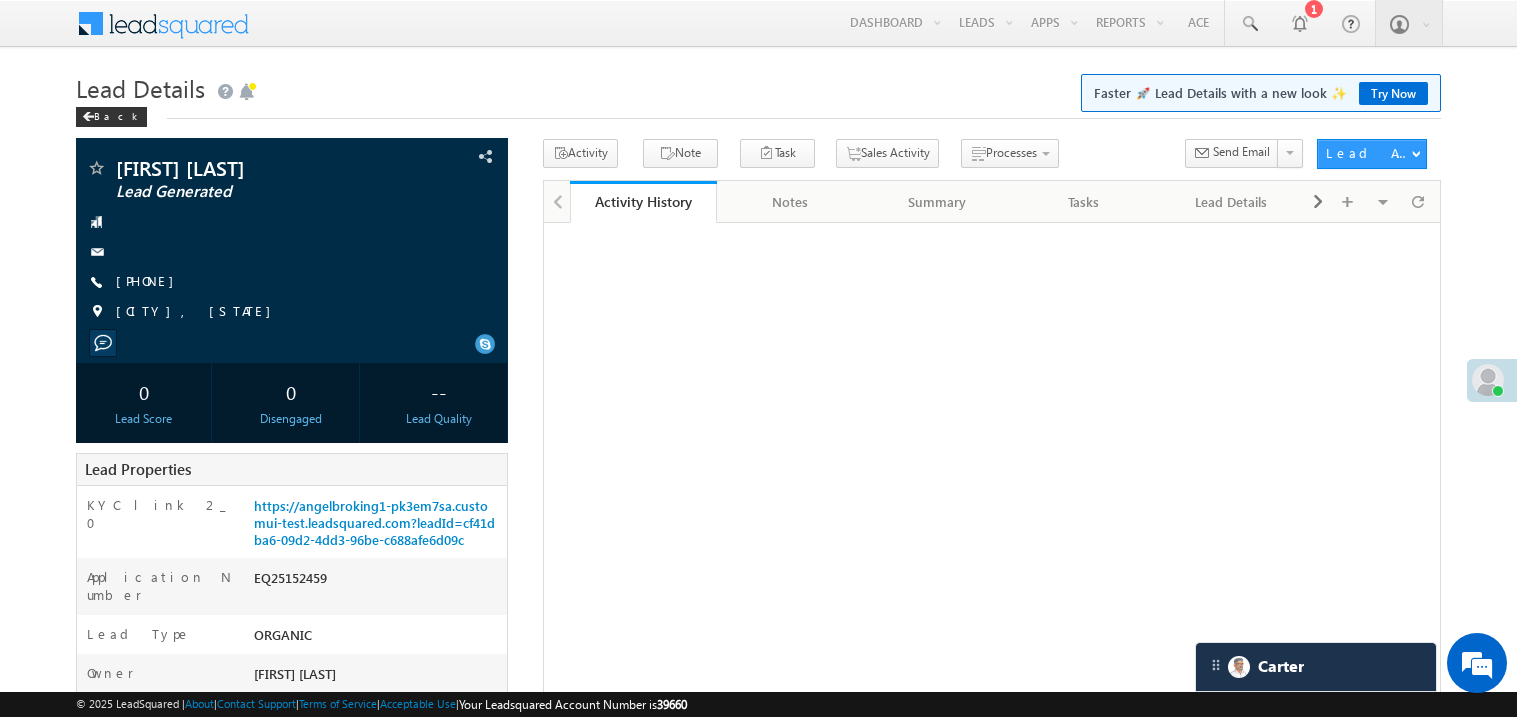 click on "https://angelbroking1-pk3em7sa.customui-test.leadsquared.com?leadId=cf41dba6-09d2-4dd3-96be-c688afe6d09c" at bounding box center [374, 522] 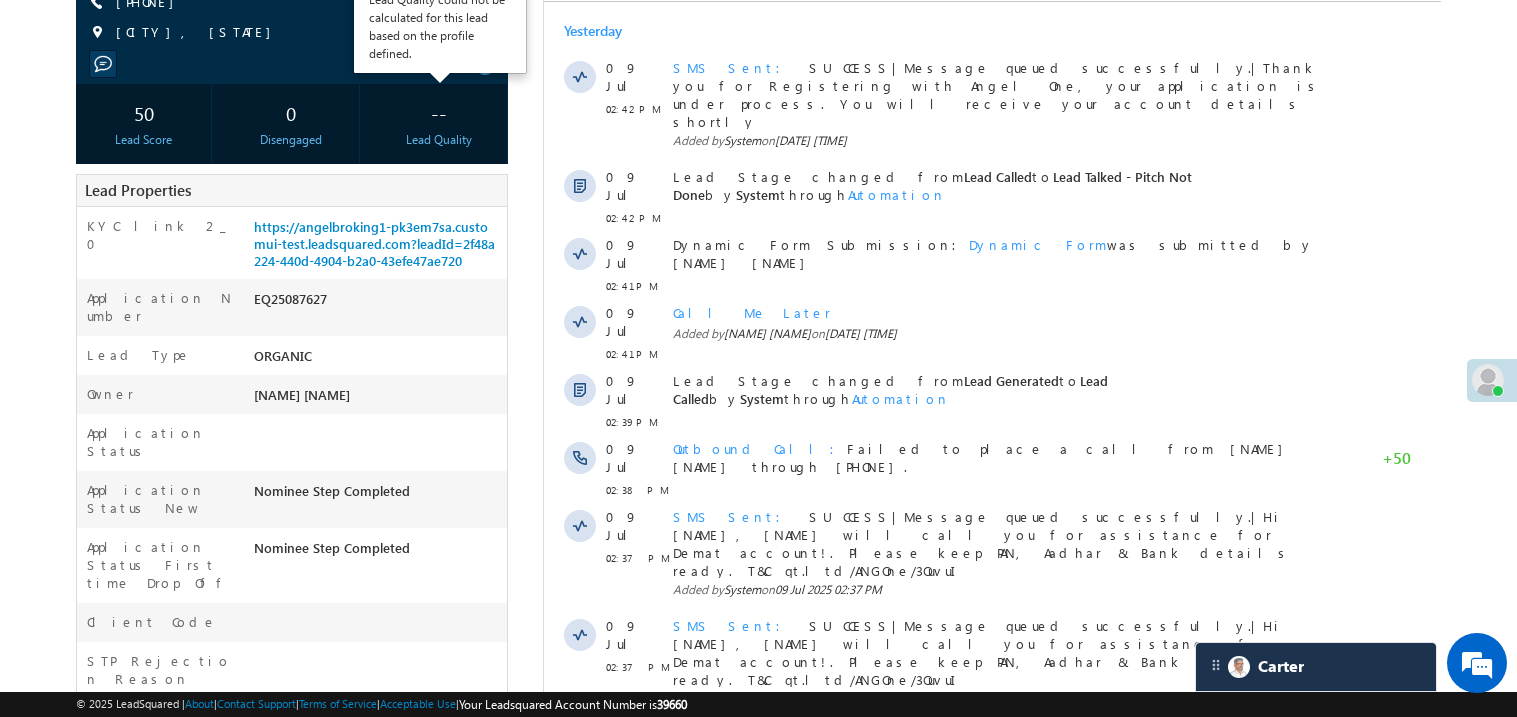 scroll, scrollTop: 0, scrollLeft: 0, axis: both 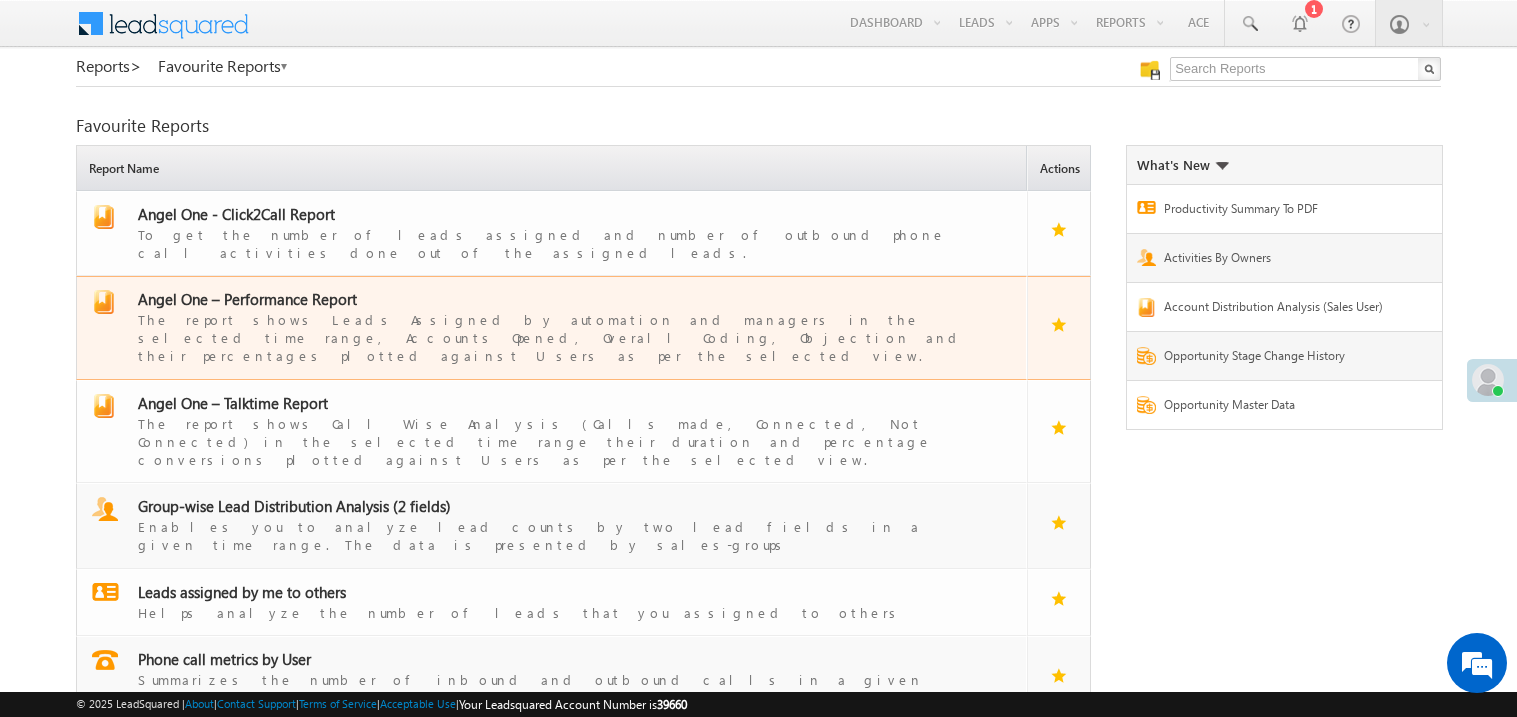 click on "Angel One – Performance Report" at bounding box center (247, 299) 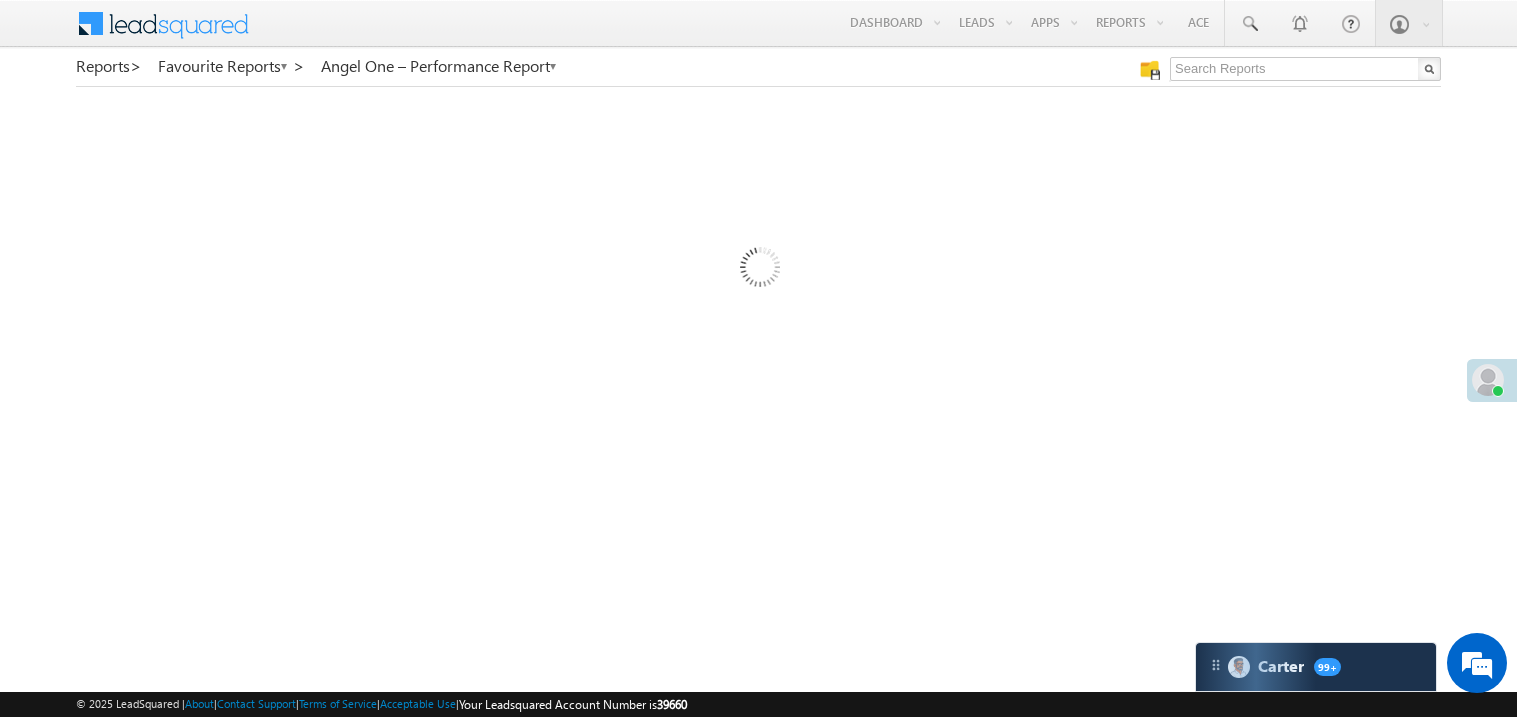 scroll, scrollTop: 0, scrollLeft: 0, axis: both 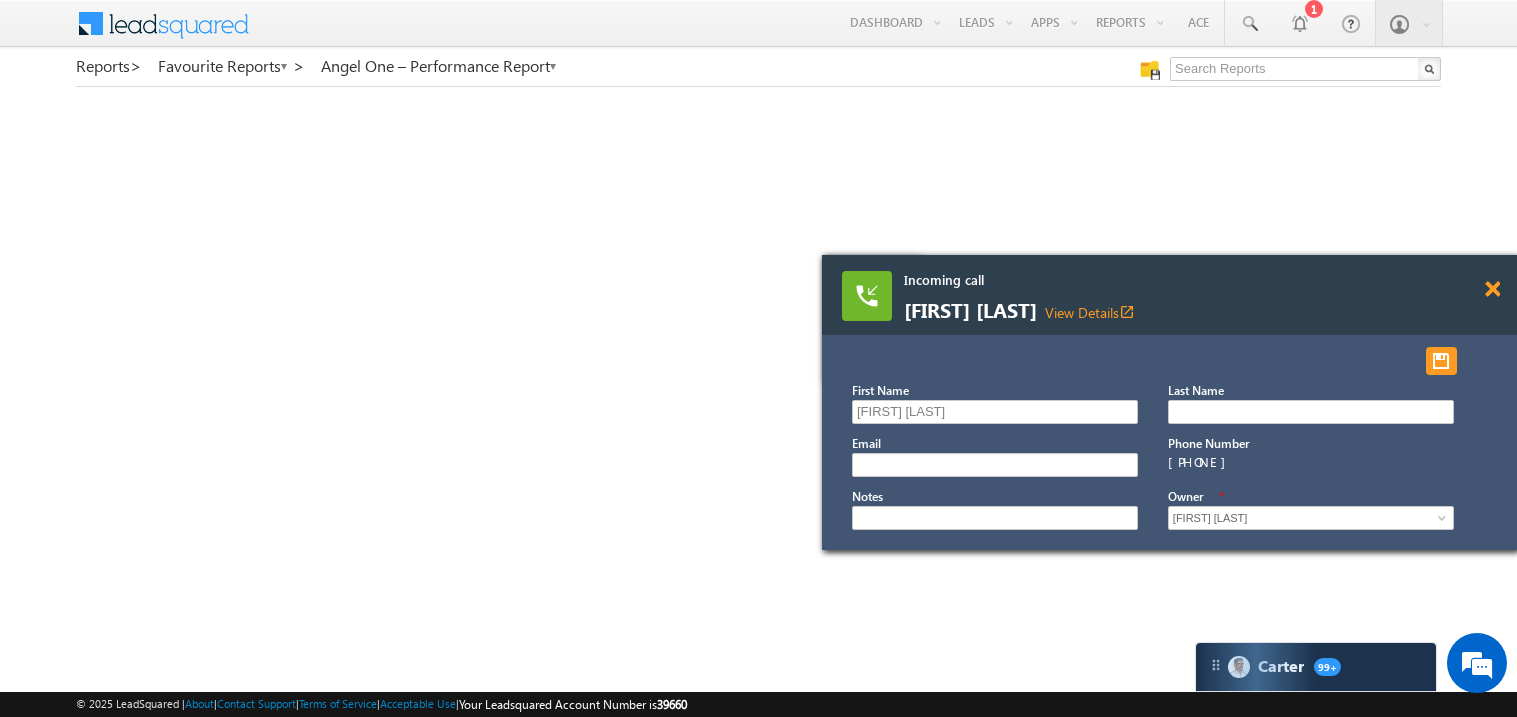 click at bounding box center [1492, 289] 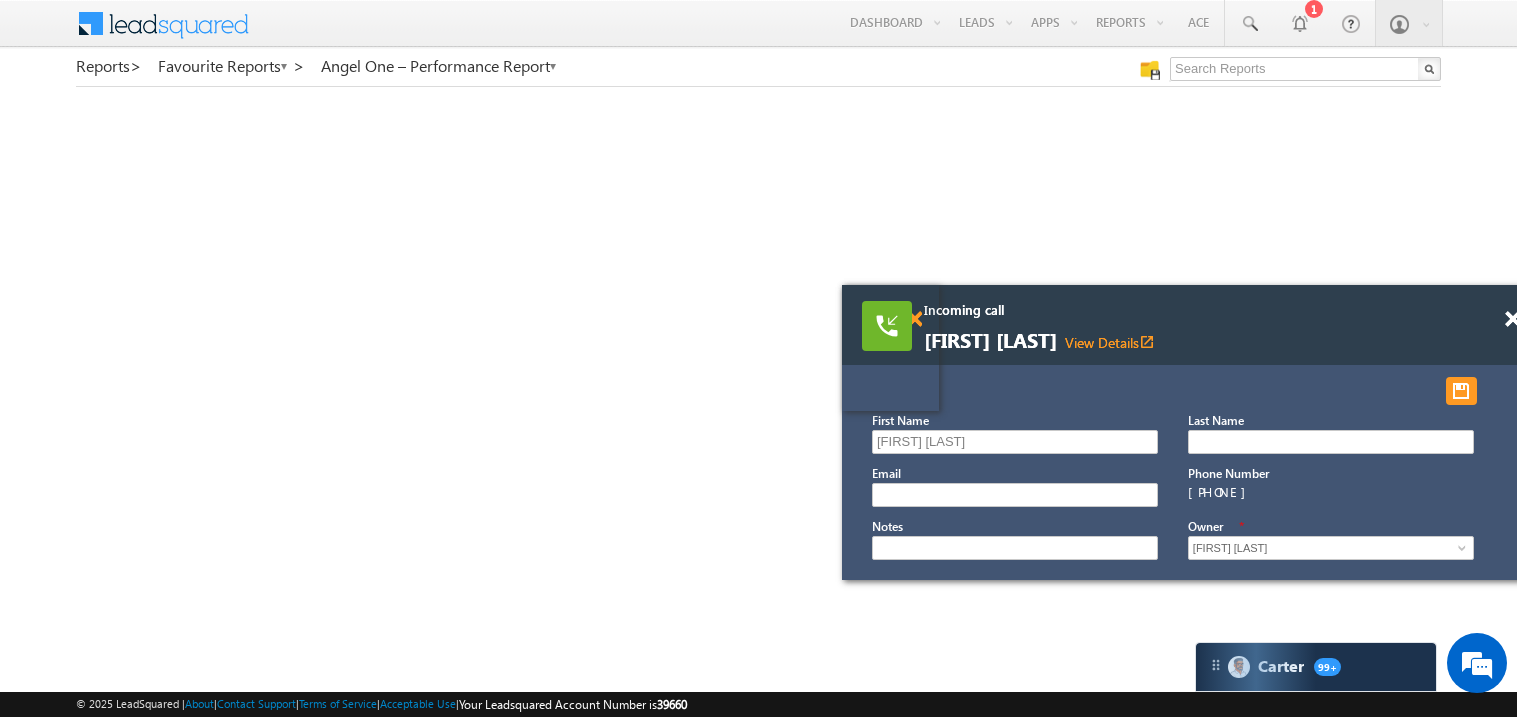 click at bounding box center (1512, 319) 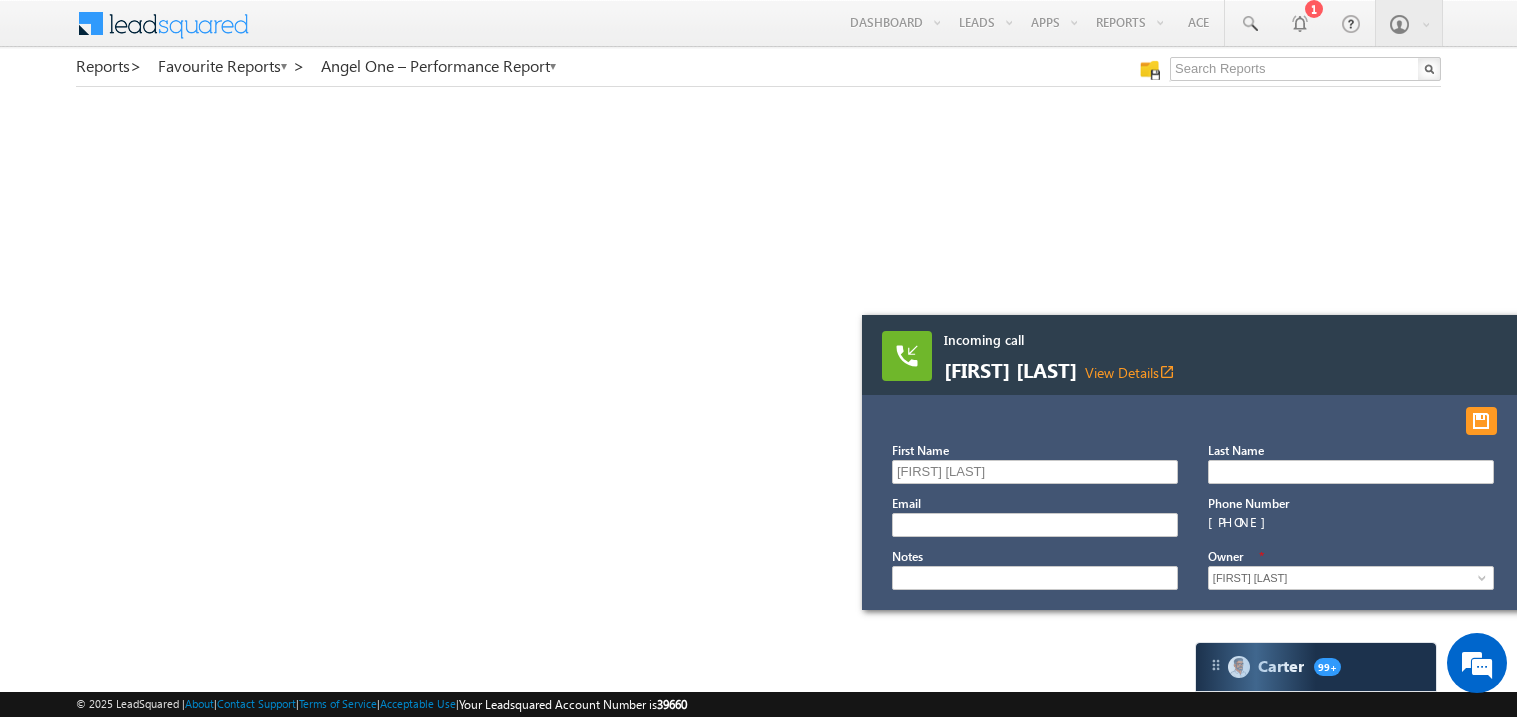 drag, startPoint x: 913, startPoint y: 352, endPoint x: 720, endPoint y: 290, distance: 202.71408 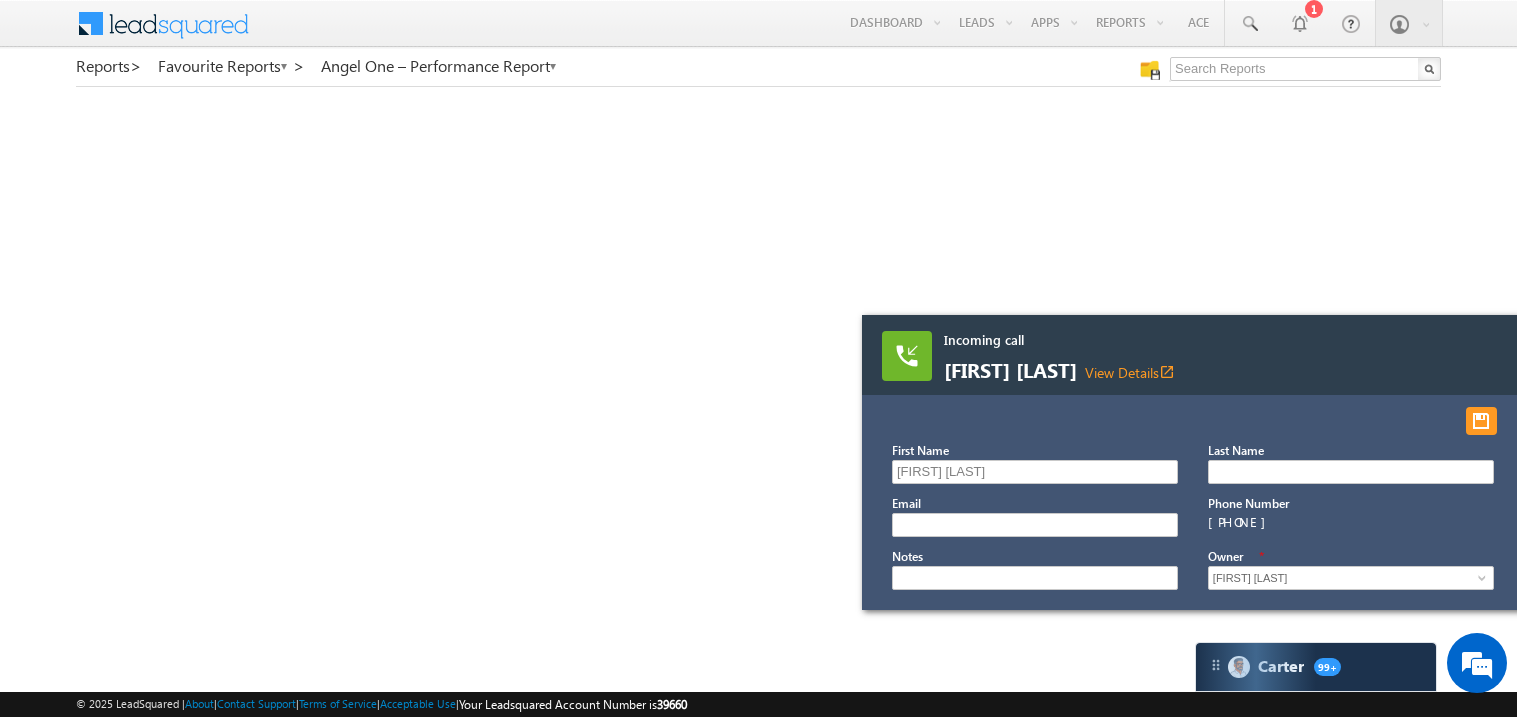 click at bounding box center [907, 356] 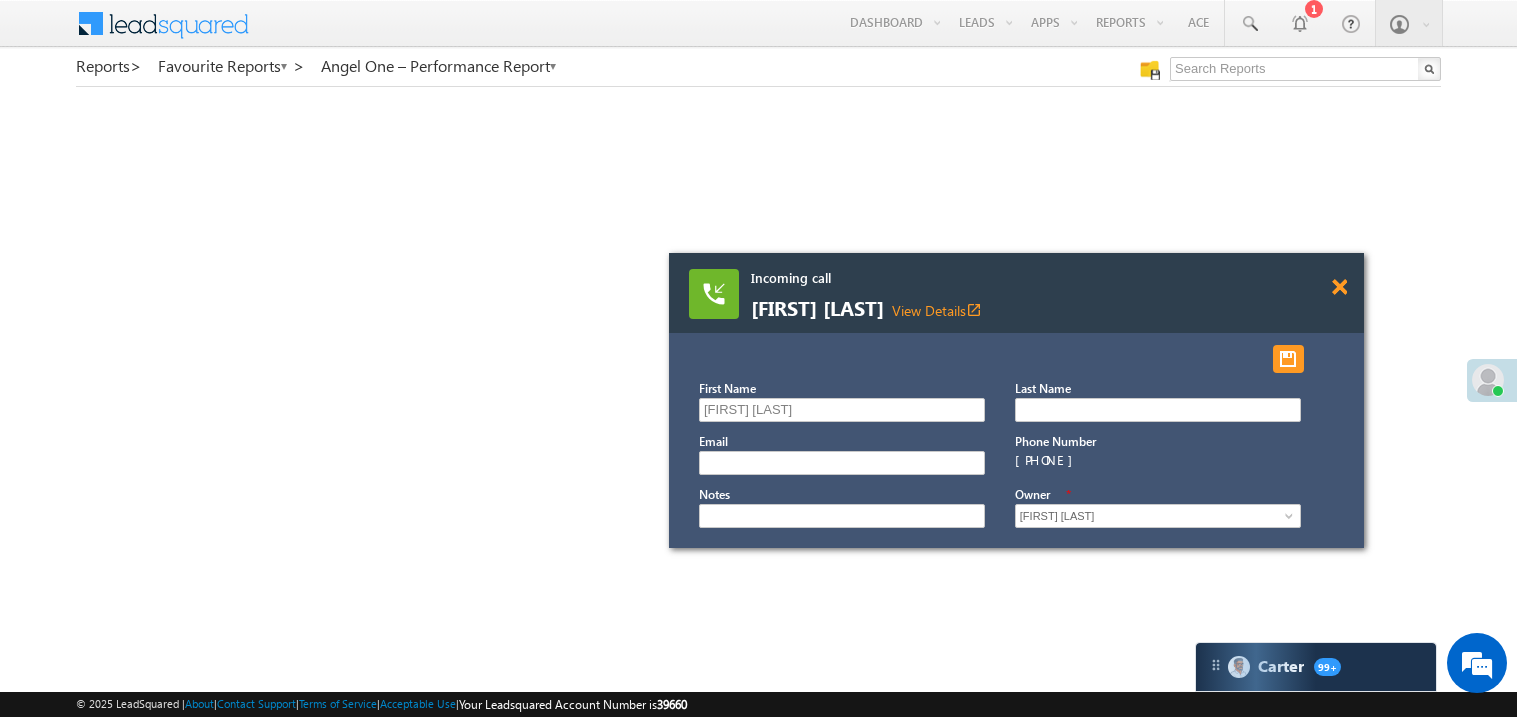 click at bounding box center (1339, 287) 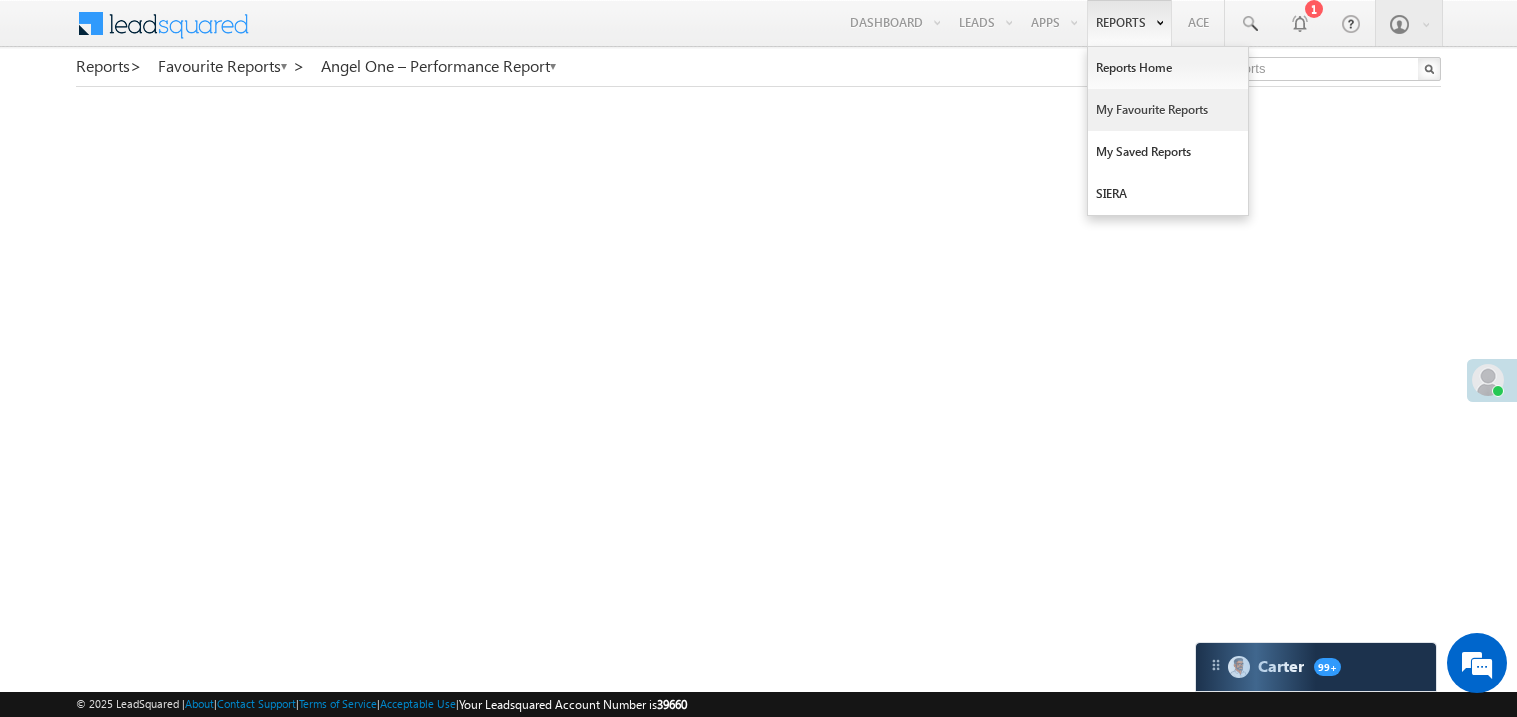 click on "My Favourite Reports" at bounding box center (1168, 110) 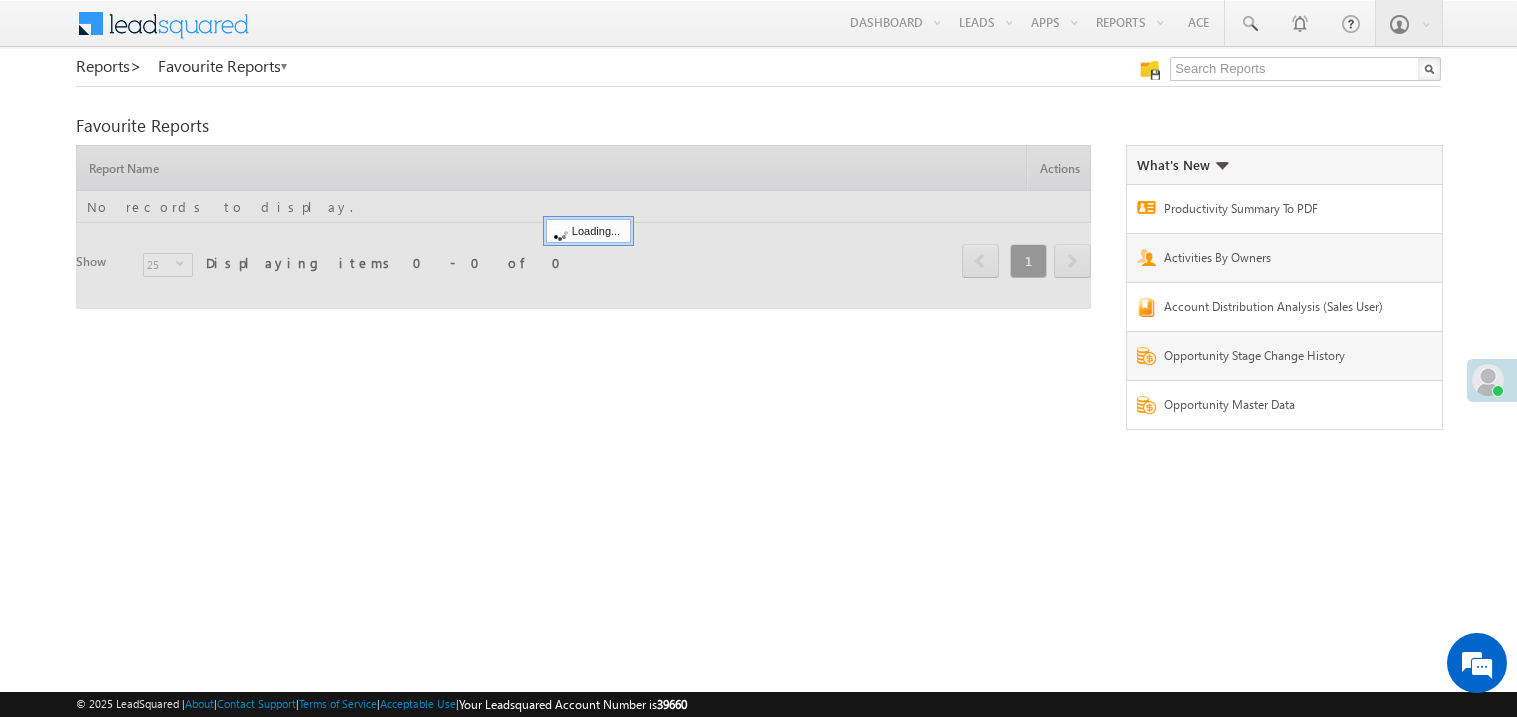 scroll, scrollTop: 0, scrollLeft: 0, axis: both 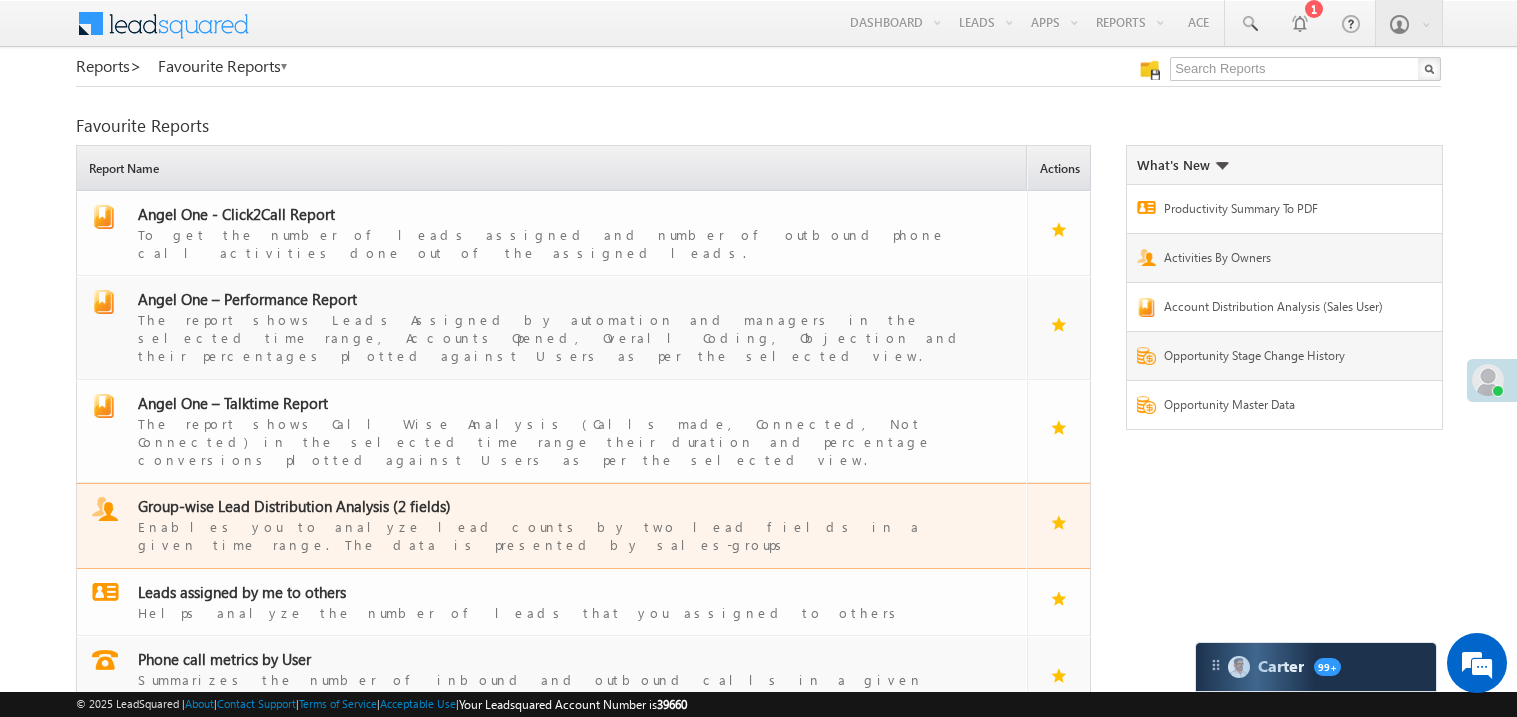 click on "Group-wise Lead Distribution Analysis (2 fields)  Enables you to analyze lead counts by two lead fields in a given time range. The data is presented by sales-groups" at bounding box center [551, 526] 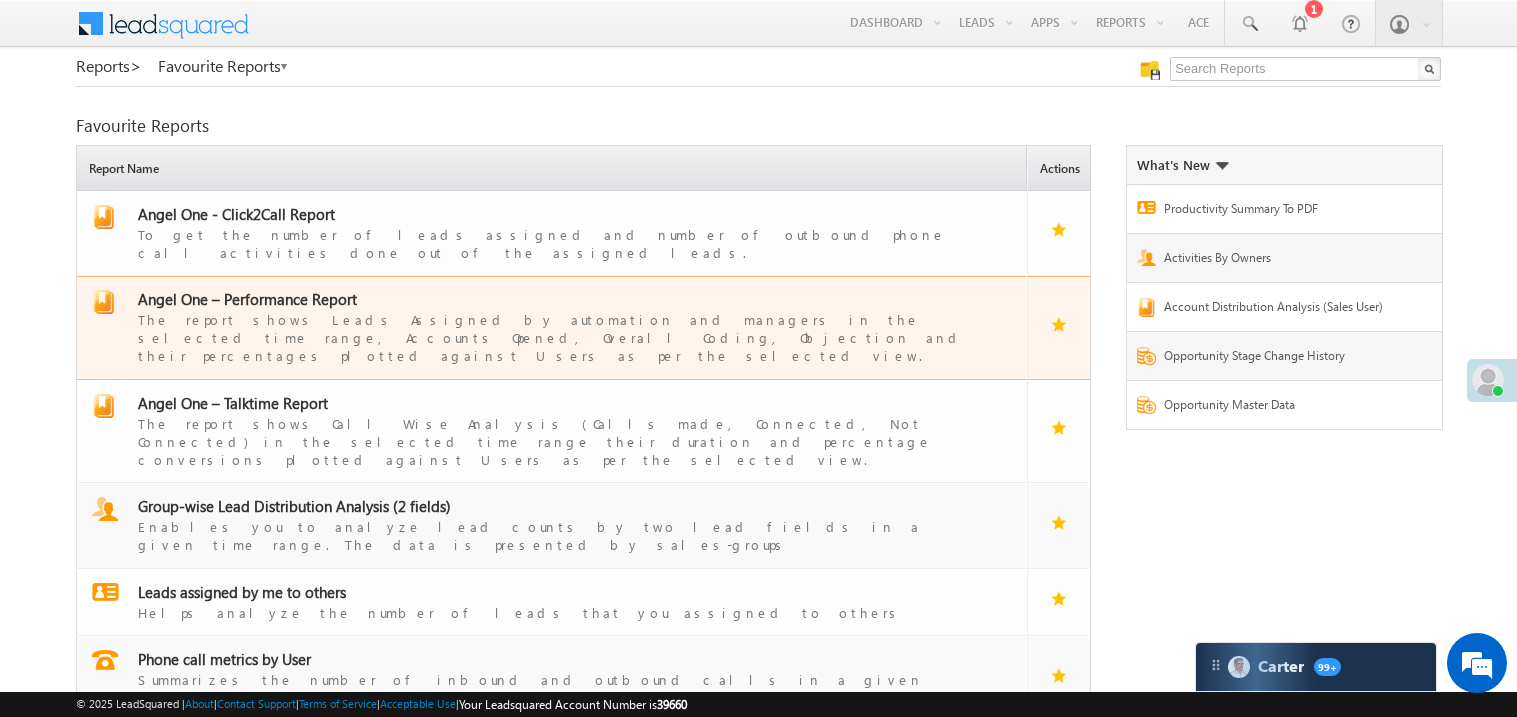 click on "Angel One – Performance Report" at bounding box center [247, 299] 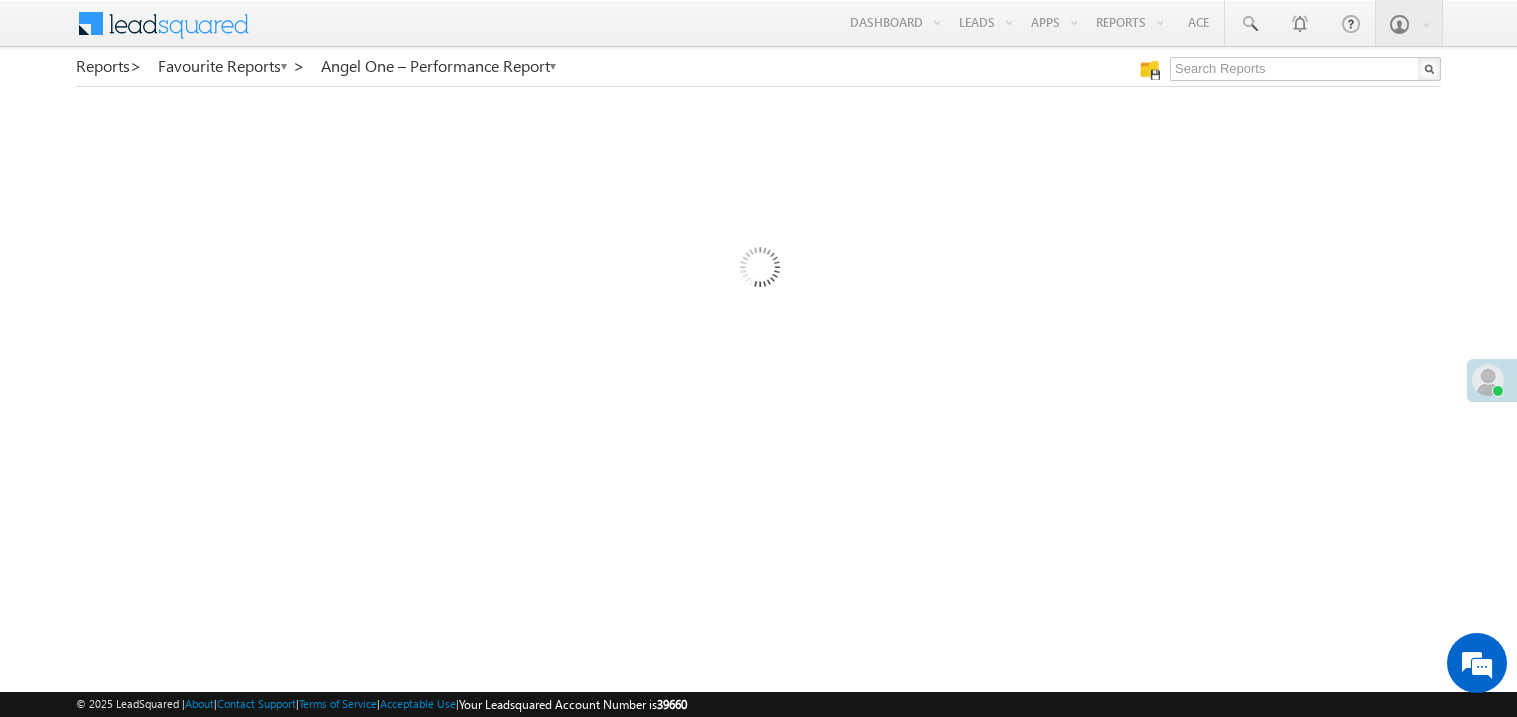 scroll, scrollTop: 0, scrollLeft: 0, axis: both 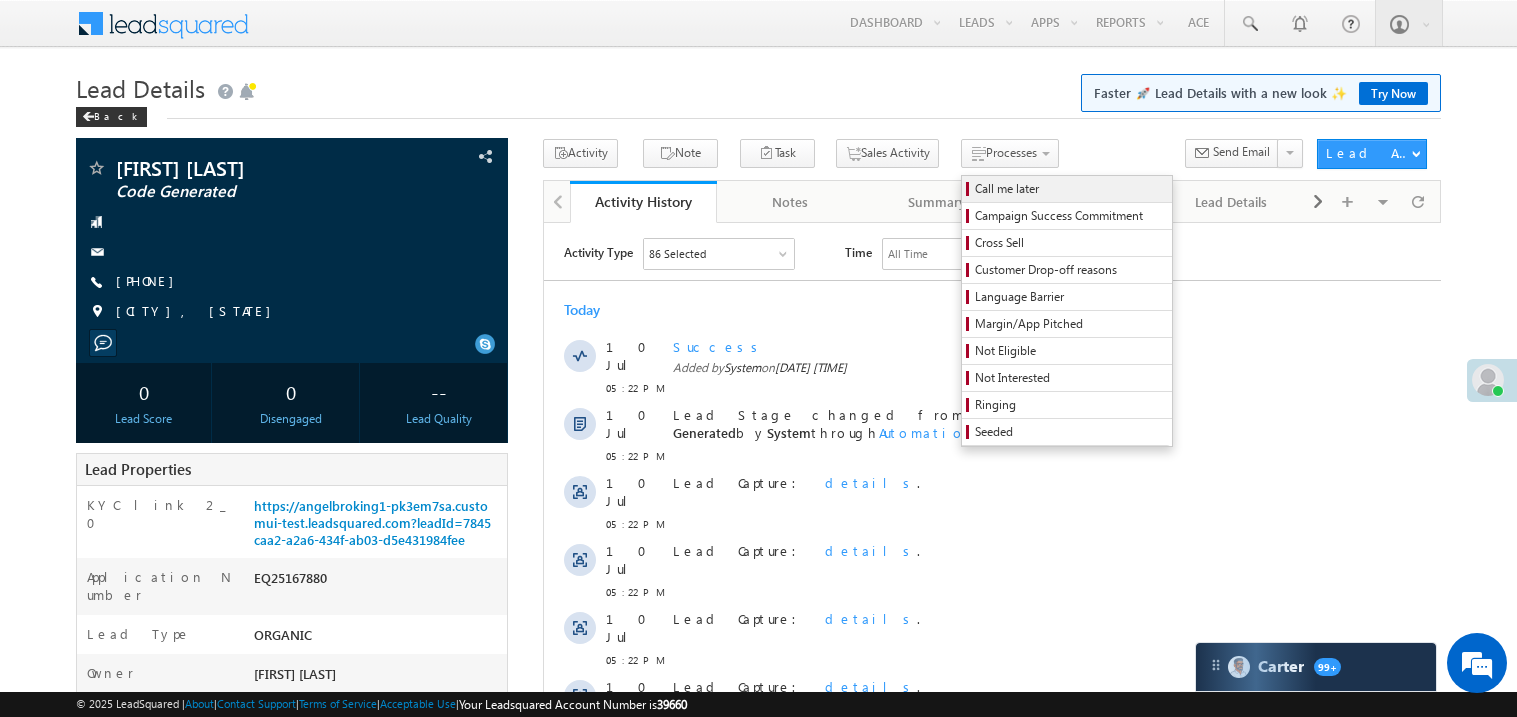 click on "Call me later" at bounding box center (1070, 189) 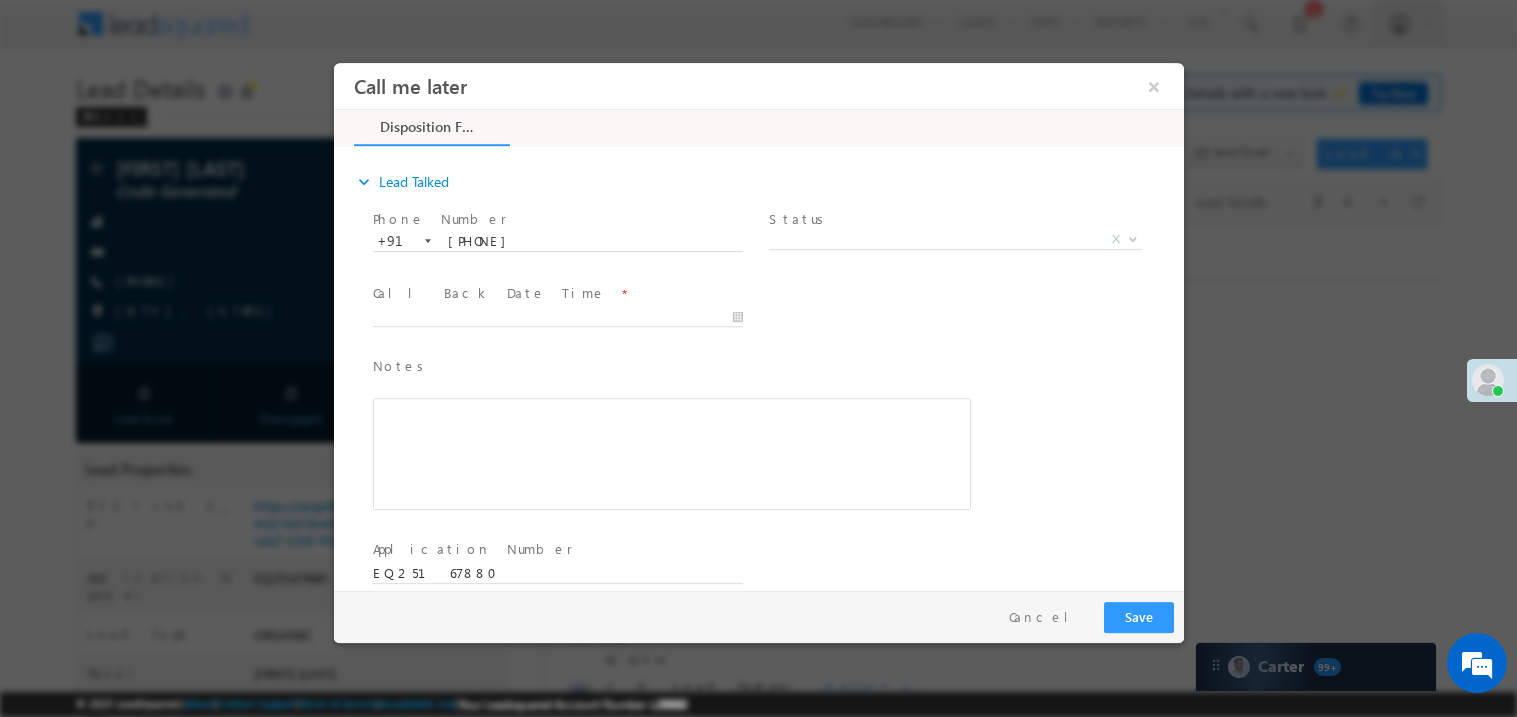 scroll, scrollTop: 0, scrollLeft: 0, axis: both 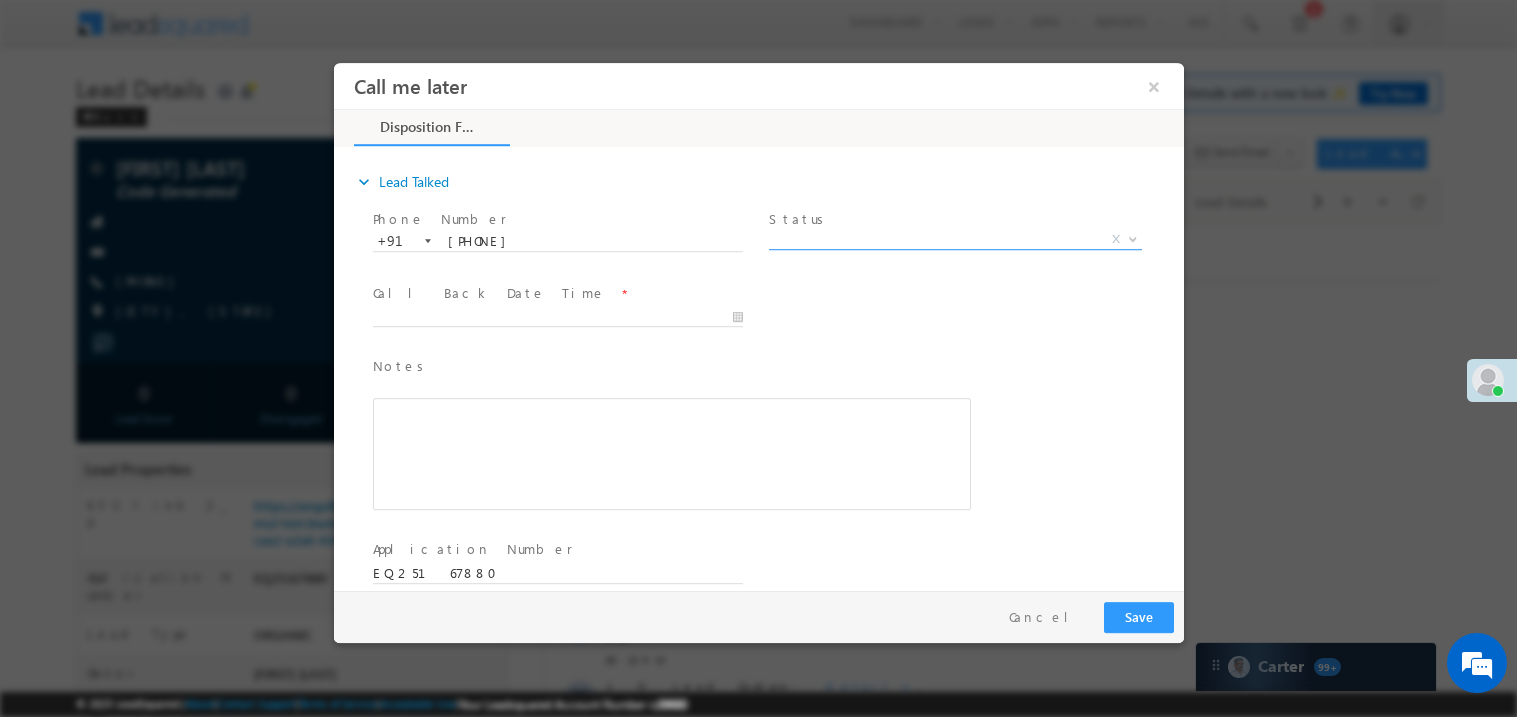 click on "X" at bounding box center (954, 239) 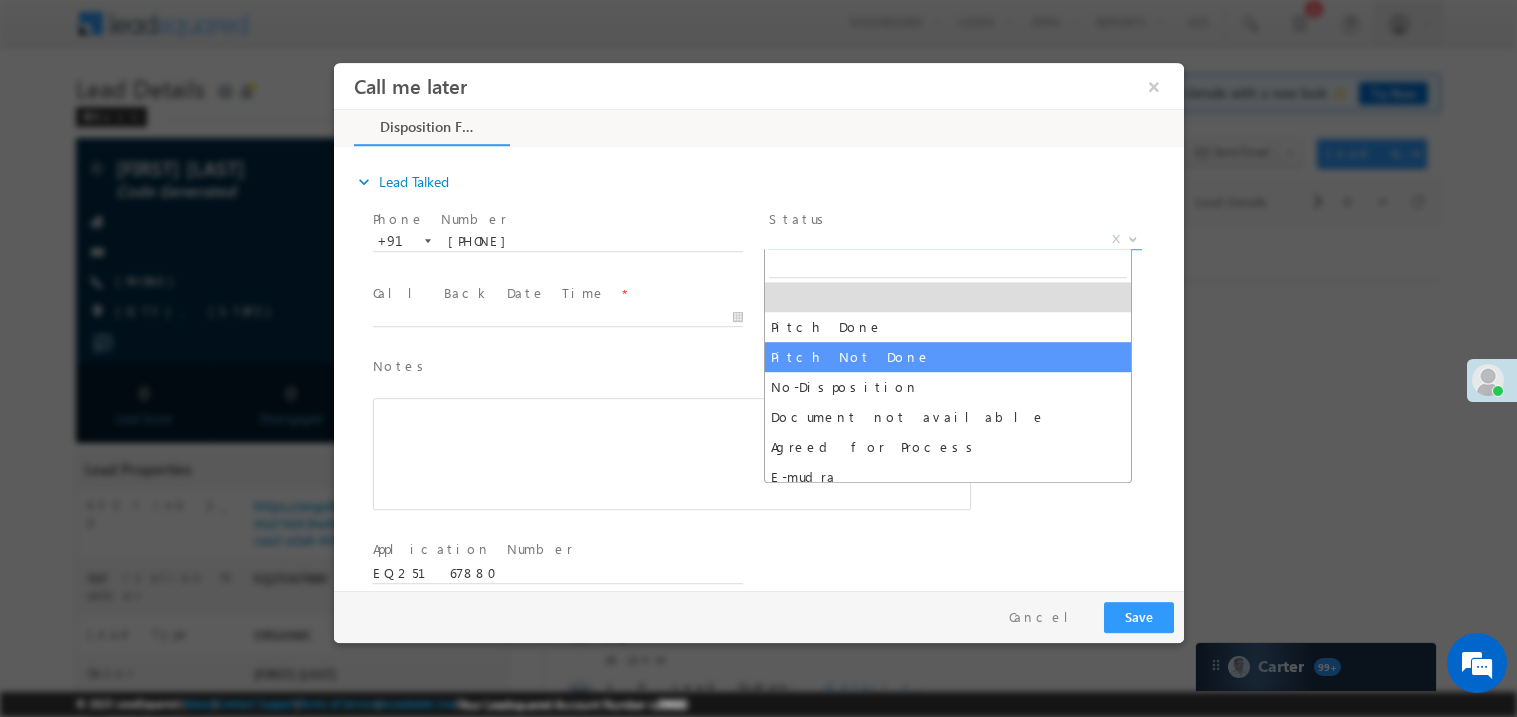 select on "Pitch Not Done" 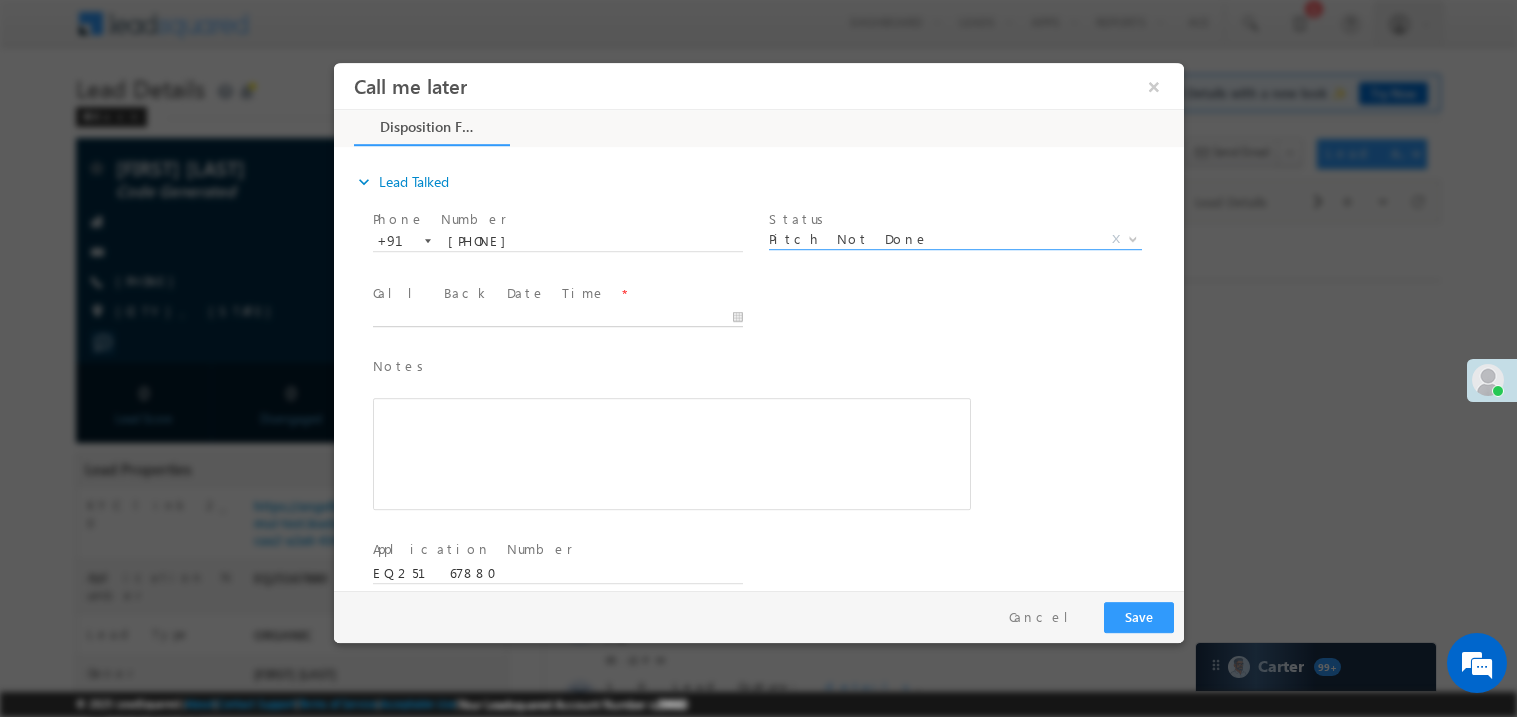 click on "Call me later
×" at bounding box center [758, 325] 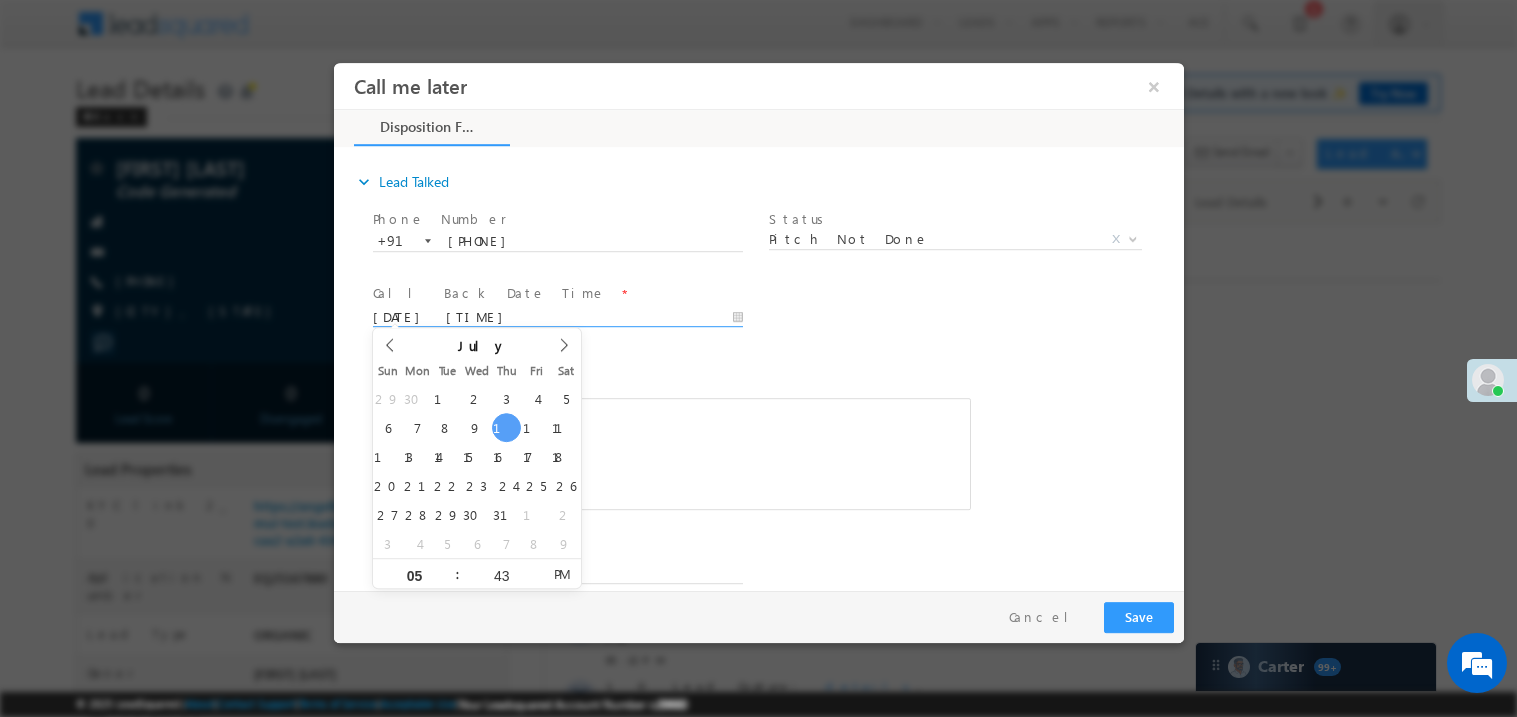 click at bounding box center [671, 453] 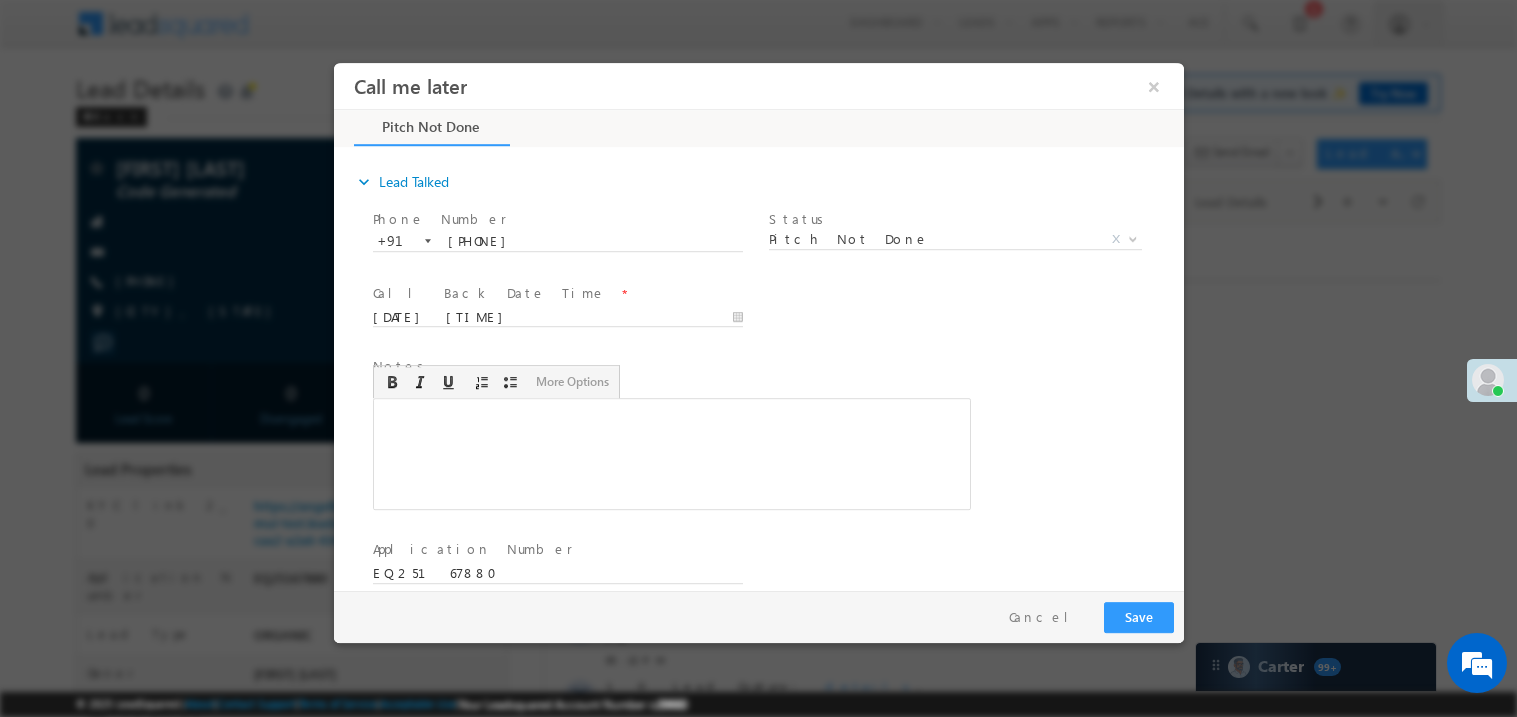 type 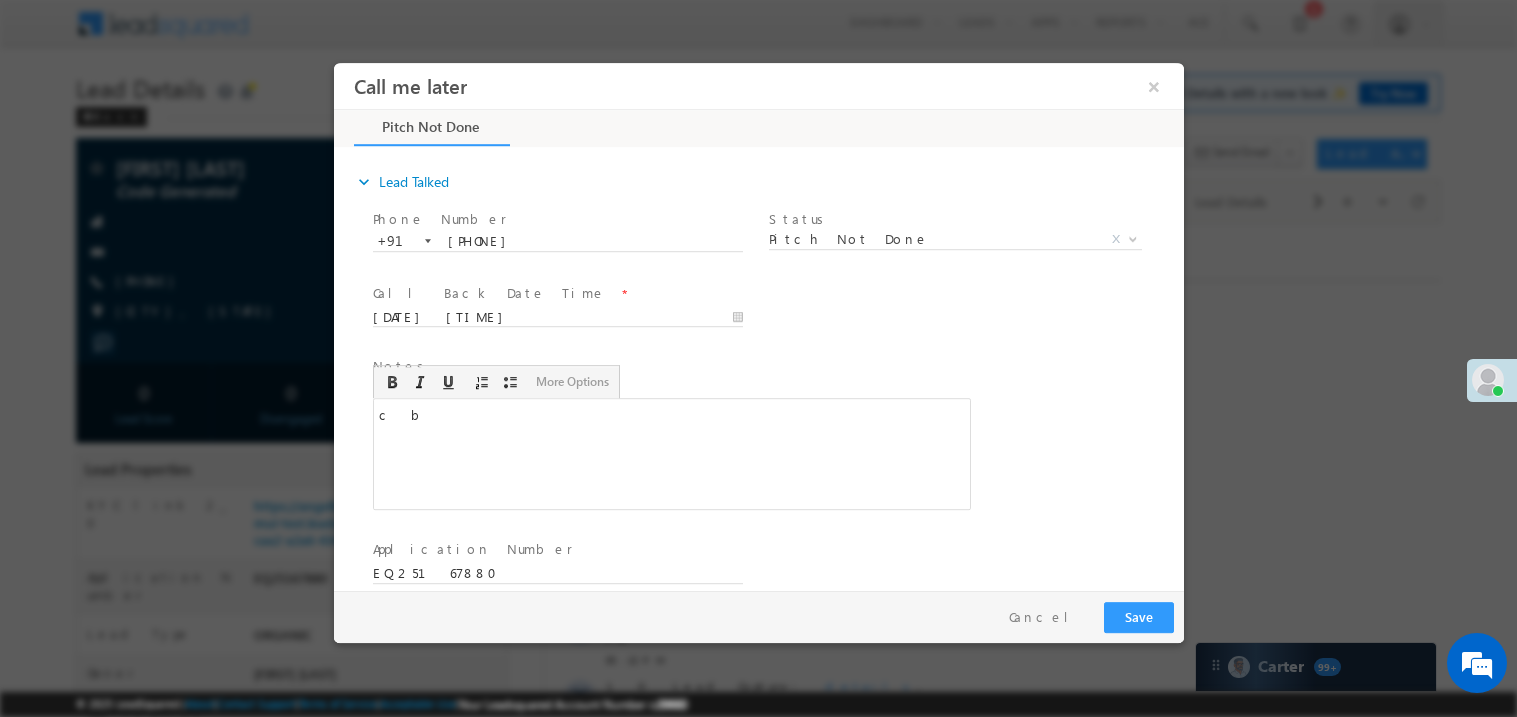 scroll, scrollTop: 0, scrollLeft: 0, axis: both 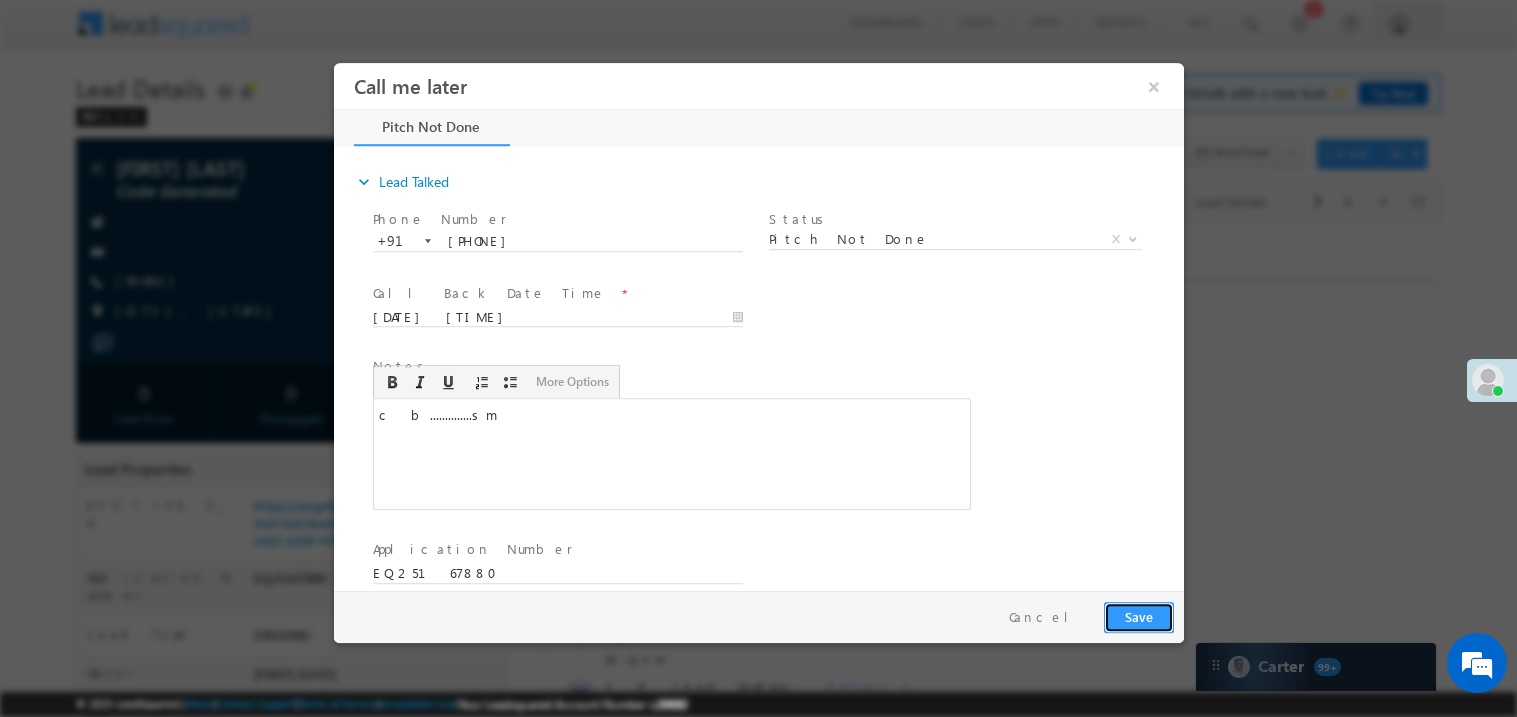 click on "Save" at bounding box center (1138, 616) 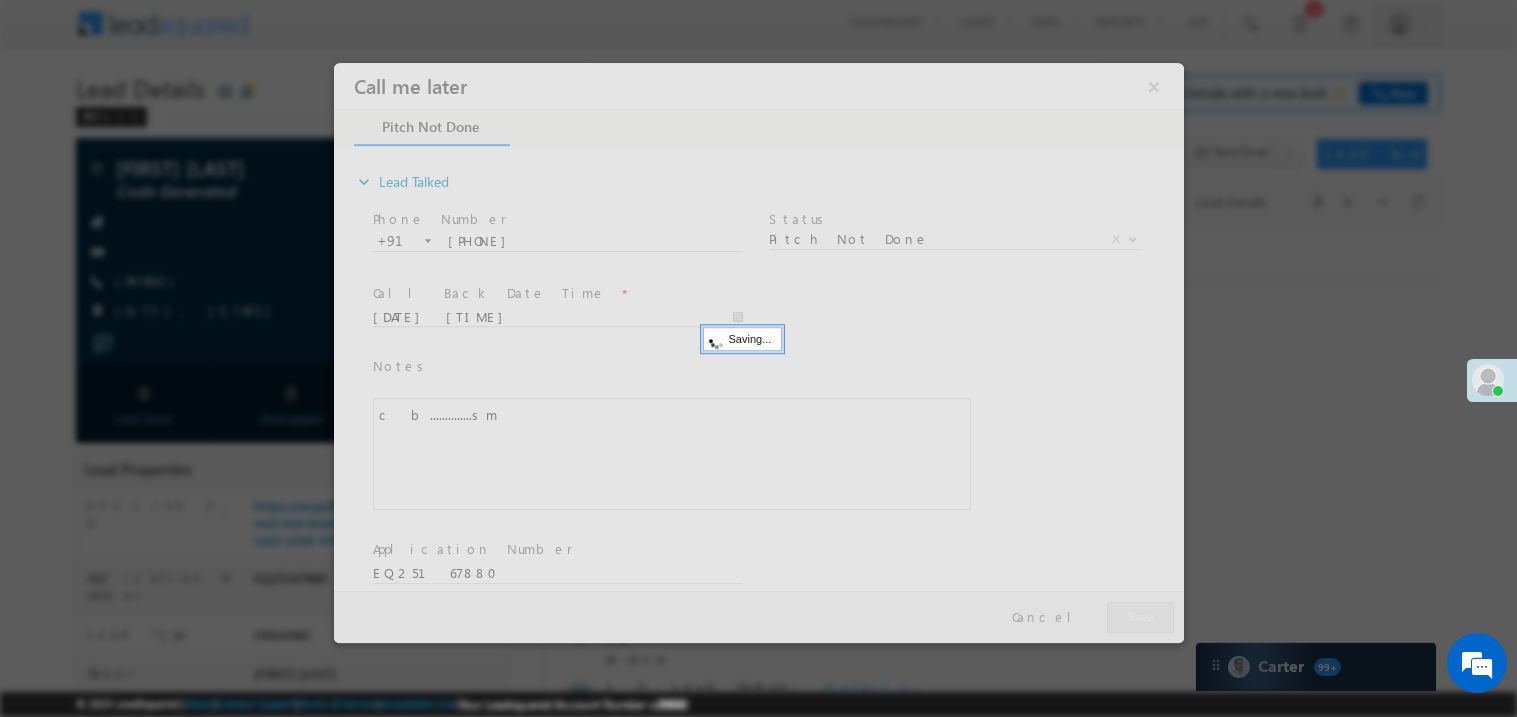 click at bounding box center (758, 352) 